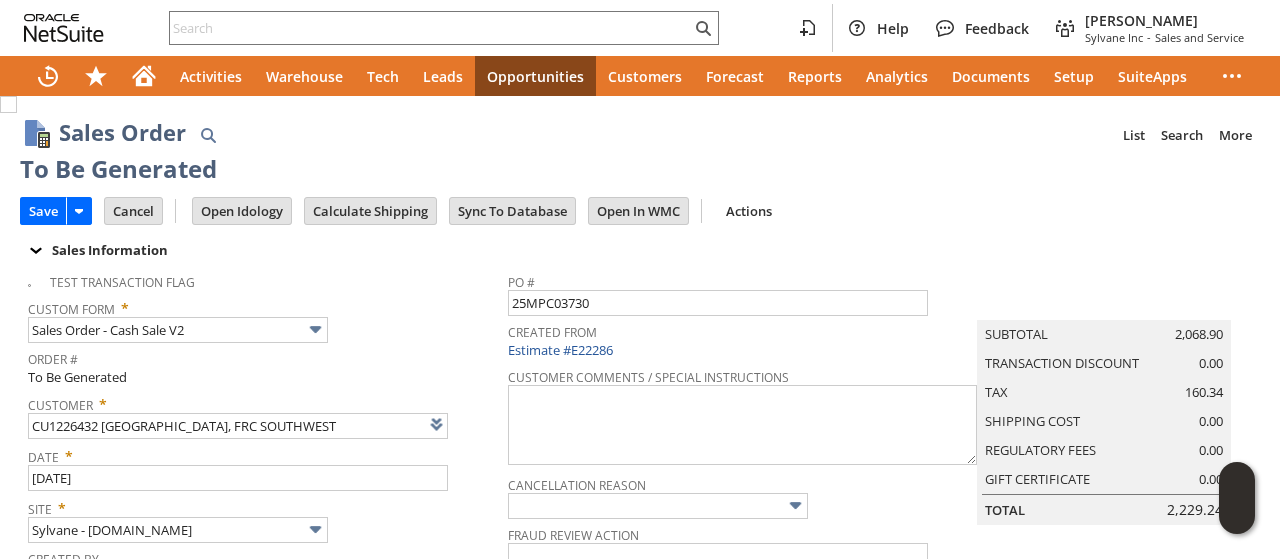 scroll, scrollTop: 0, scrollLeft: 0, axis: both 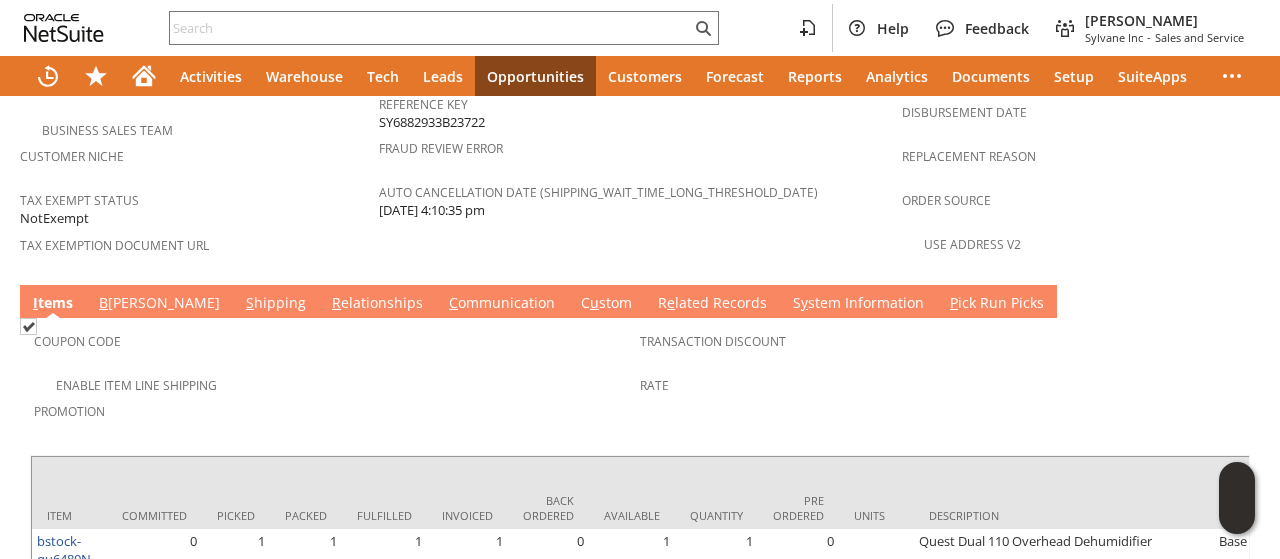 click on "S hipping" at bounding box center [276, 304] 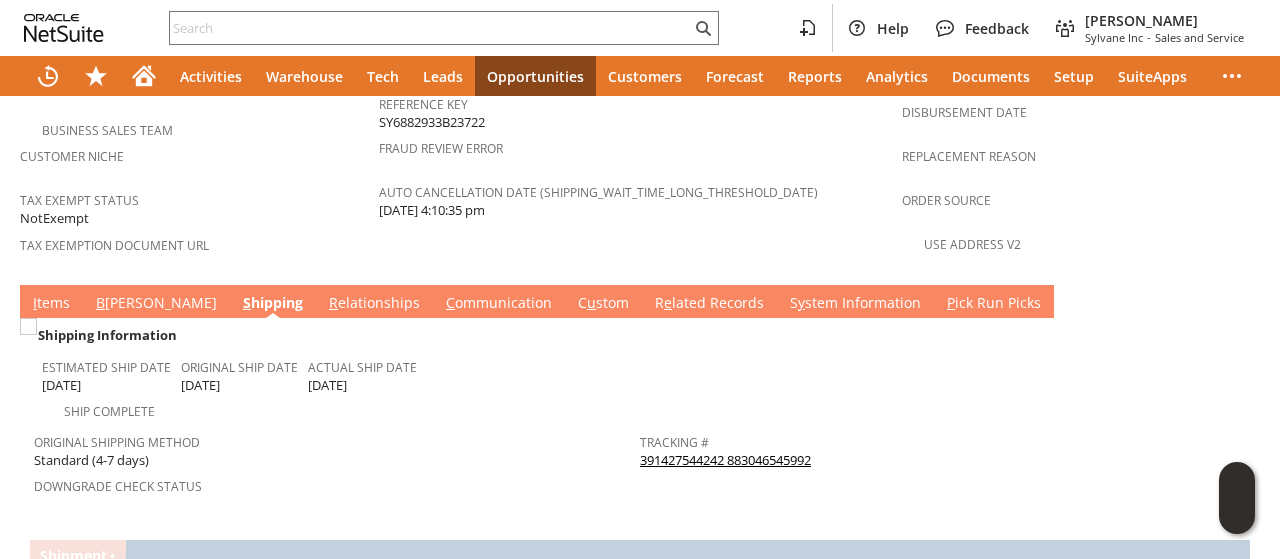 click on "391427544242 883046545992" at bounding box center [725, 460] 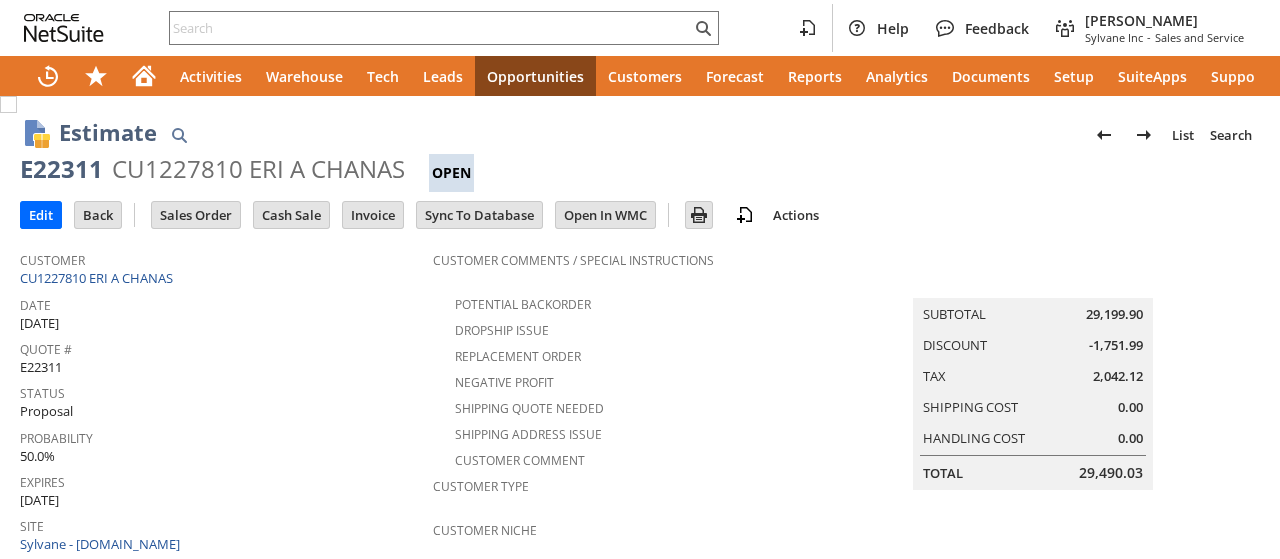 scroll, scrollTop: 0, scrollLeft: 0, axis: both 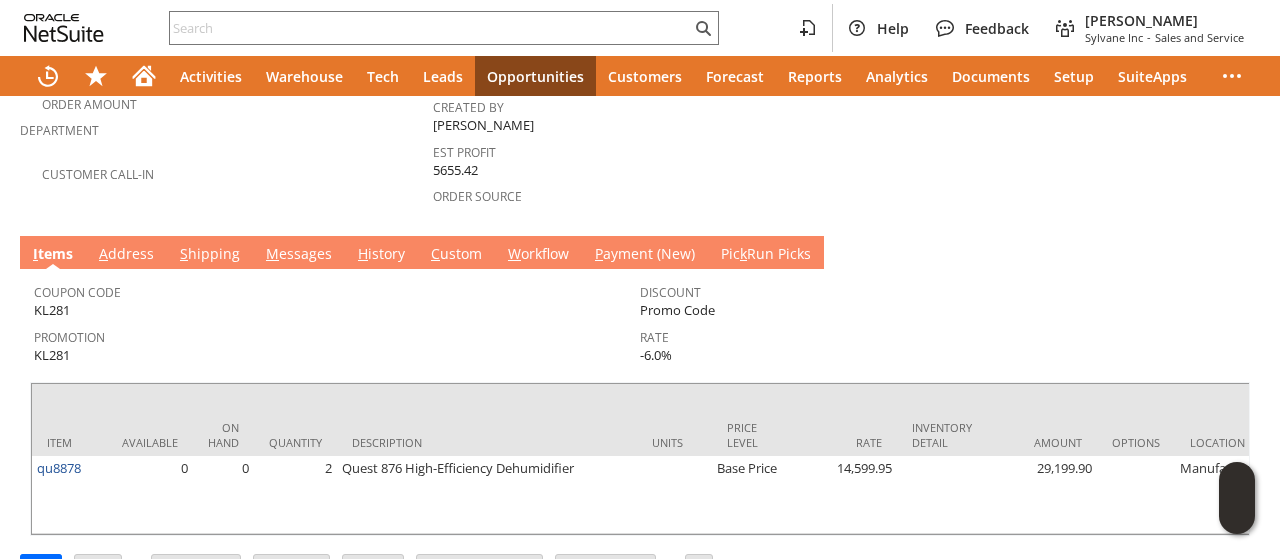 click on "M essages" at bounding box center [299, 255] 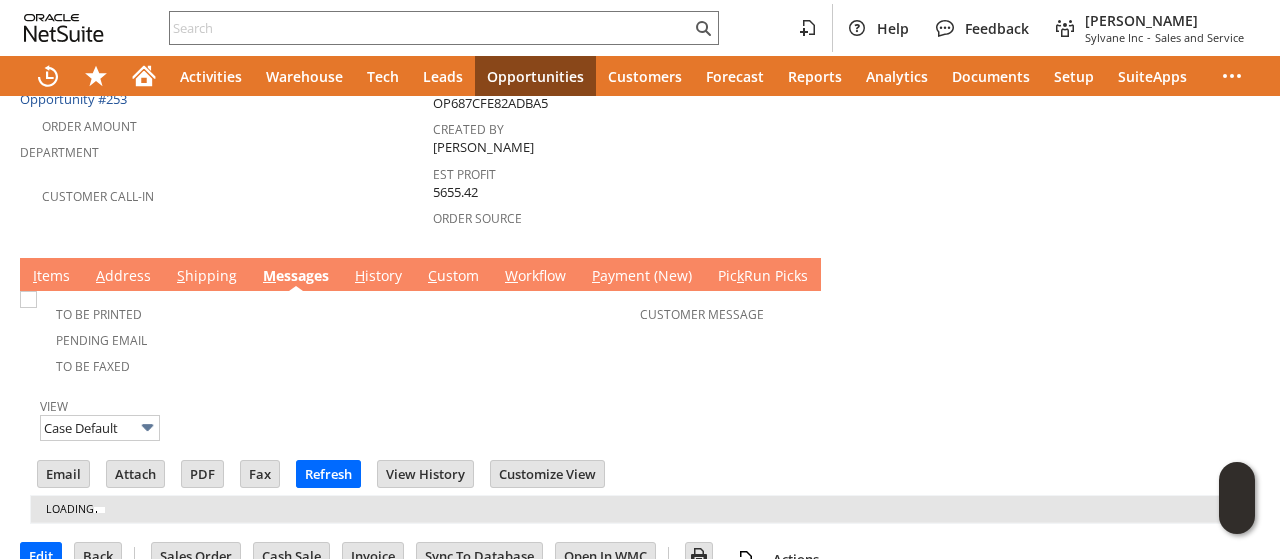 scroll, scrollTop: 600, scrollLeft: 0, axis: vertical 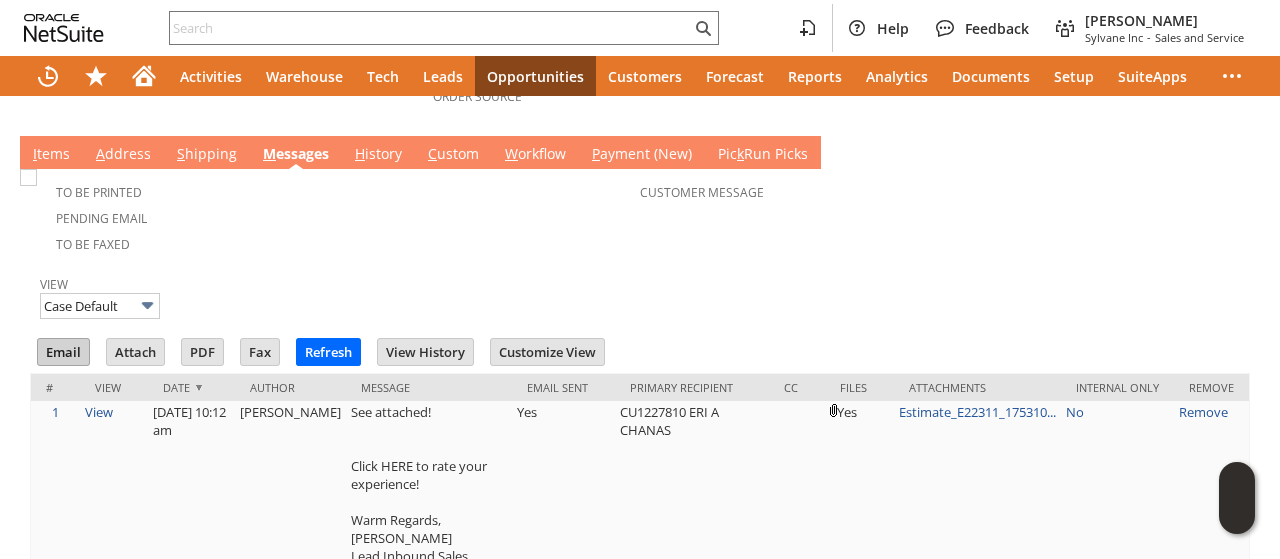 click on "Email" at bounding box center [63, 352] 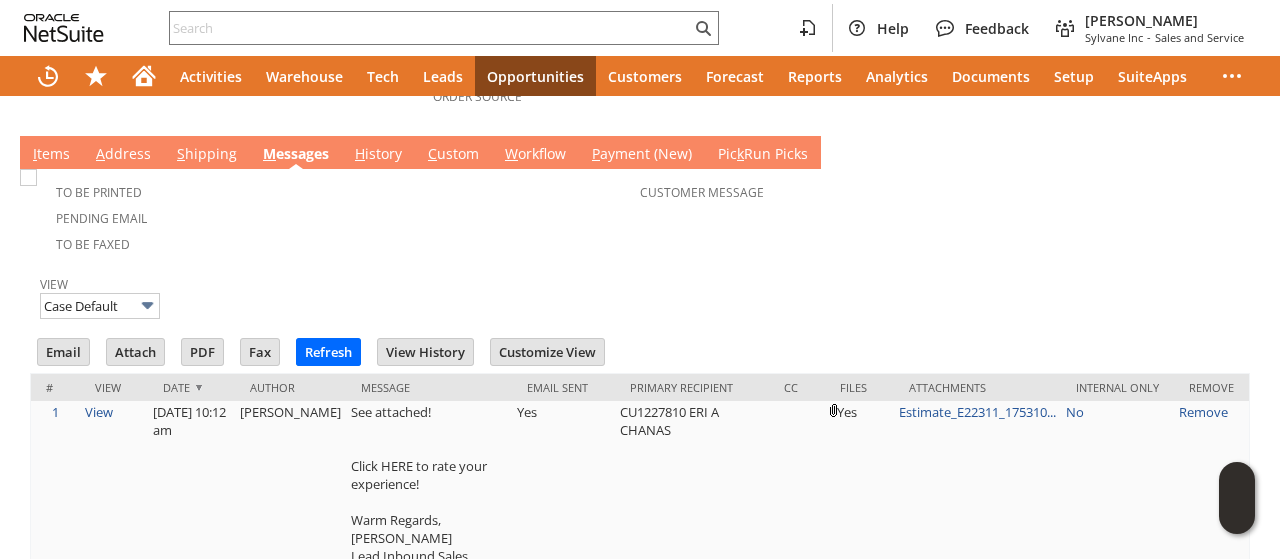 drag, startPoint x: 922, startPoint y: 191, endPoint x: 794, endPoint y: 179, distance: 128.56126 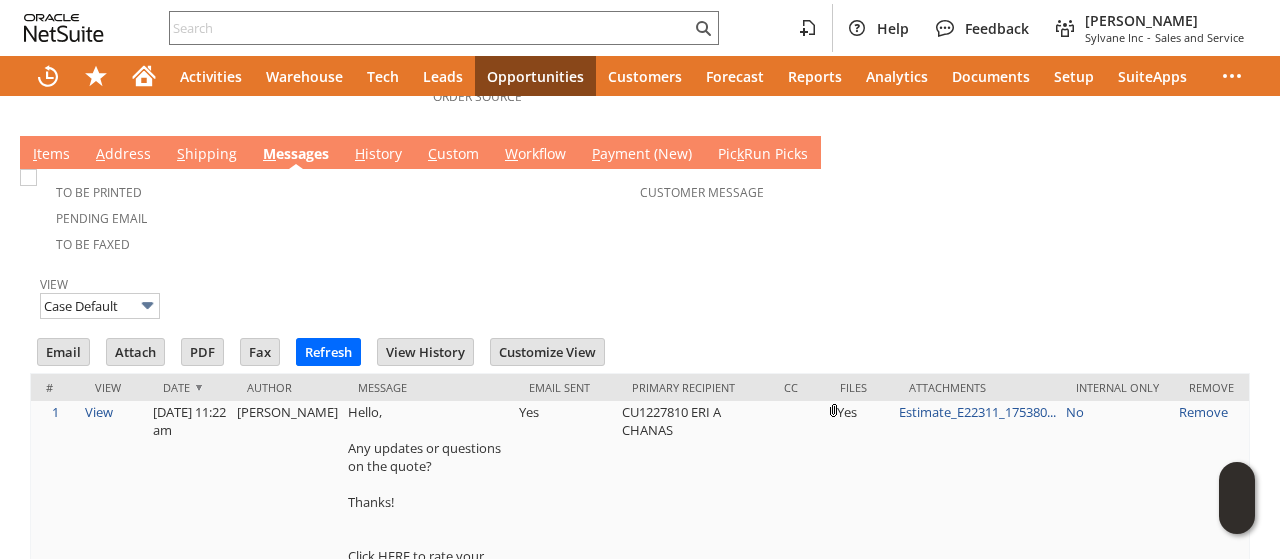 scroll, scrollTop: 0, scrollLeft: 0, axis: both 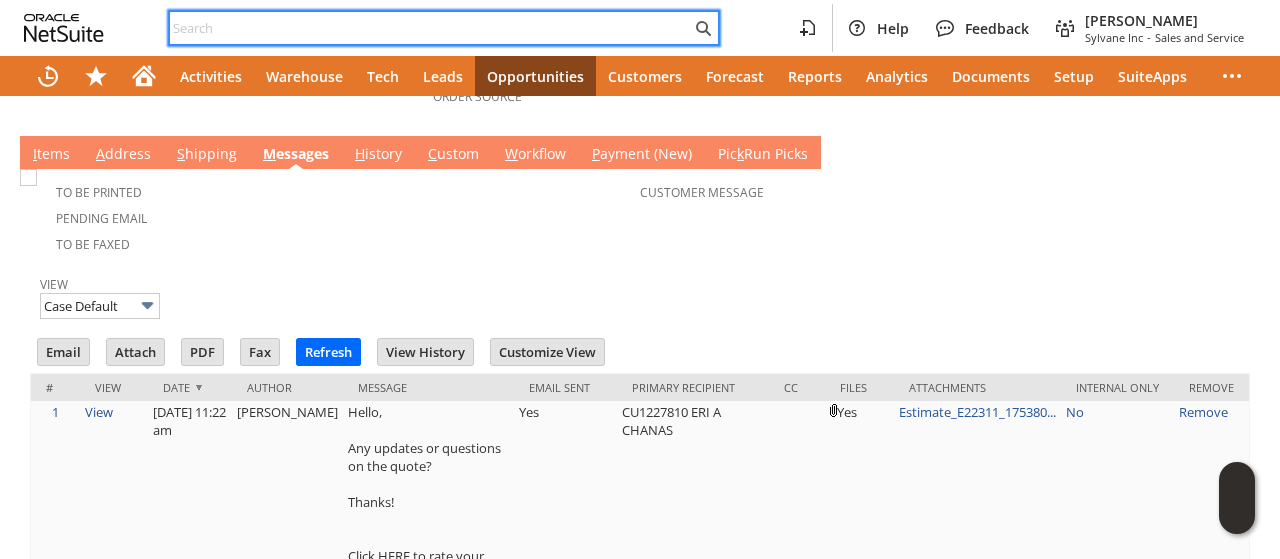 paste on "8287293616" 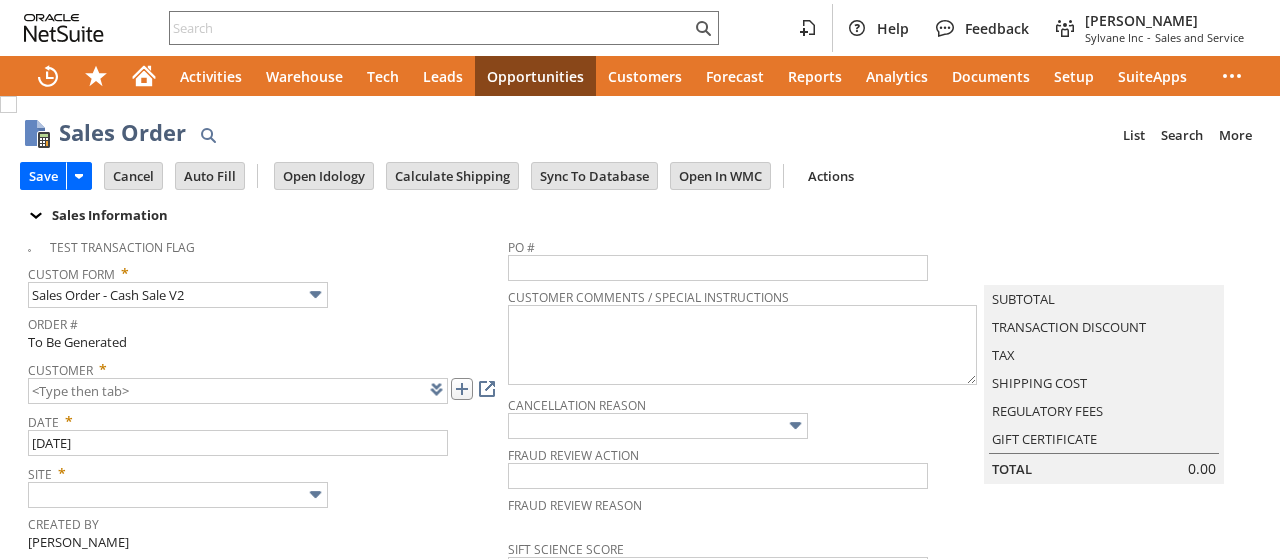 drag, startPoint x: 0, startPoint y: 0, endPoint x: 458, endPoint y: 388, distance: 600.2566 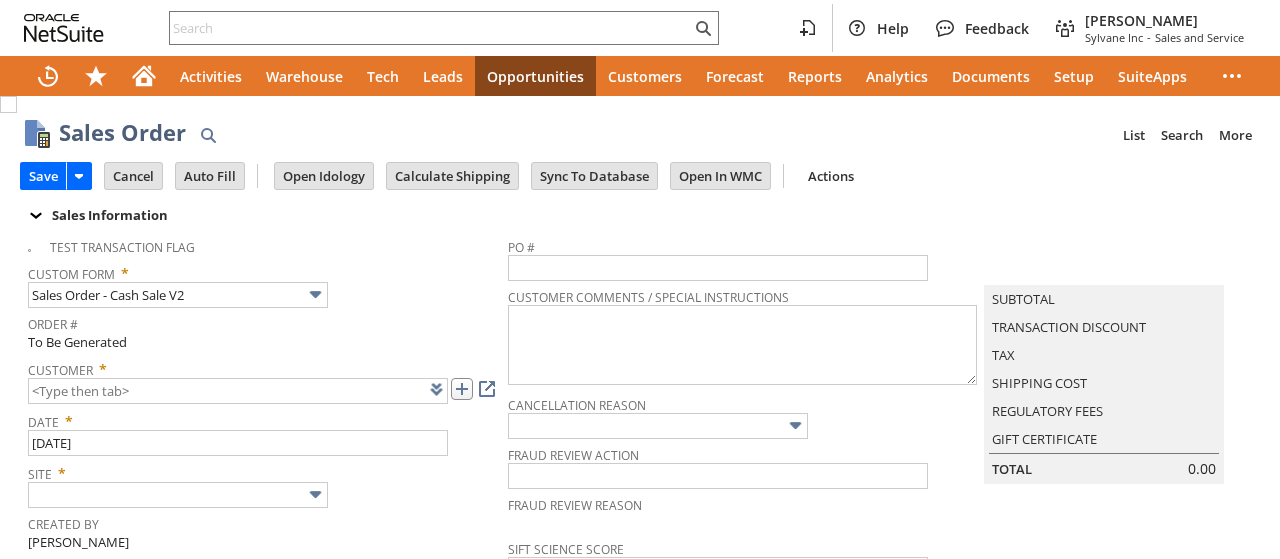 click at bounding box center [462, 389] 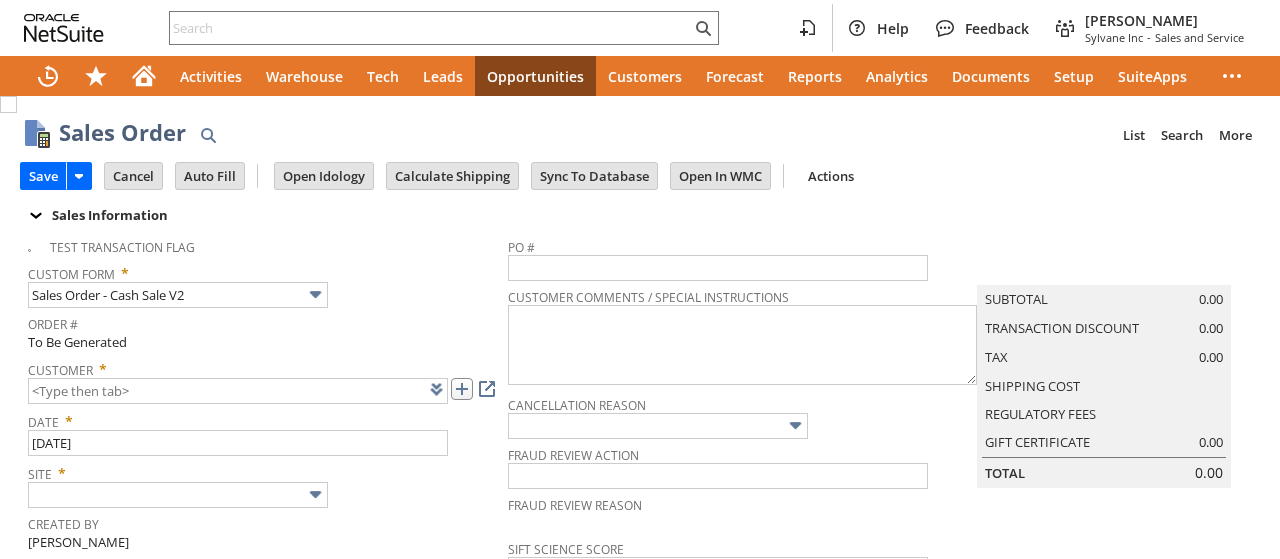 type on "Intelligent Recommendations ⁰" 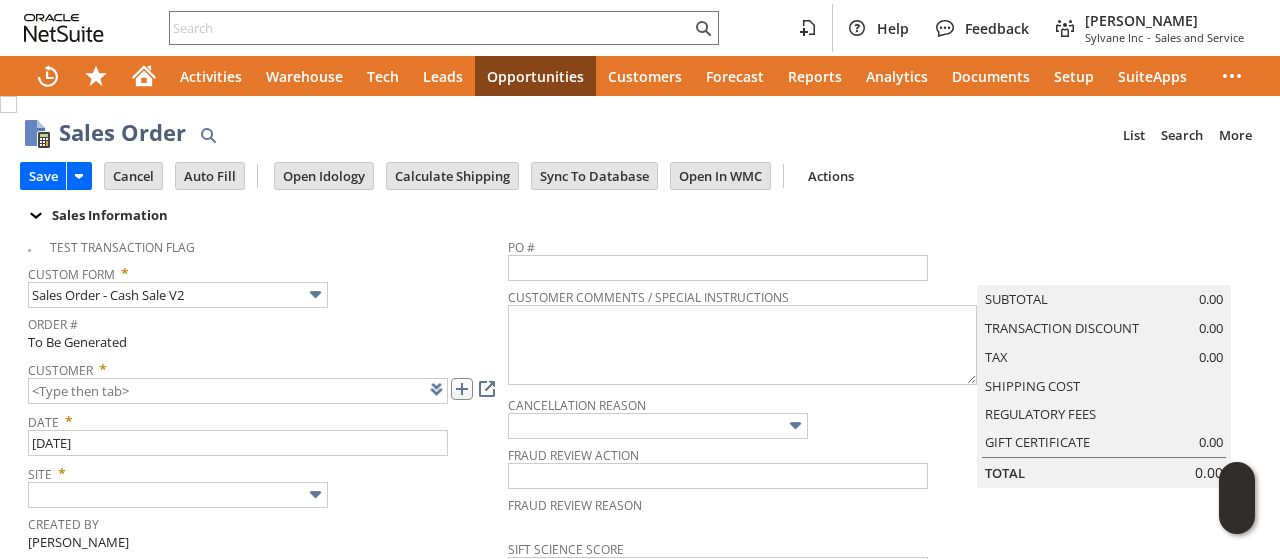type on "CU1230184 Paul Norwood" 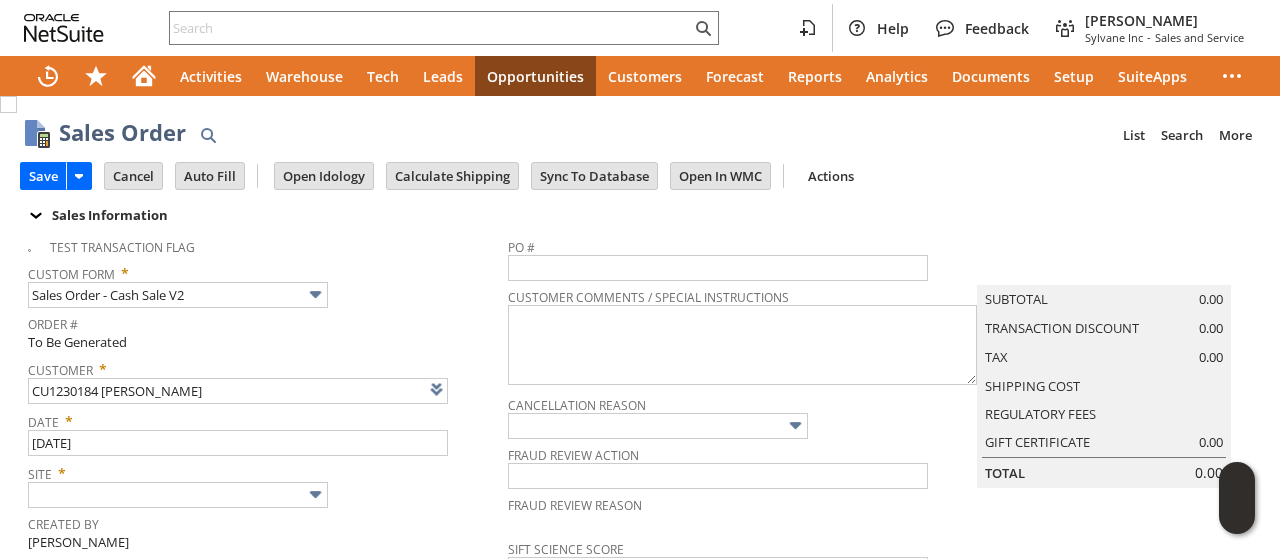 click on "Sales Order
List
Search
More
Add To Shortcuts" at bounding box center [659, 134] 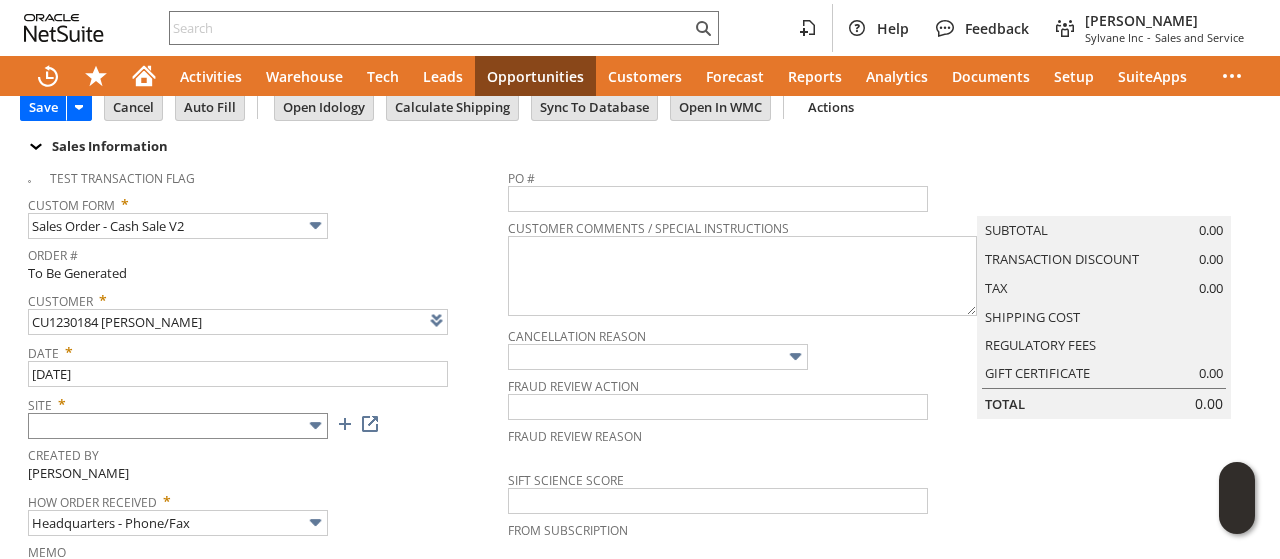 scroll, scrollTop: 100, scrollLeft: 0, axis: vertical 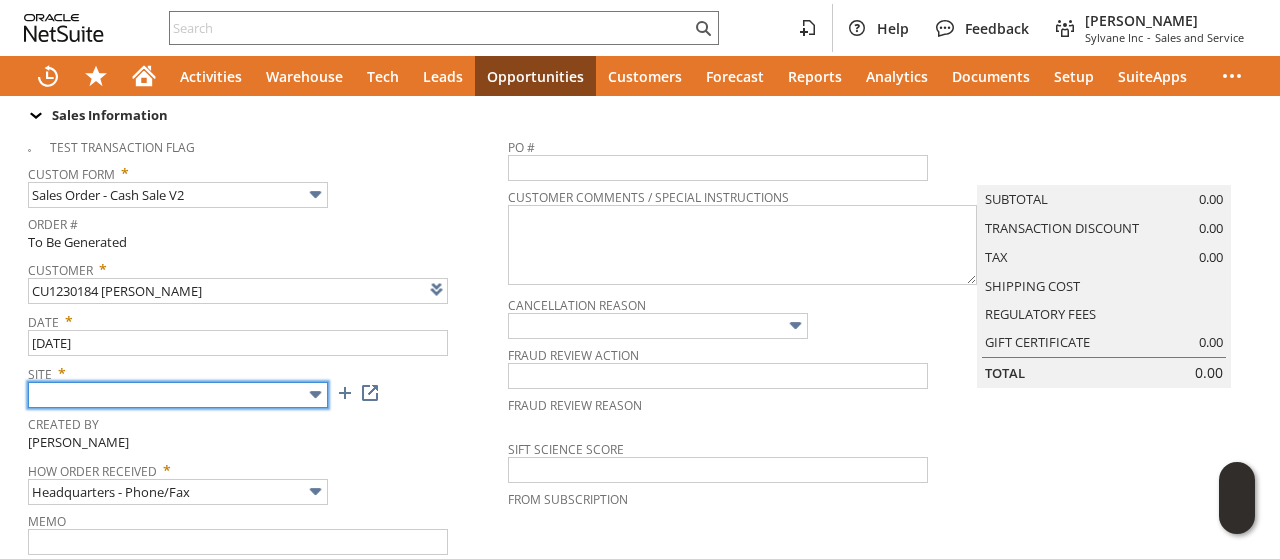 click at bounding box center [178, 395] 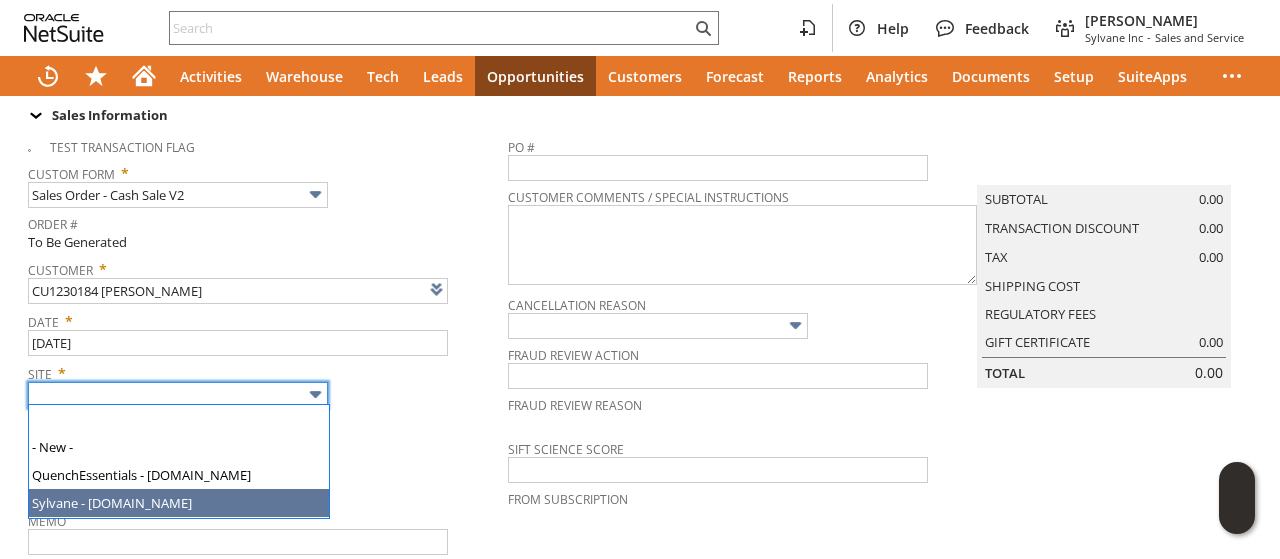 type on "Sylvane - [DOMAIN_NAME]" 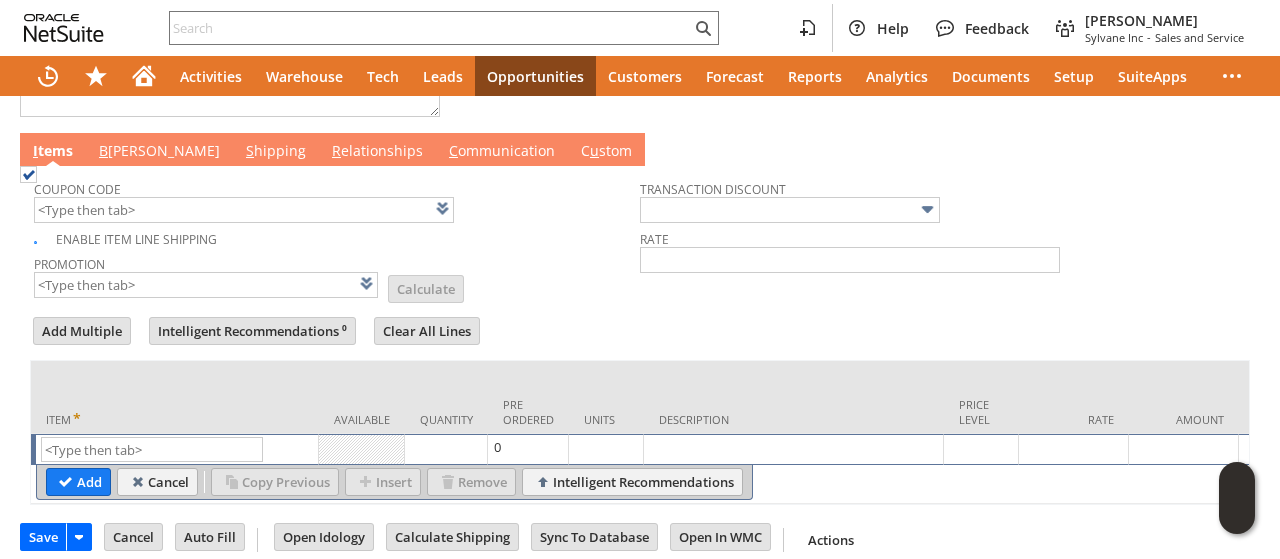 scroll, scrollTop: 1038, scrollLeft: 0, axis: vertical 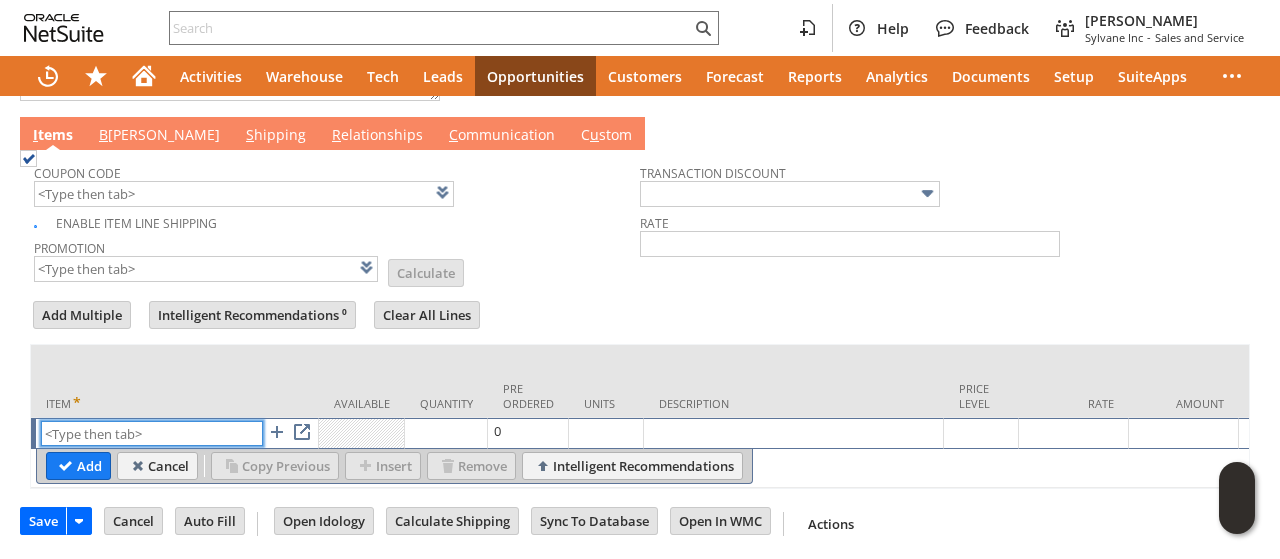 paste on "sa8104k" 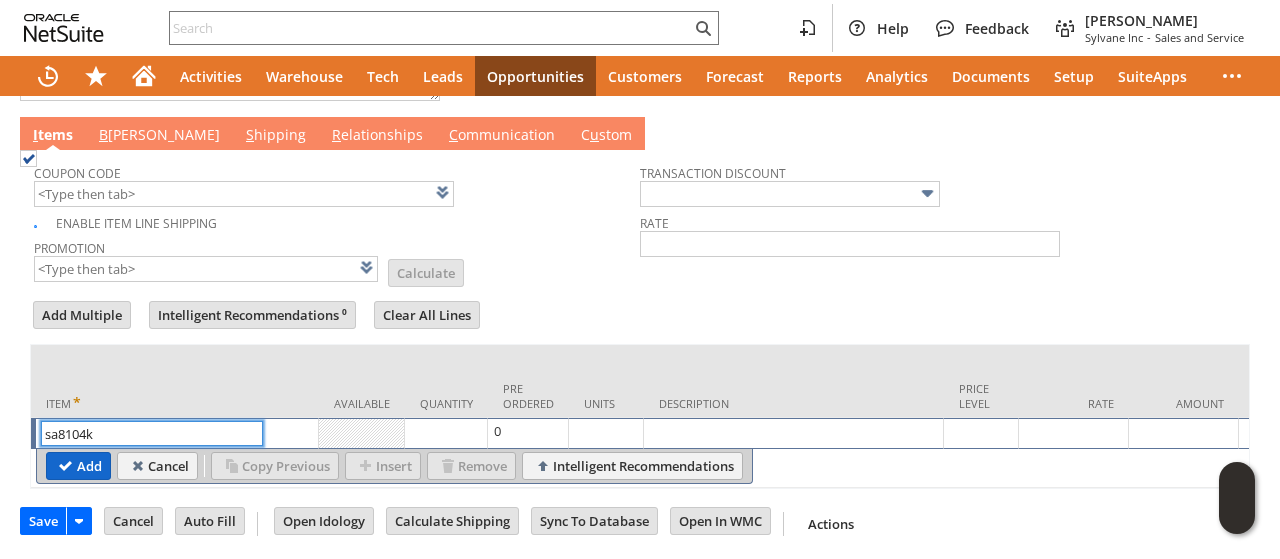 type on "sa8104k" 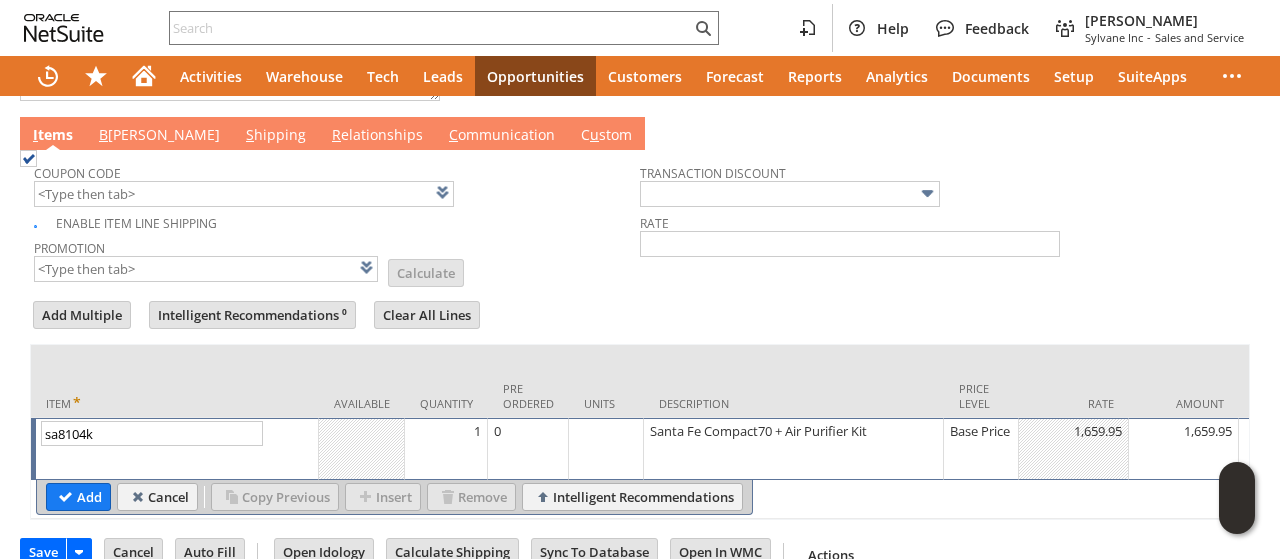 drag, startPoint x: 66, startPoint y: 486, endPoint x: 202, endPoint y: 151, distance: 361.5536 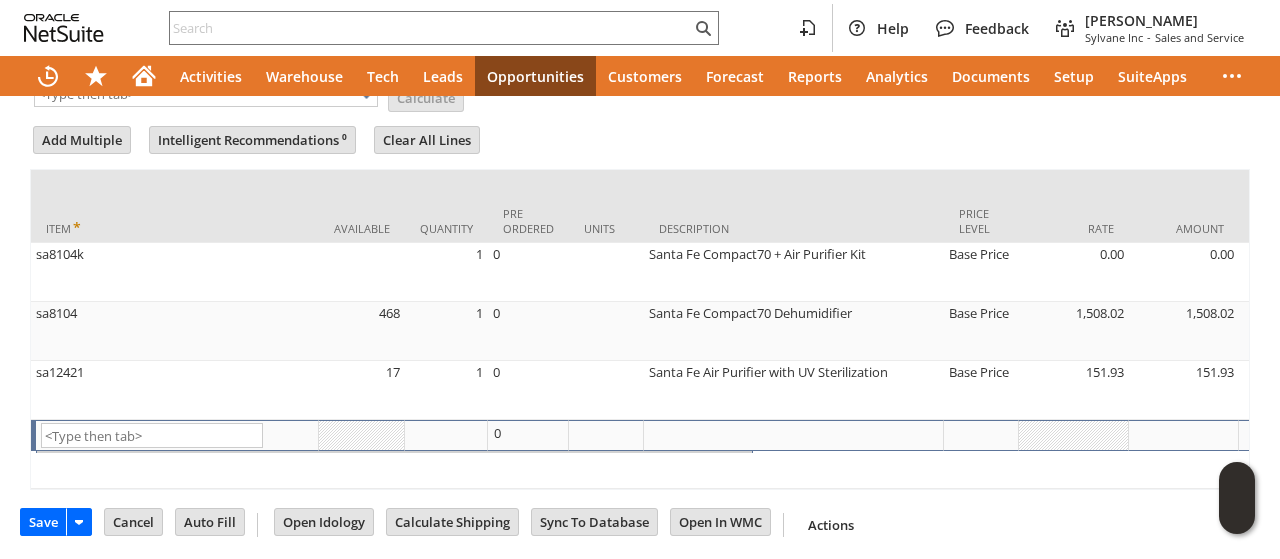 type on "Intelligent Recommendations¹⁰" 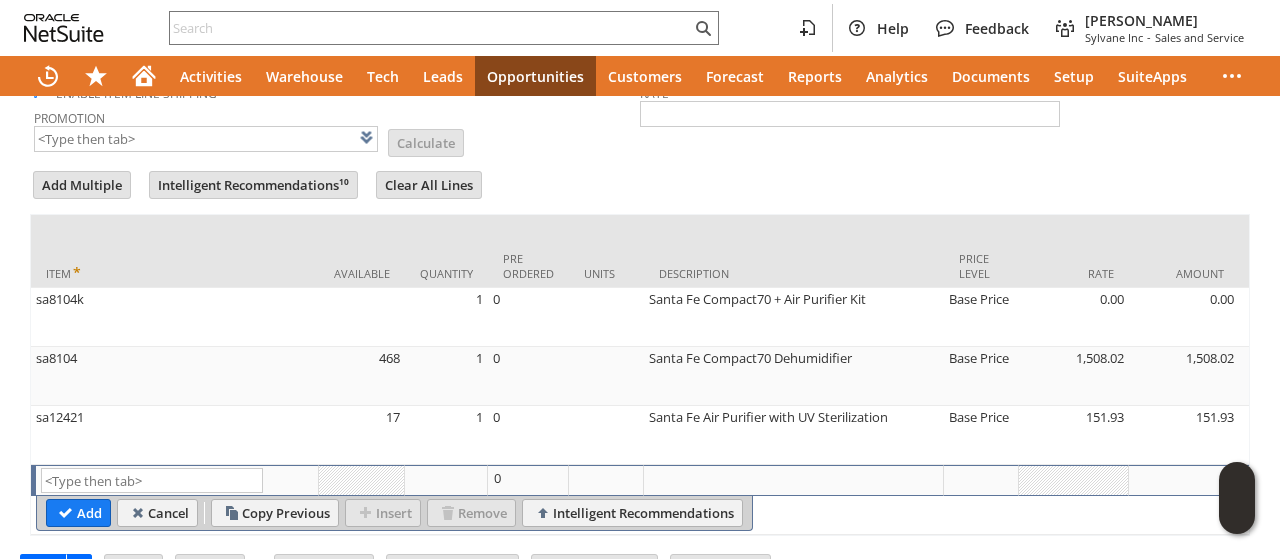scroll, scrollTop: 1113, scrollLeft: 0, axis: vertical 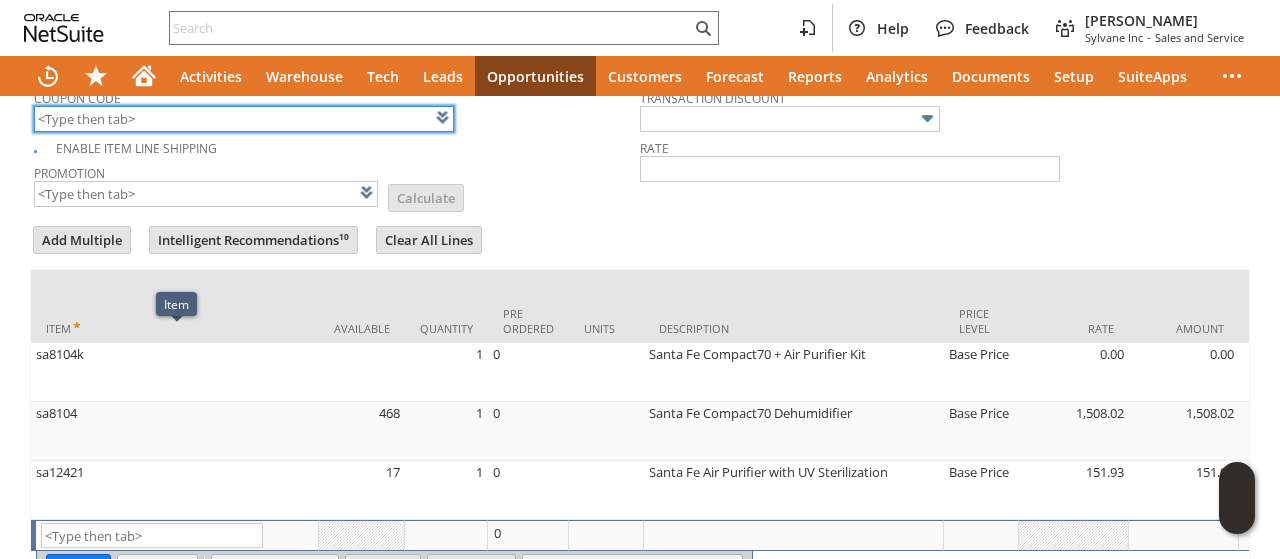 click at bounding box center [244, 119] 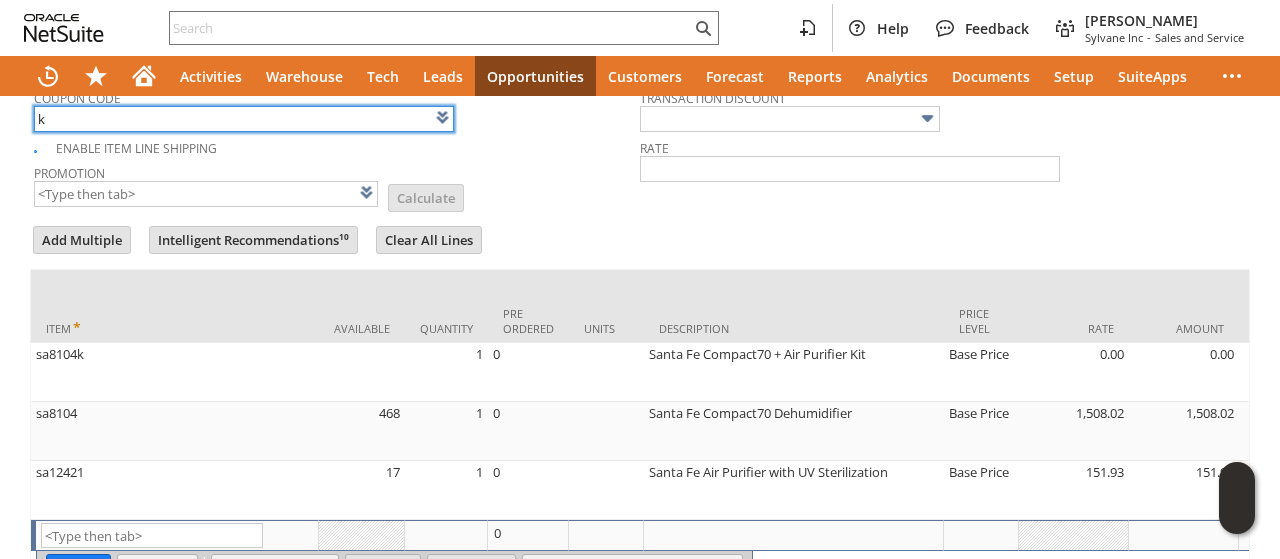 scroll, scrollTop: 1112, scrollLeft: 0, axis: vertical 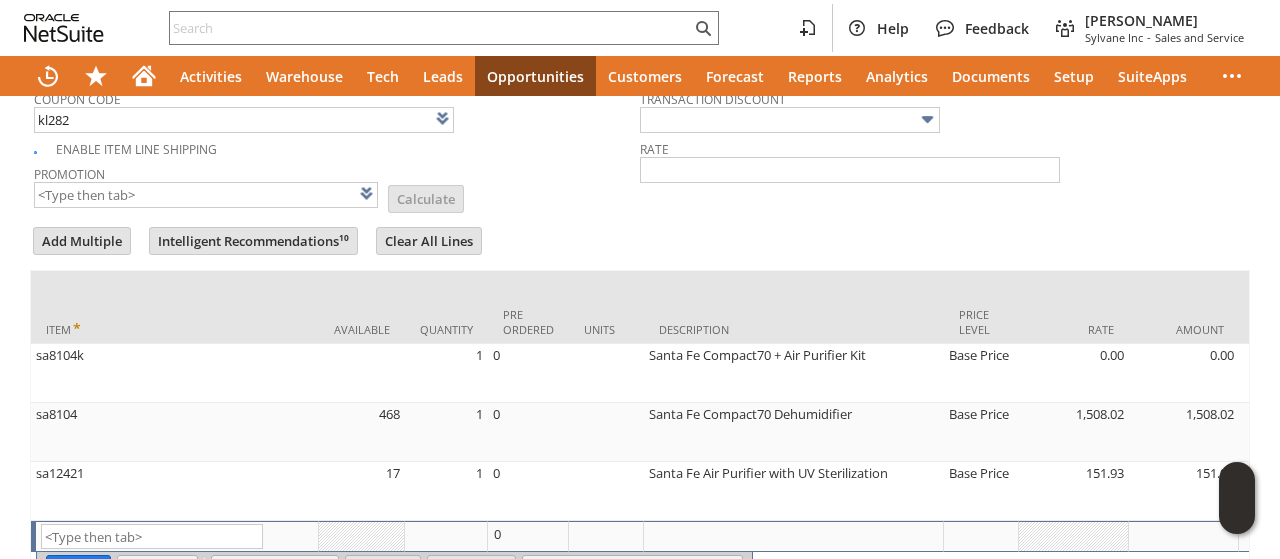 click on "Promotion
List
Calculate" at bounding box center (337, 185) 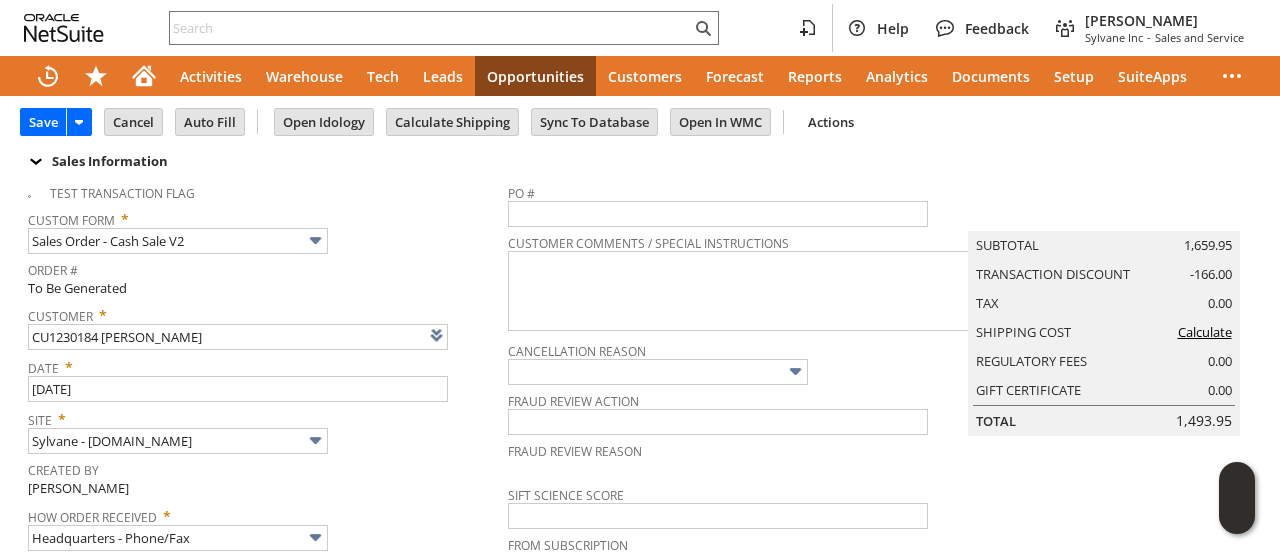 scroll, scrollTop: 0, scrollLeft: 0, axis: both 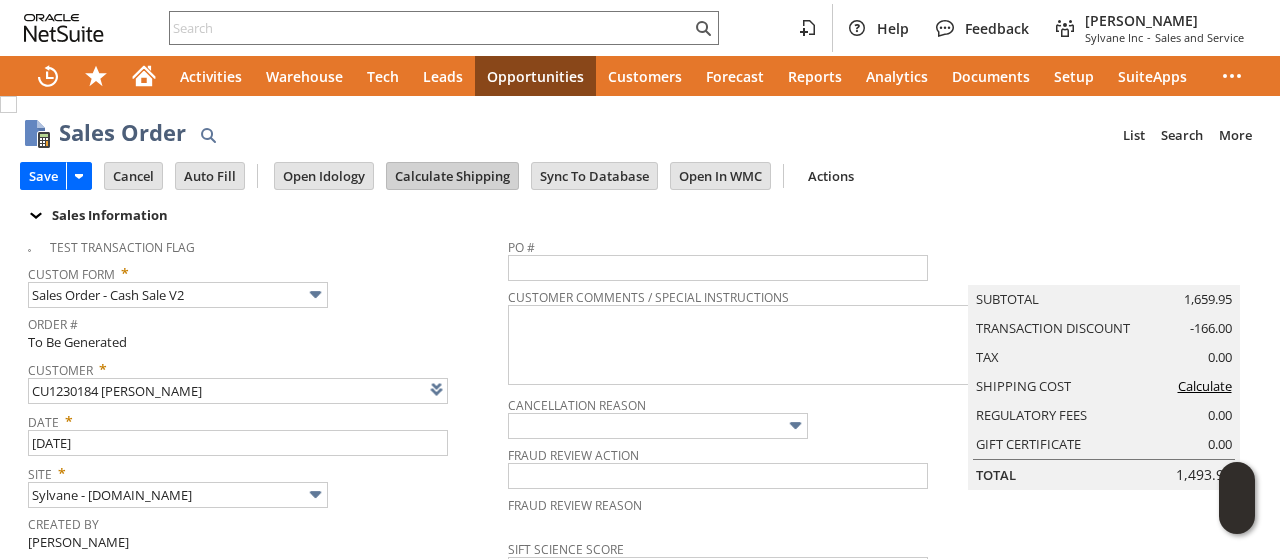click on "Calculate Shipping" at bounding box center [452, 176] 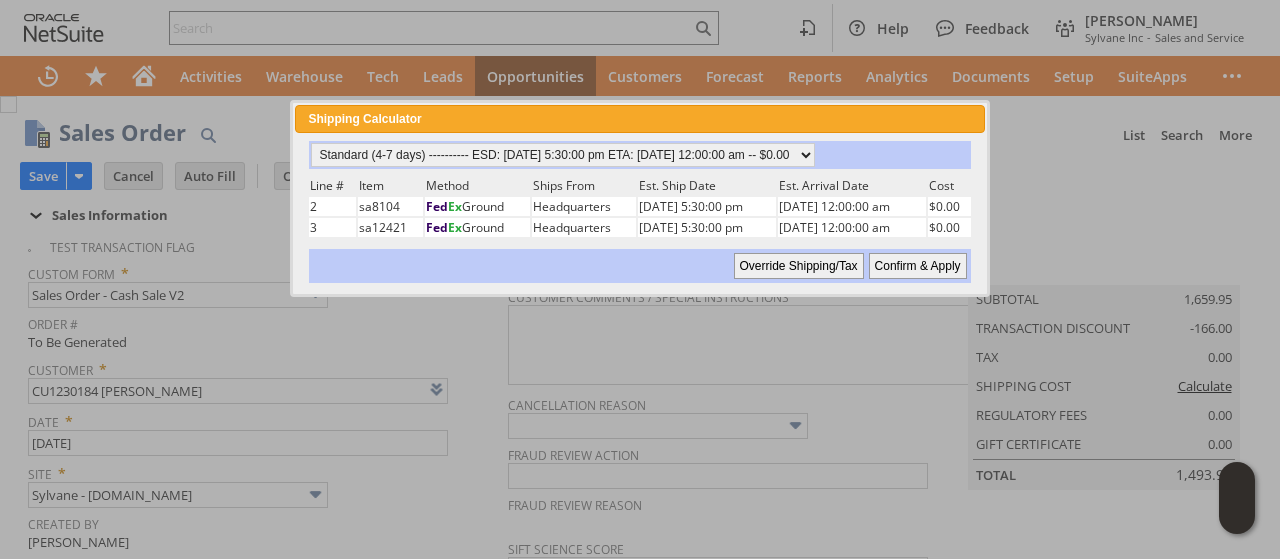 click on "Confirm & Apply" at bounding box center [918, 266] 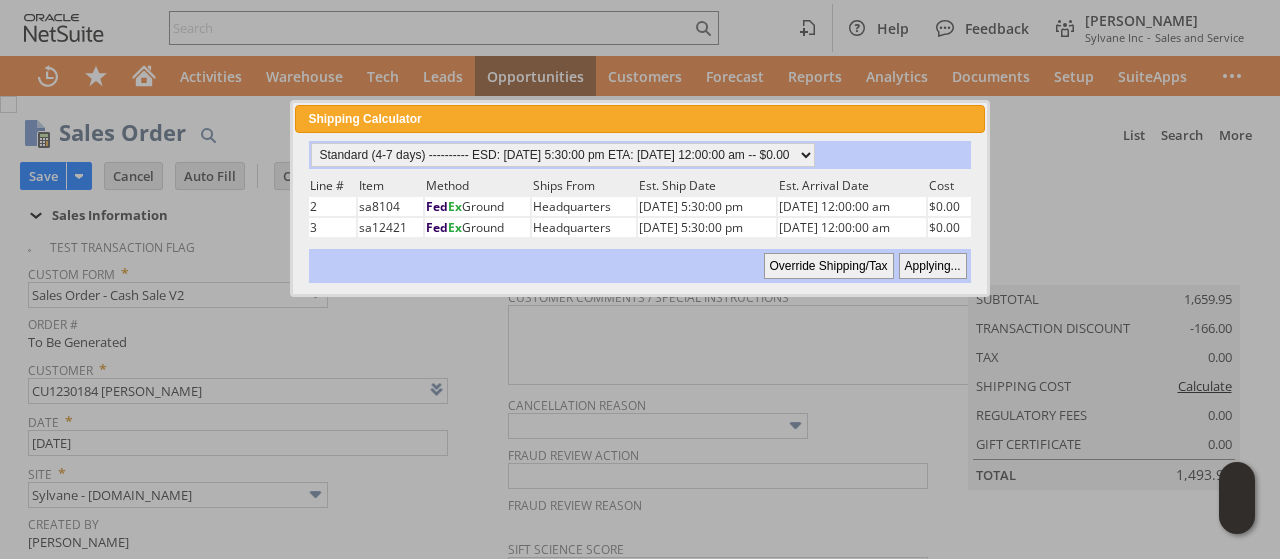 type 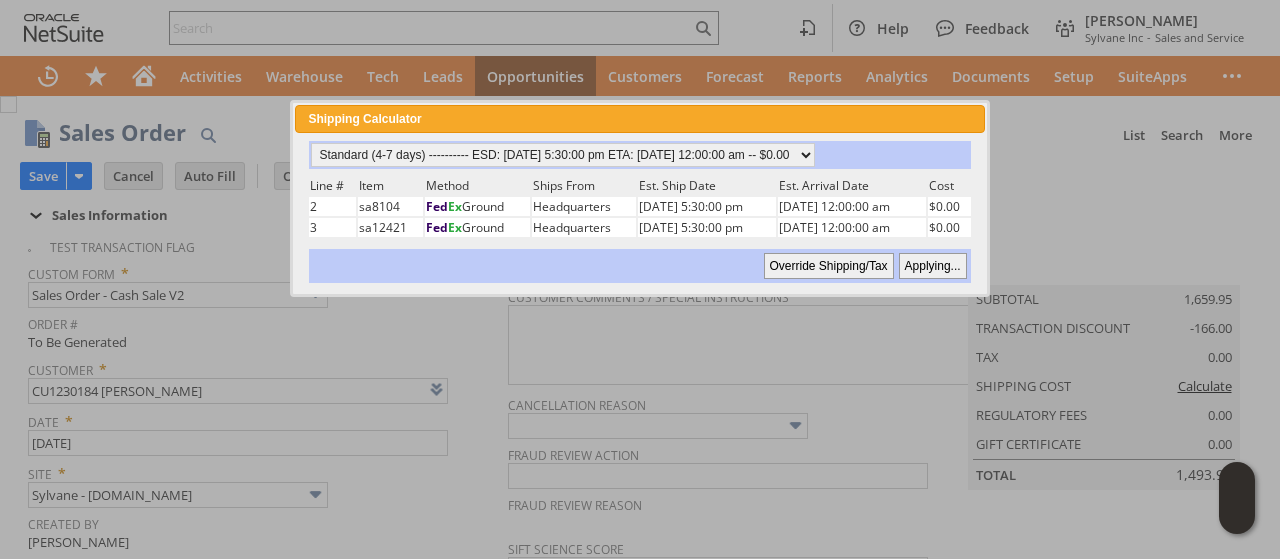 type on "Add" 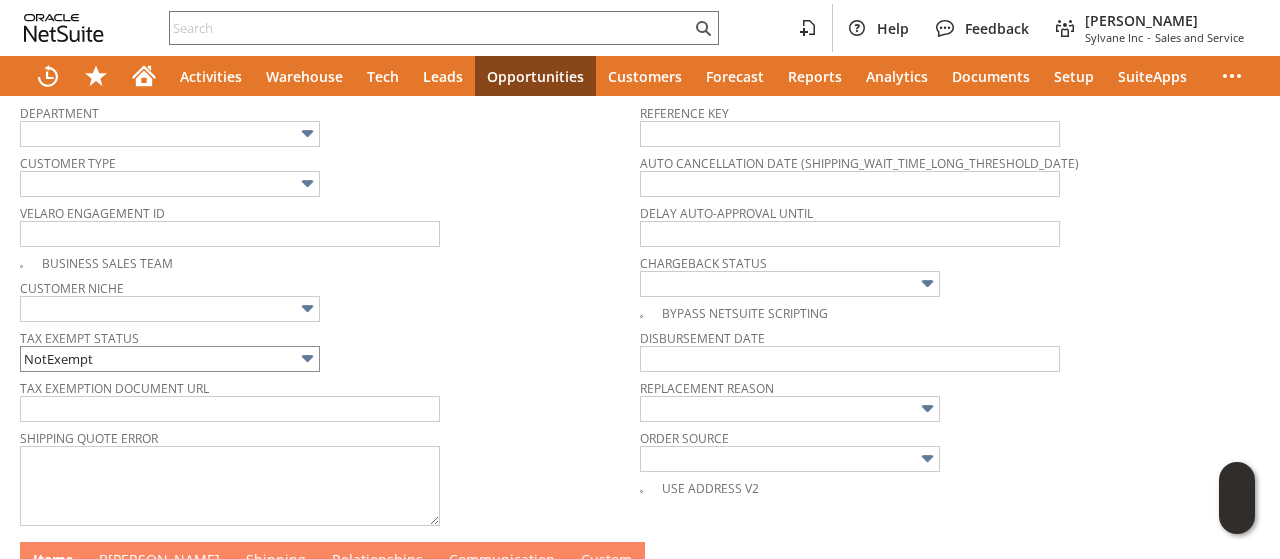 scroll, scrollTop: 813, scrollLeft: 0, axis: vertical 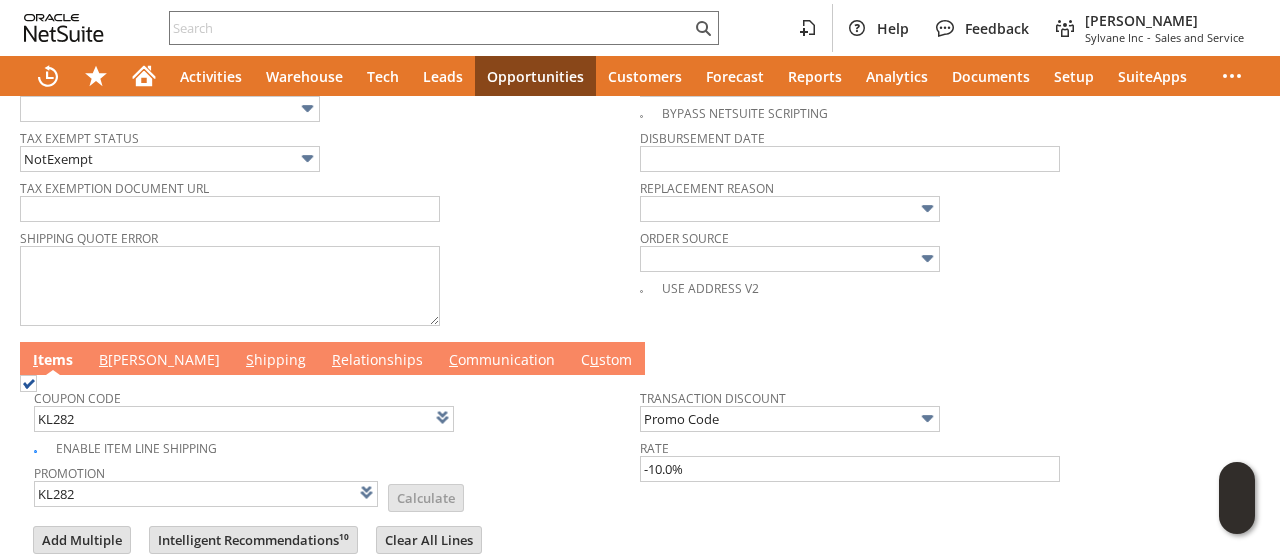 click on "B illing" at bounding box center (159, 358) 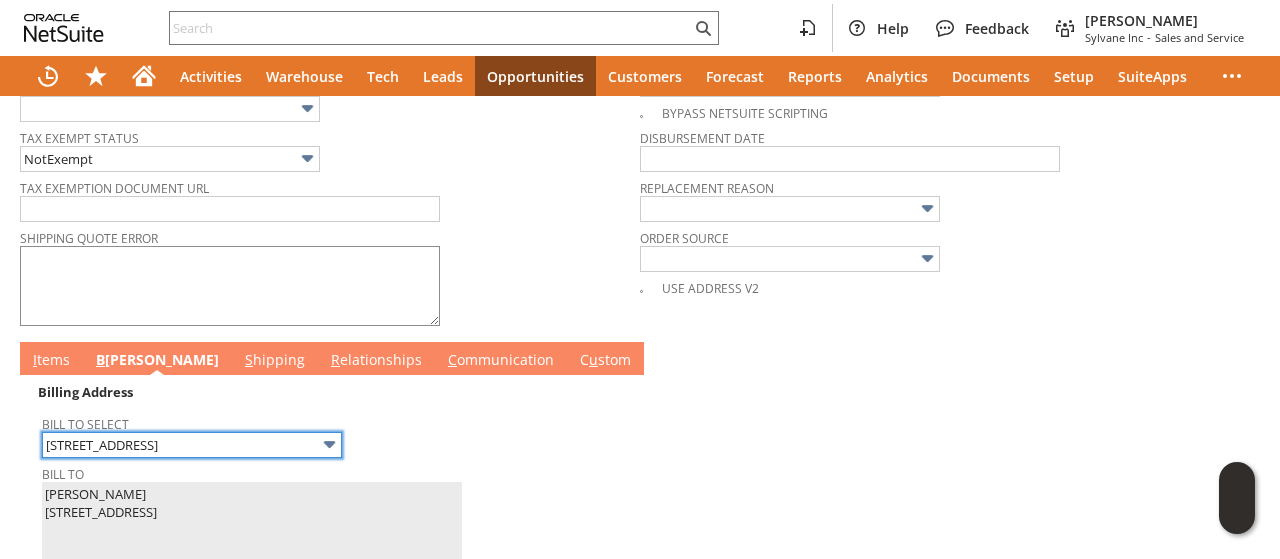 scroll, scrollTop: 1013, scrollLeft: 0, axis: vertical 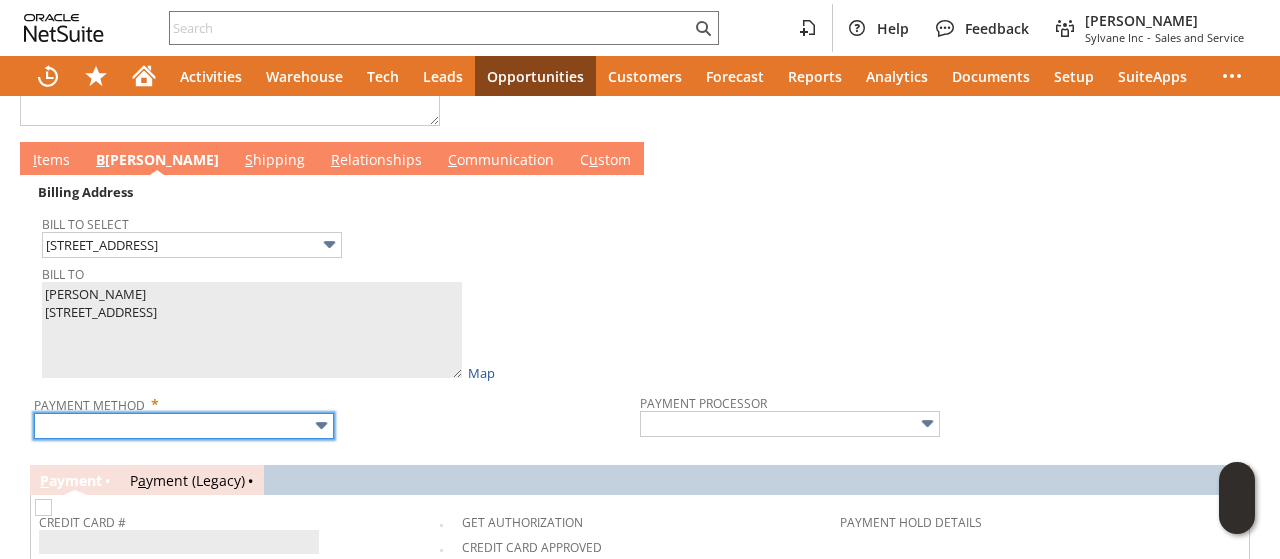 click at bounding box center [184, 426] 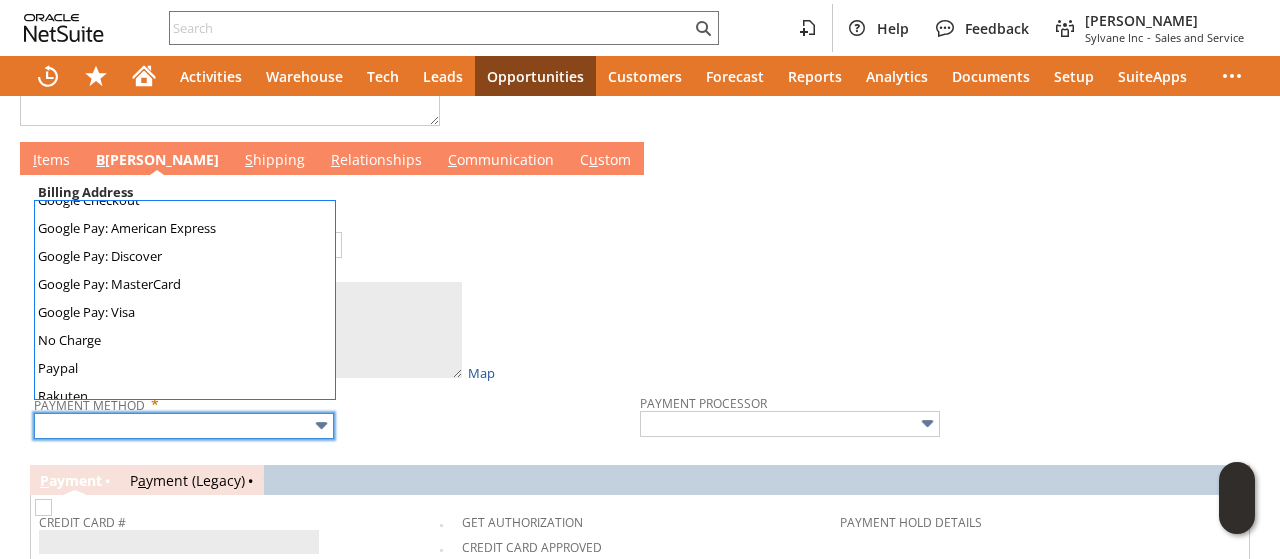 scroll, scrollTop: 558, scrollLeft: 0, axis: vertical 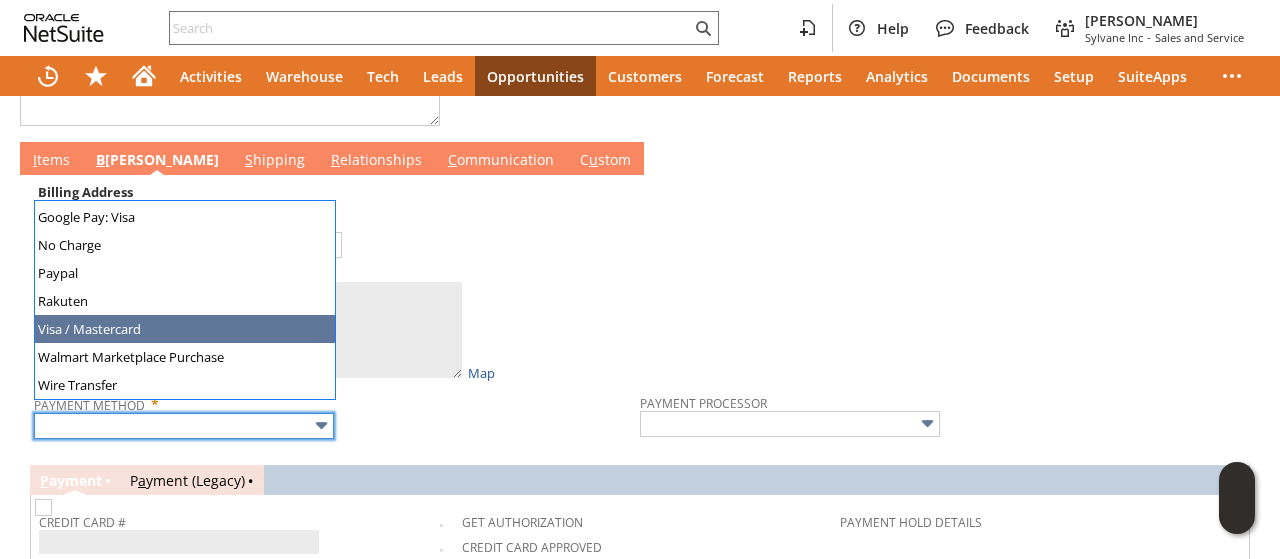 type on "Visa / Mastercard" 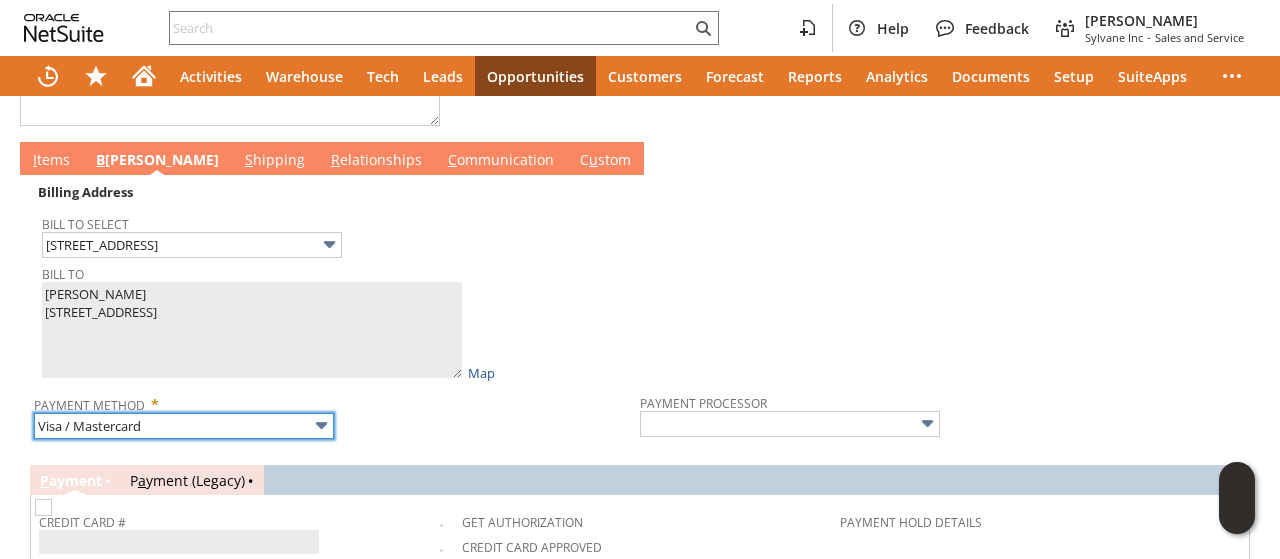 type on "Braintree" 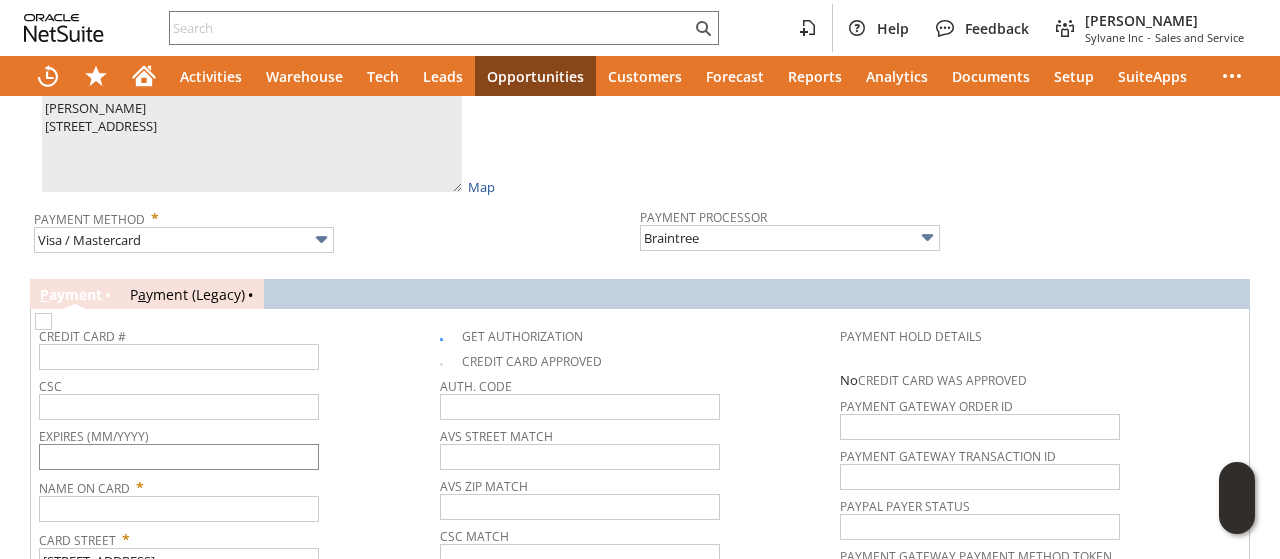 scroll, scrollTop: 1213, scrollLeft: 0, axis: vertical 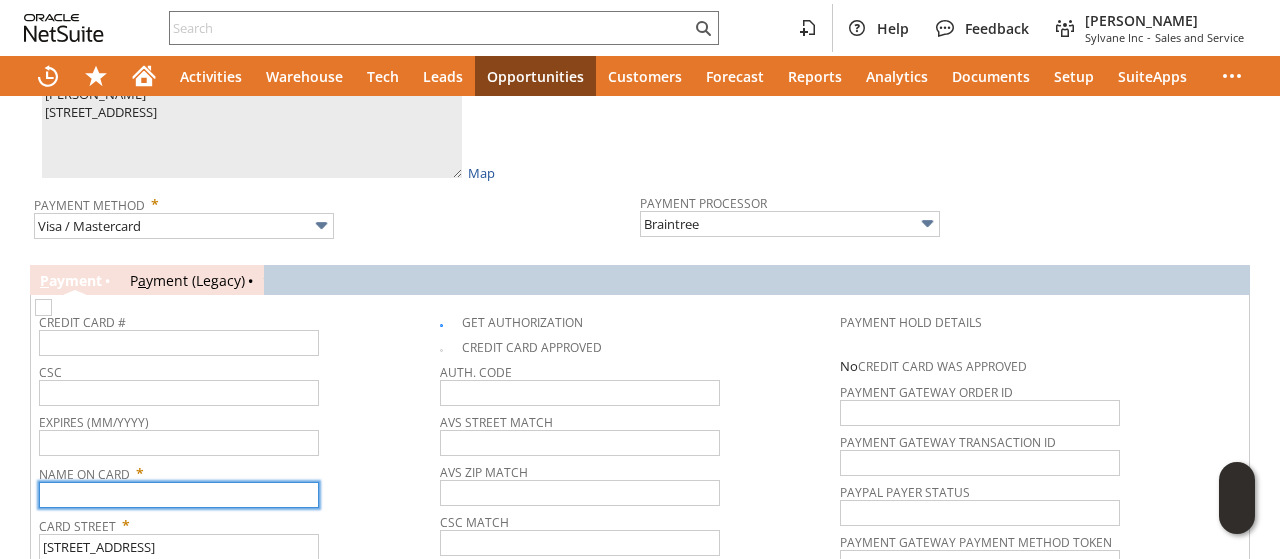 paste on "Paul Norwood" 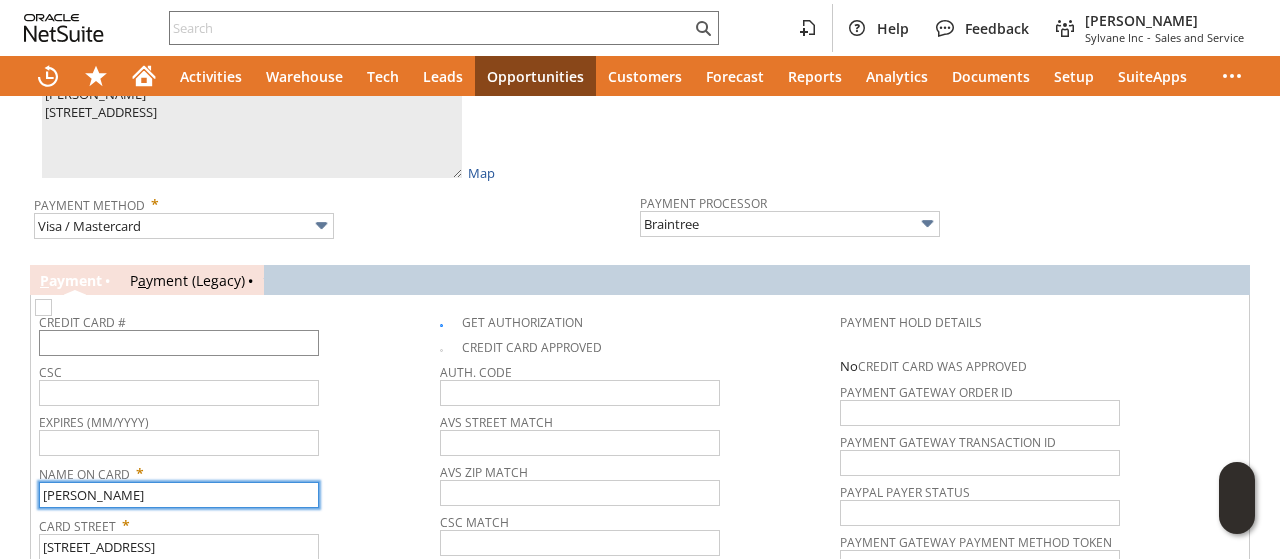 type on "Paul Norwood" 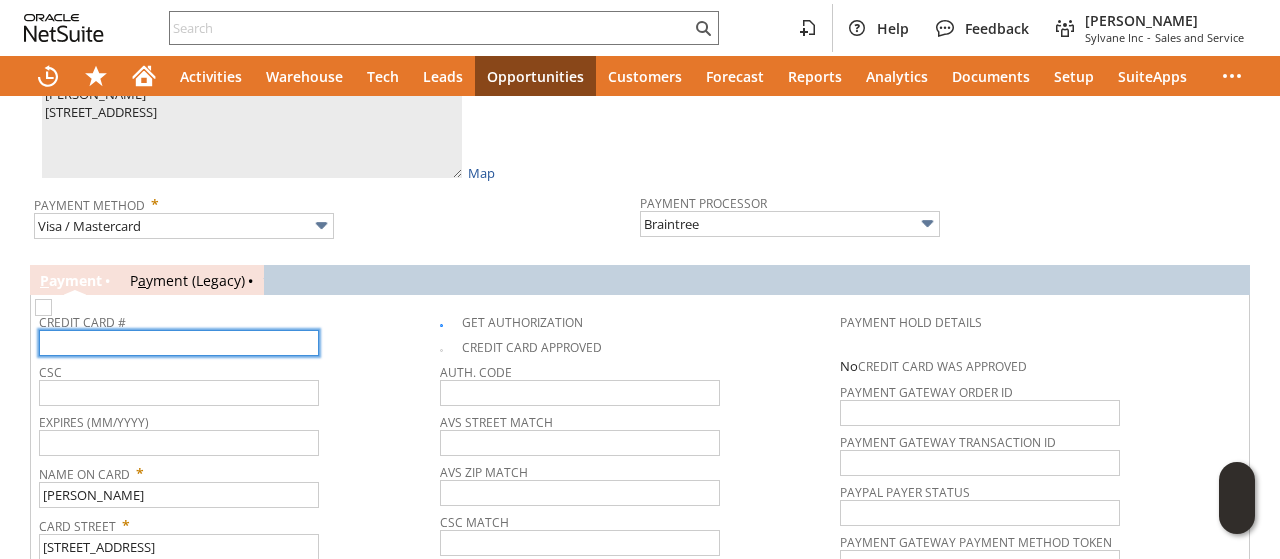 click at bounding box center [179, 343] 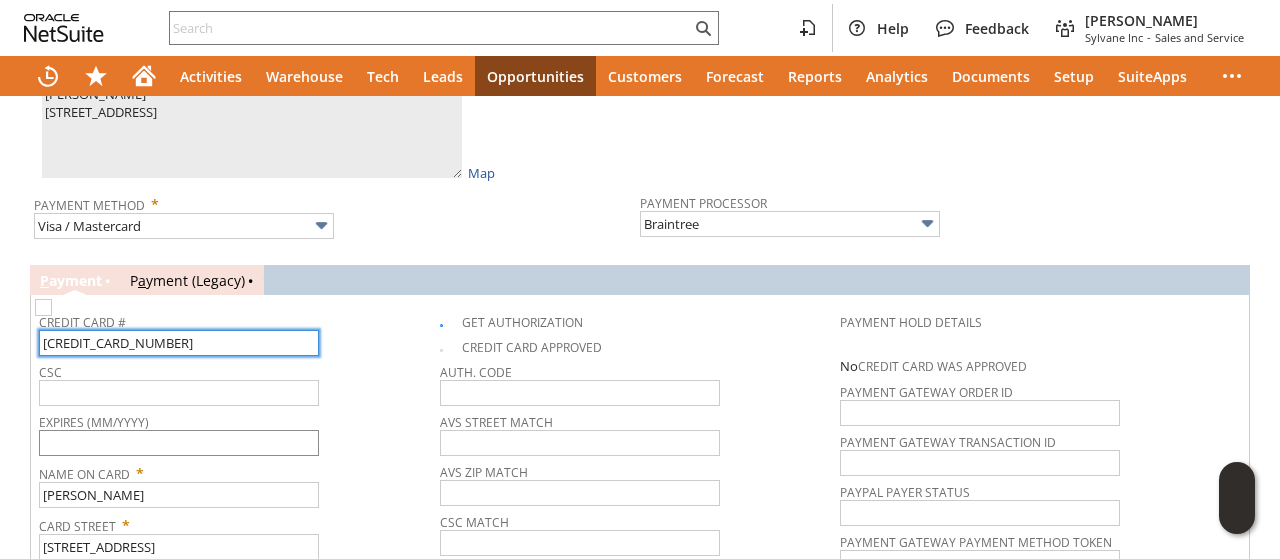 type on "4078870125220843" 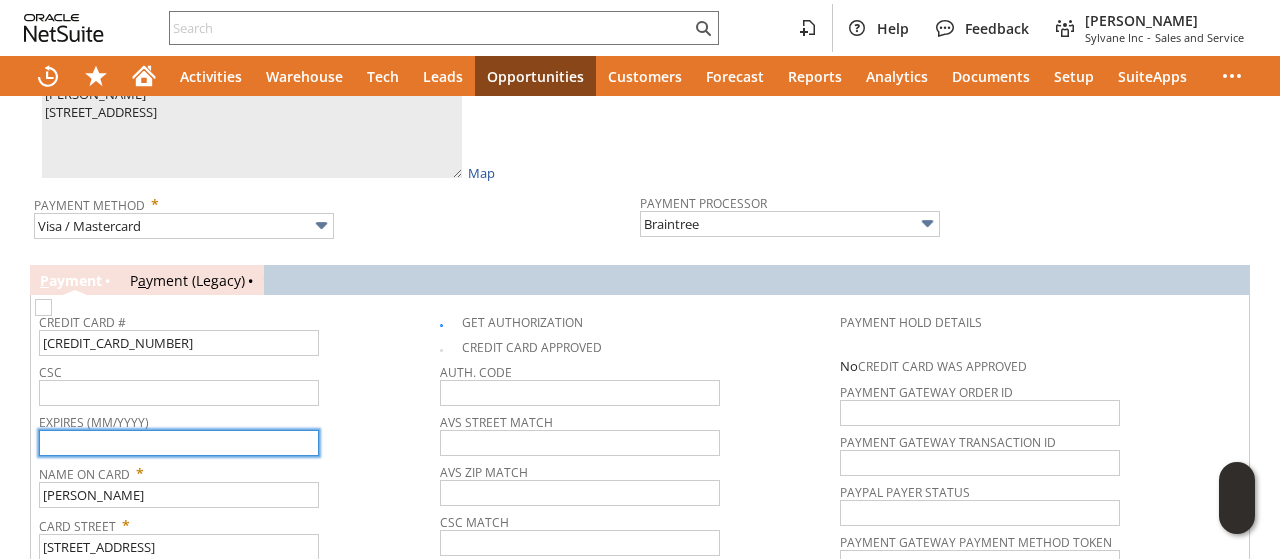click at bounding box center [179, 443] 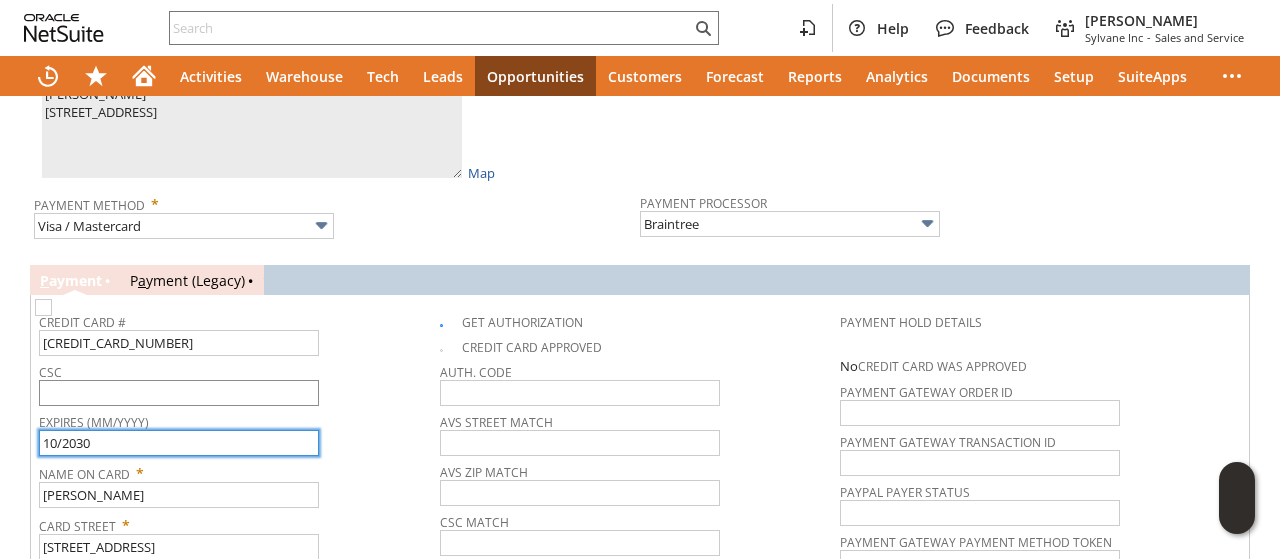 type on "10/2030" 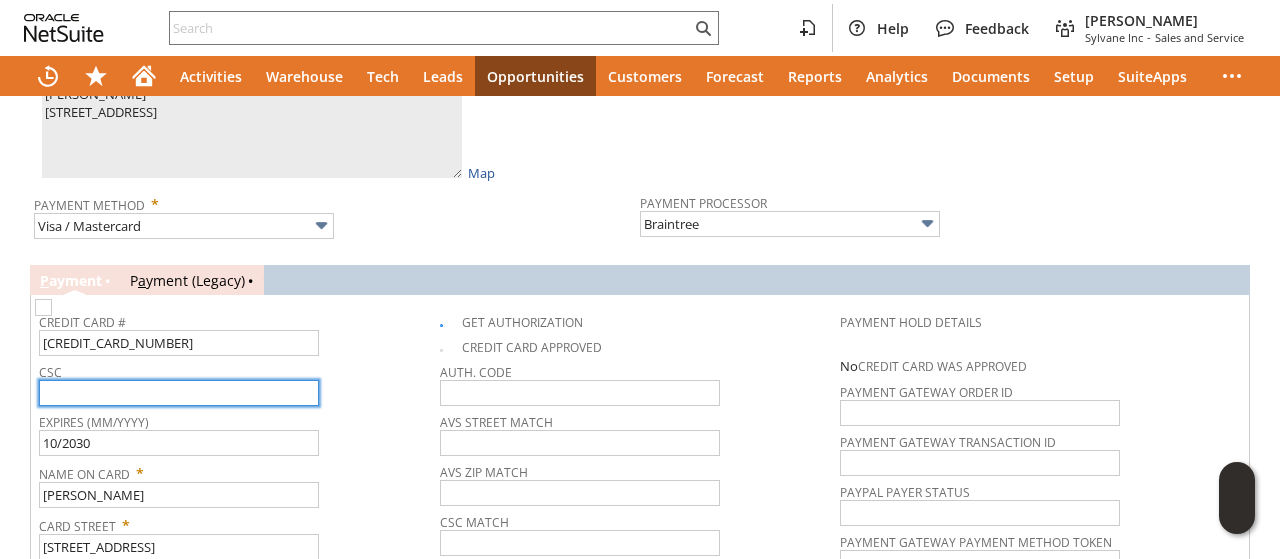 click at bounding box center [179, 393] 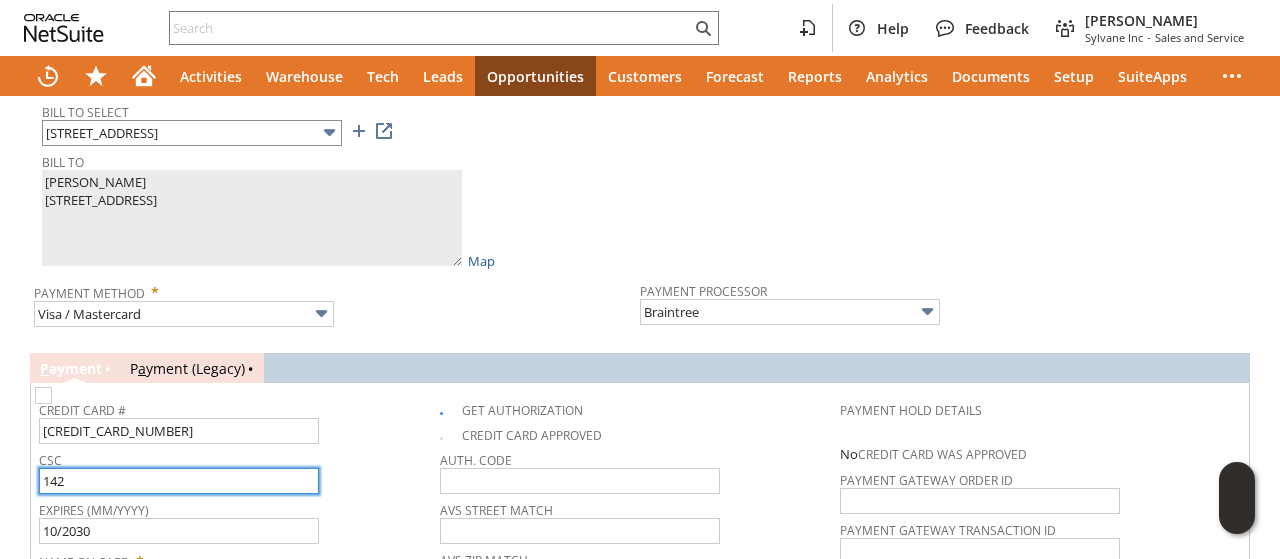 scroll, scrollTop: 1013, scrollLeft: 0, axis: vertical 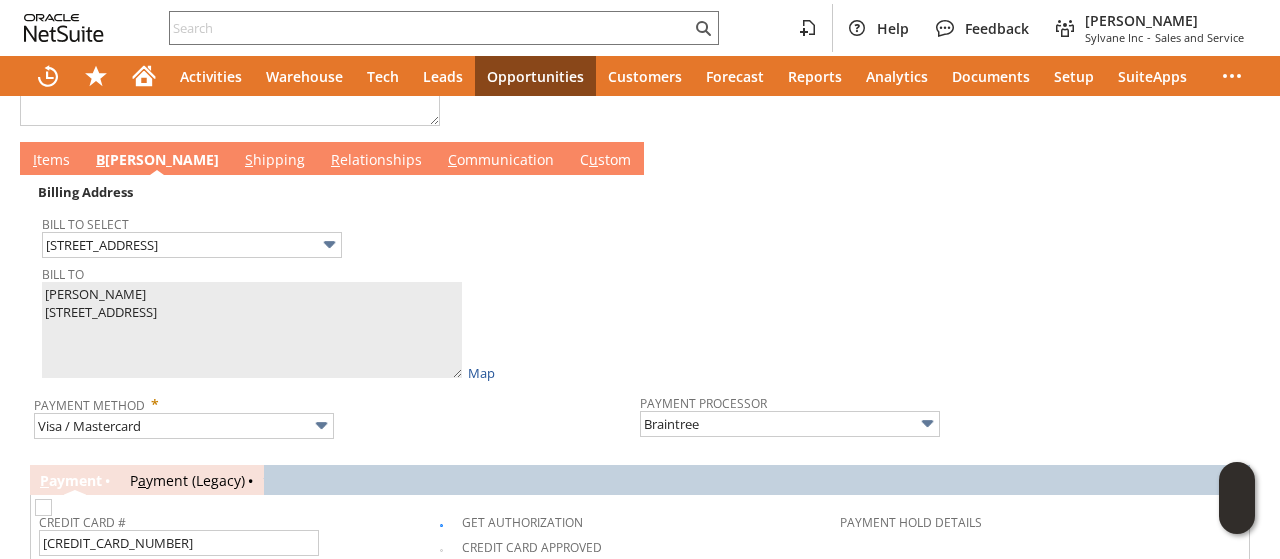 type on "142" 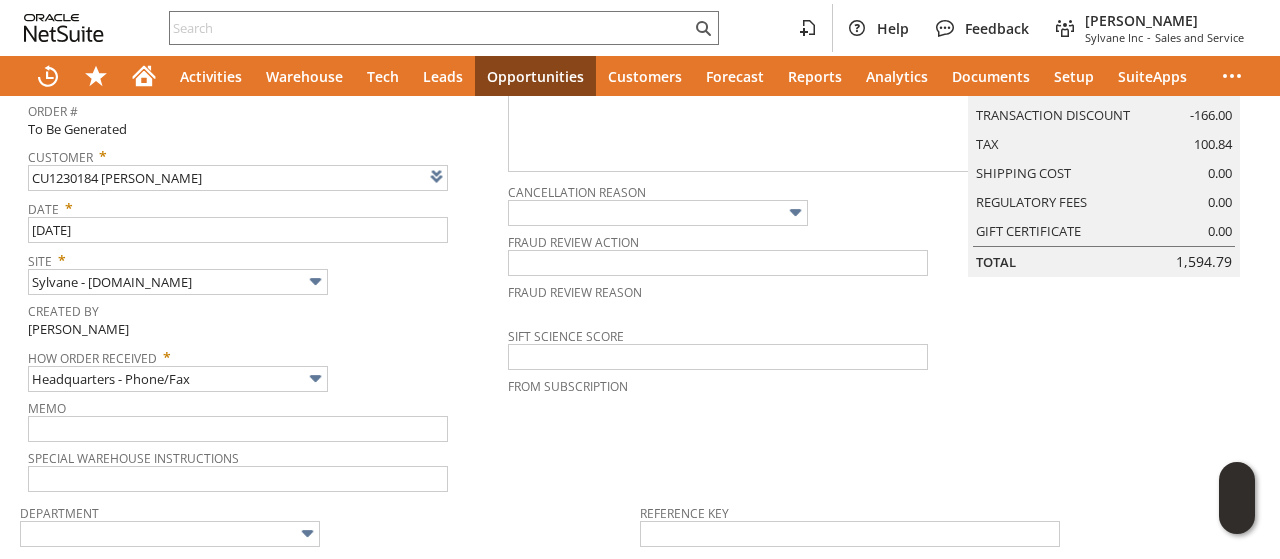 scroll, scrollTop: 0, scrollLeft: 0, axis: both 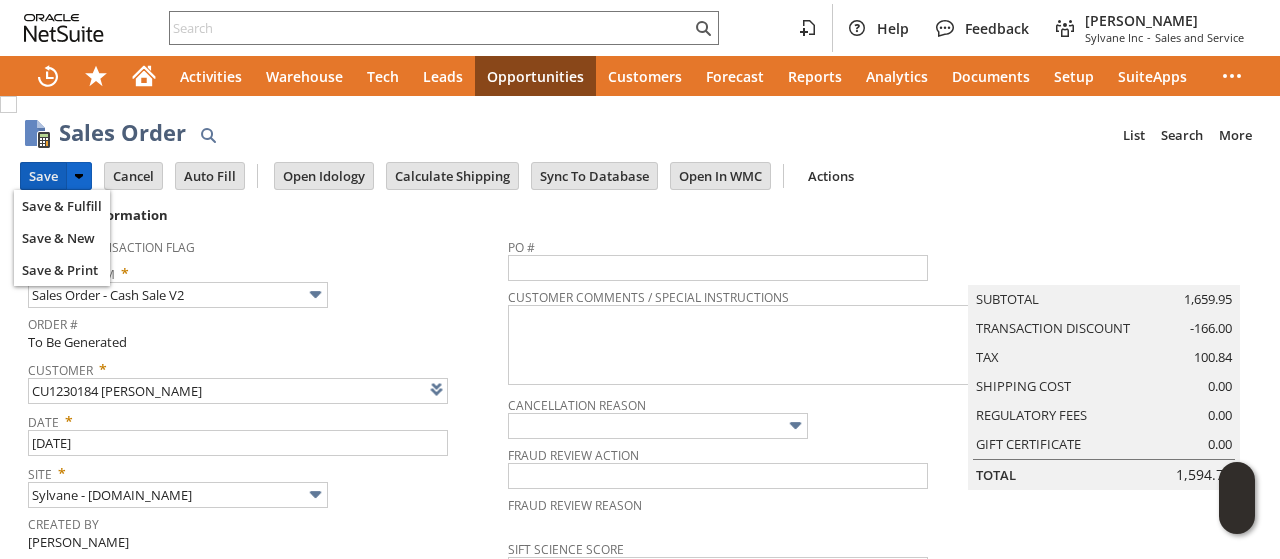 click on "Save" at bounding box center (43, 176) 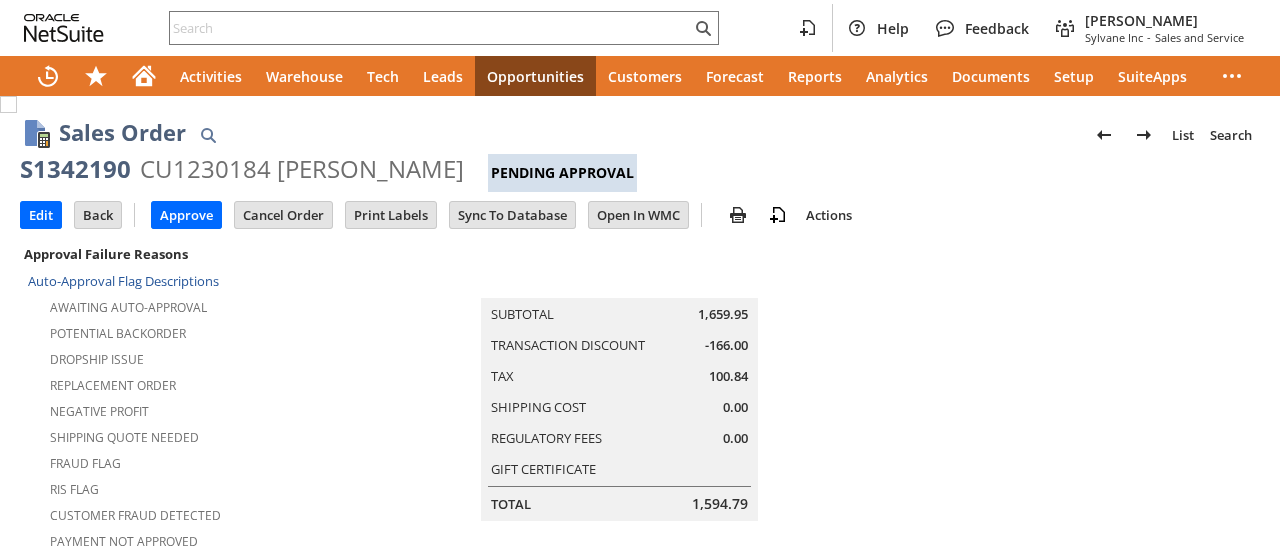scroll, scrollTop: 0, scrollLeft: 0, axis: both 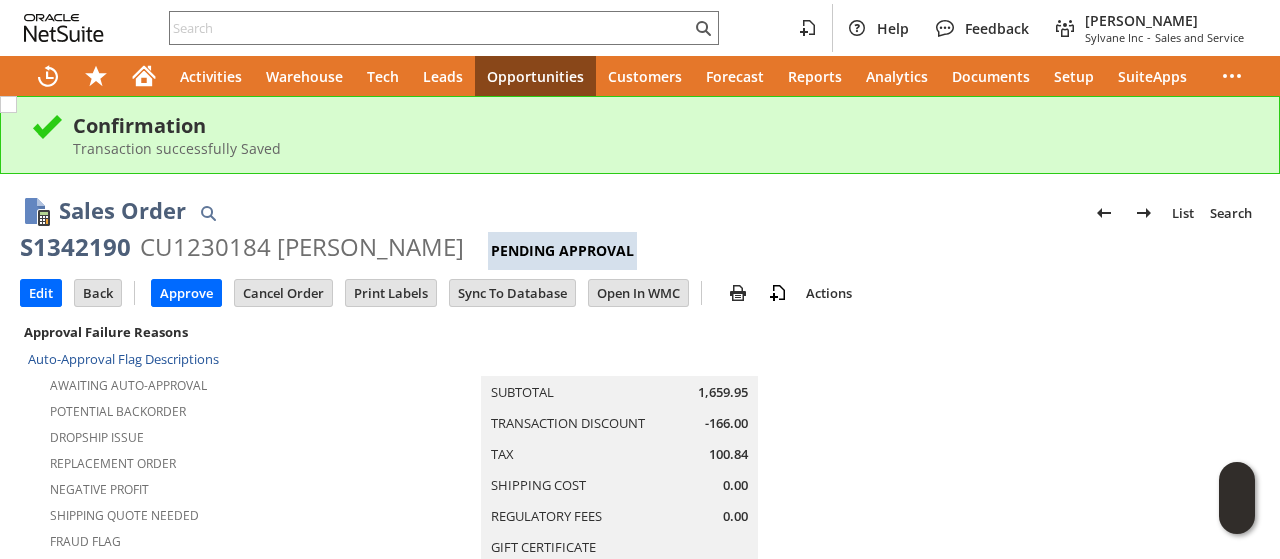 drag, startPoint x: 967, startPoint y: 379, endPoint x: 988, endPoint y: 332, distance: 51.47815 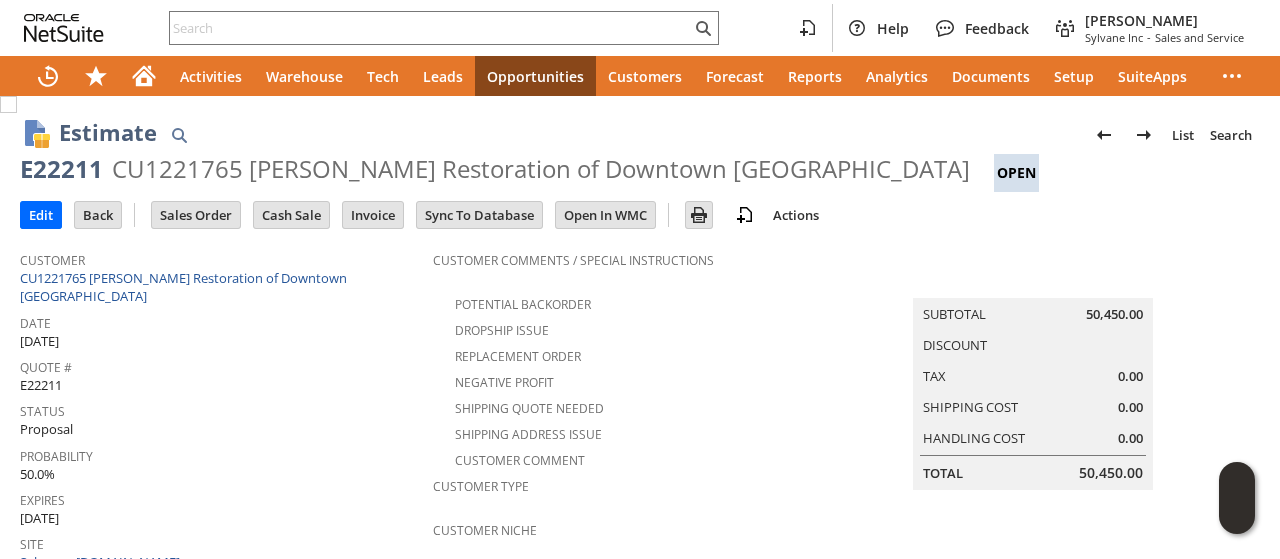 scroll, scrollTop: 0, scrollLeft: 0, axis: both 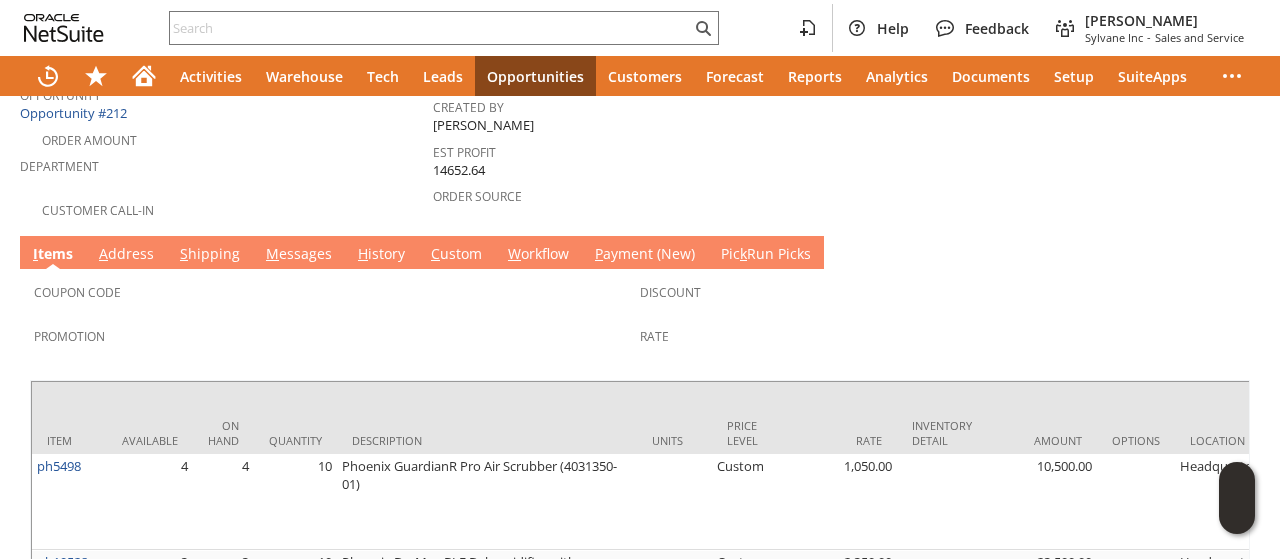 click on "M" at bounding box center (272, 253) 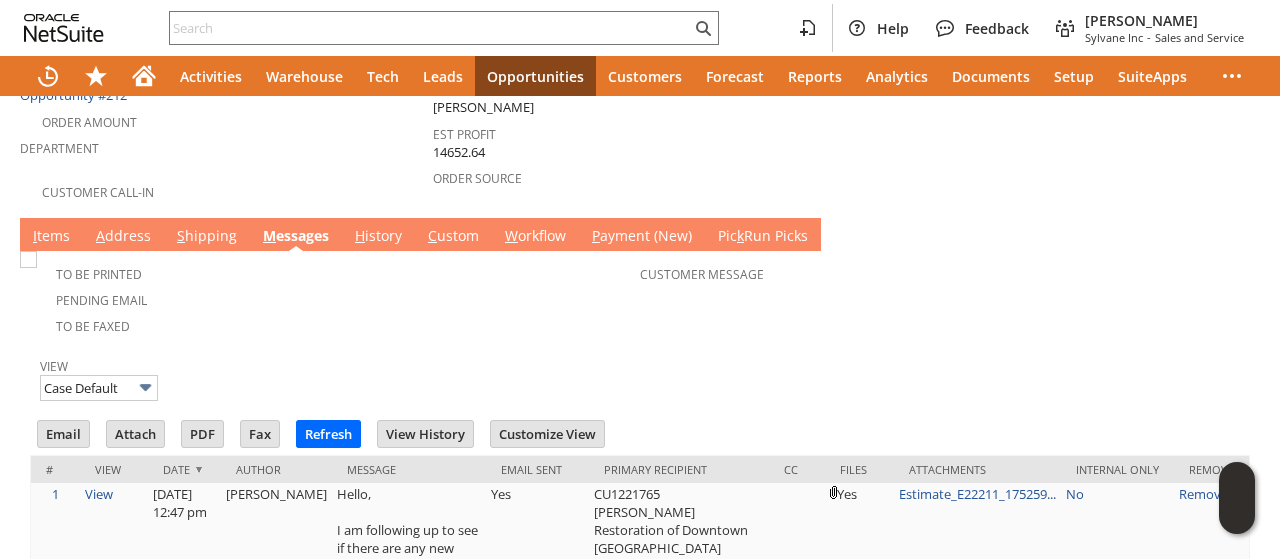 scroll, scrollTop: 0, scrollLeft: 0, axis: both 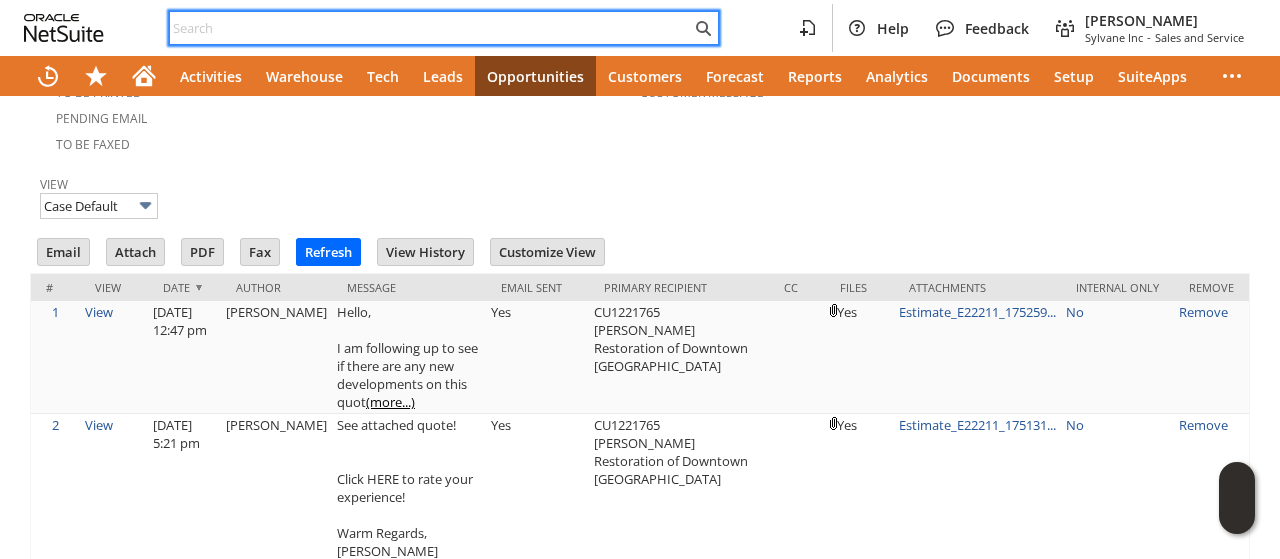paste on "2153790502" 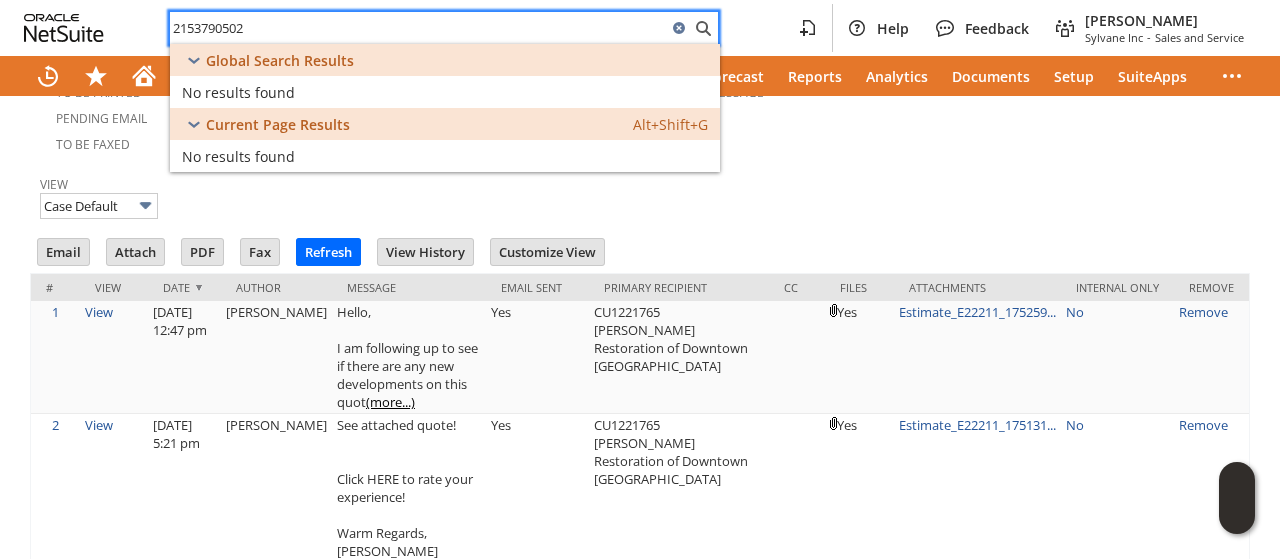 click on "2153790502" at bounding box center [418, 28] 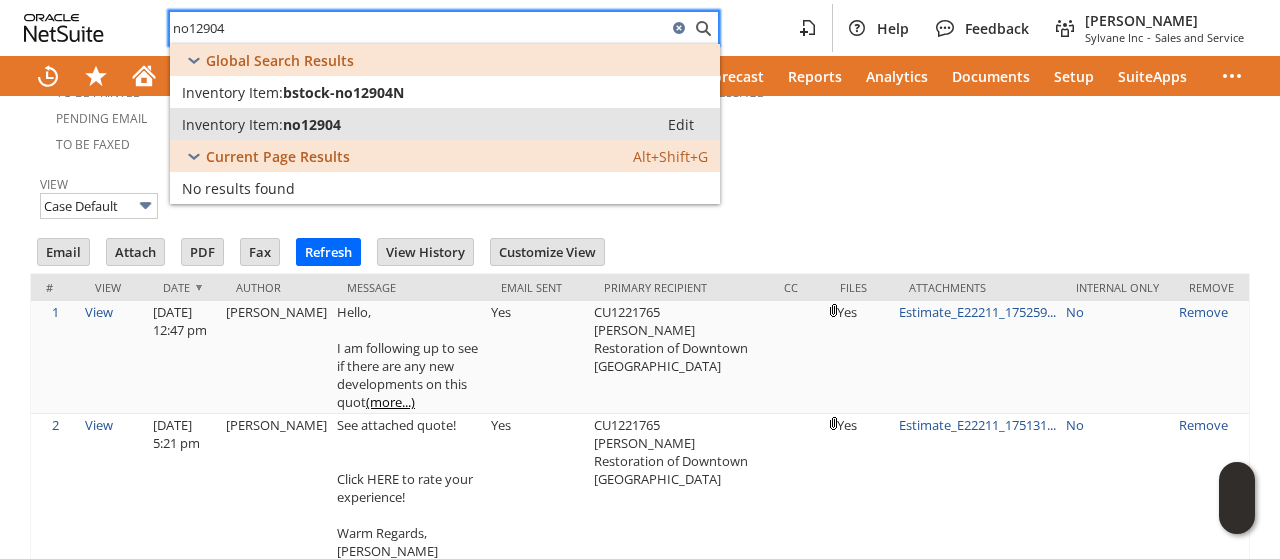 type on "no12904" 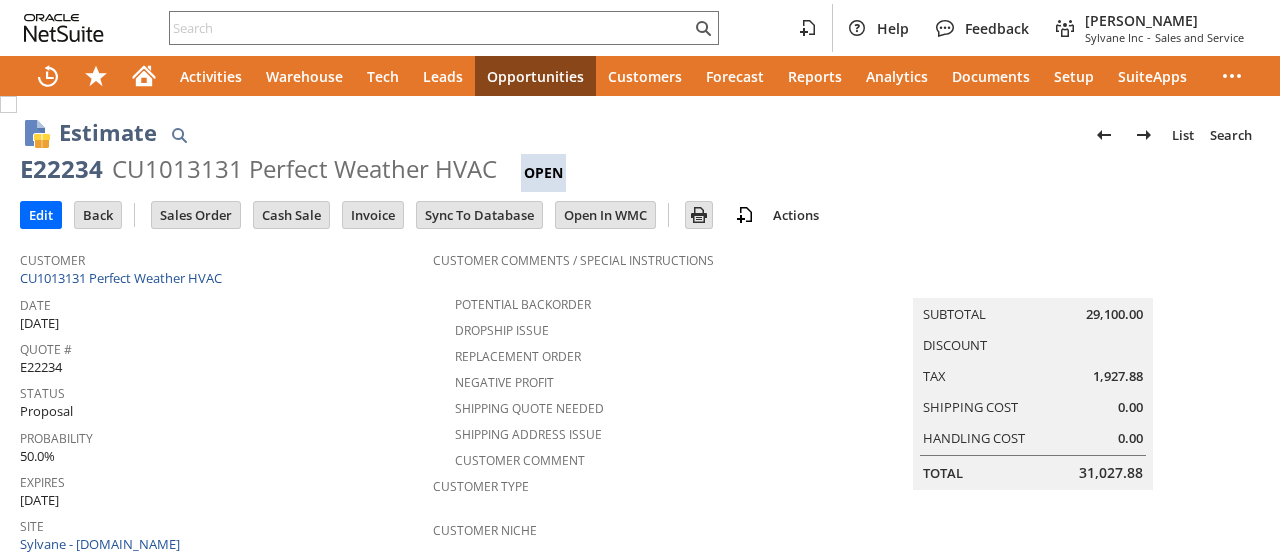 click on "M essages" at bounding box center [299, 855] 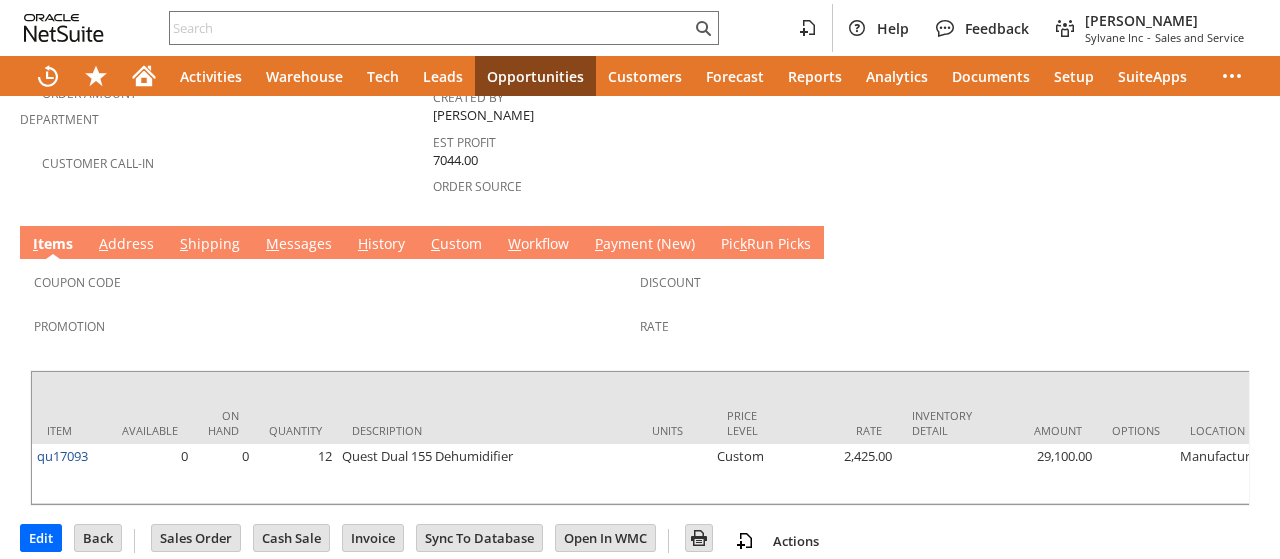 click on "M essages" at bounding box center (299, 245) 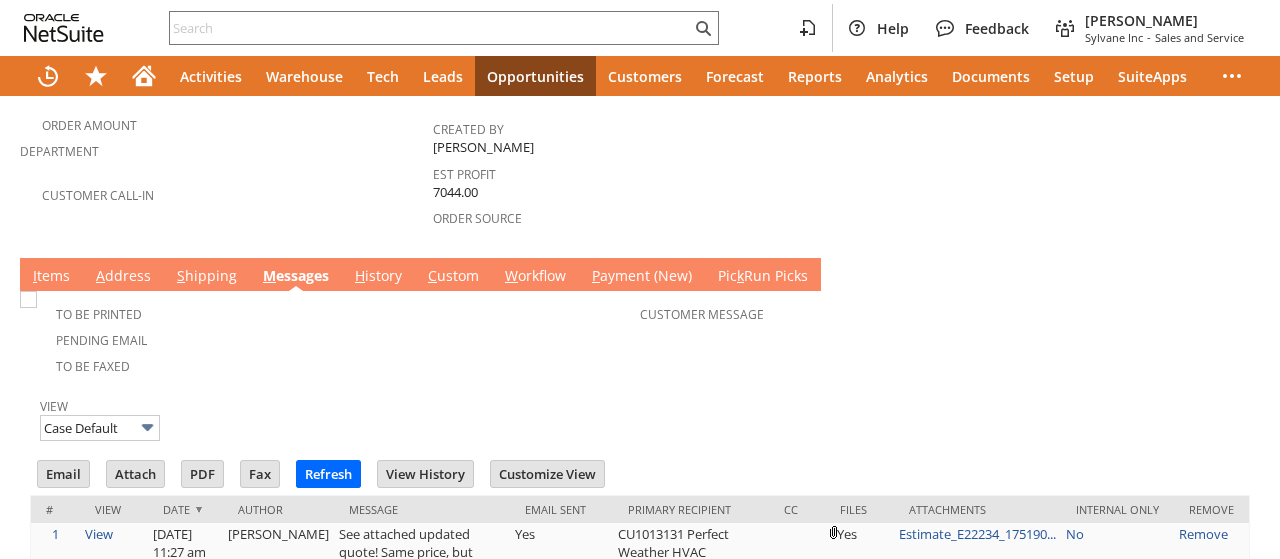 scroll, scrollTop: 610, scrollLeft: 0, axis: vertical 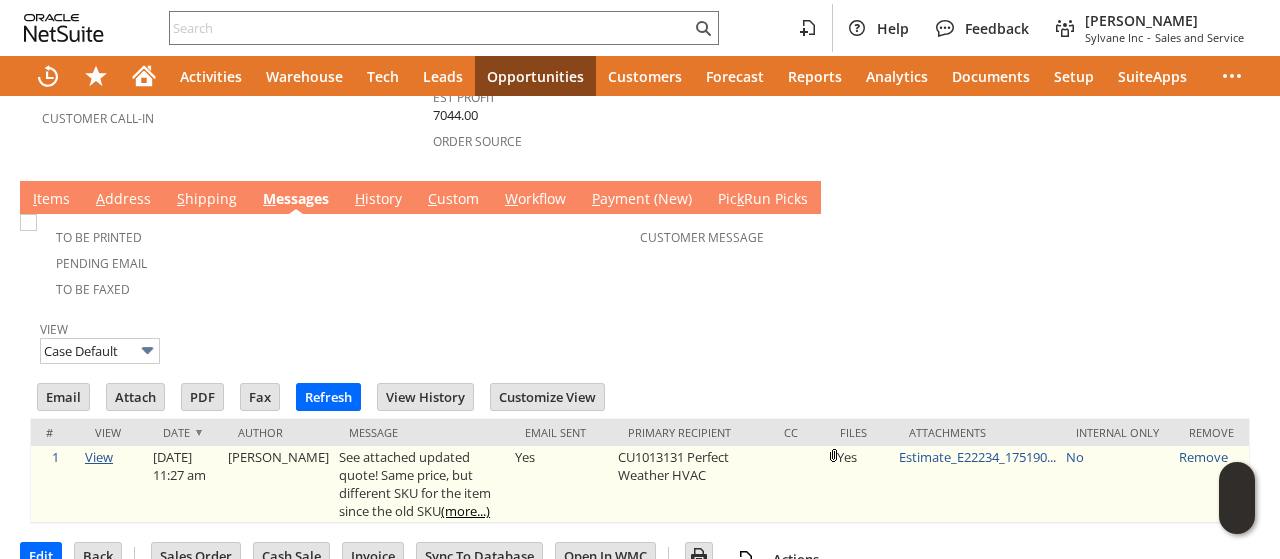 click on "View" at bounding box center (99, 457) 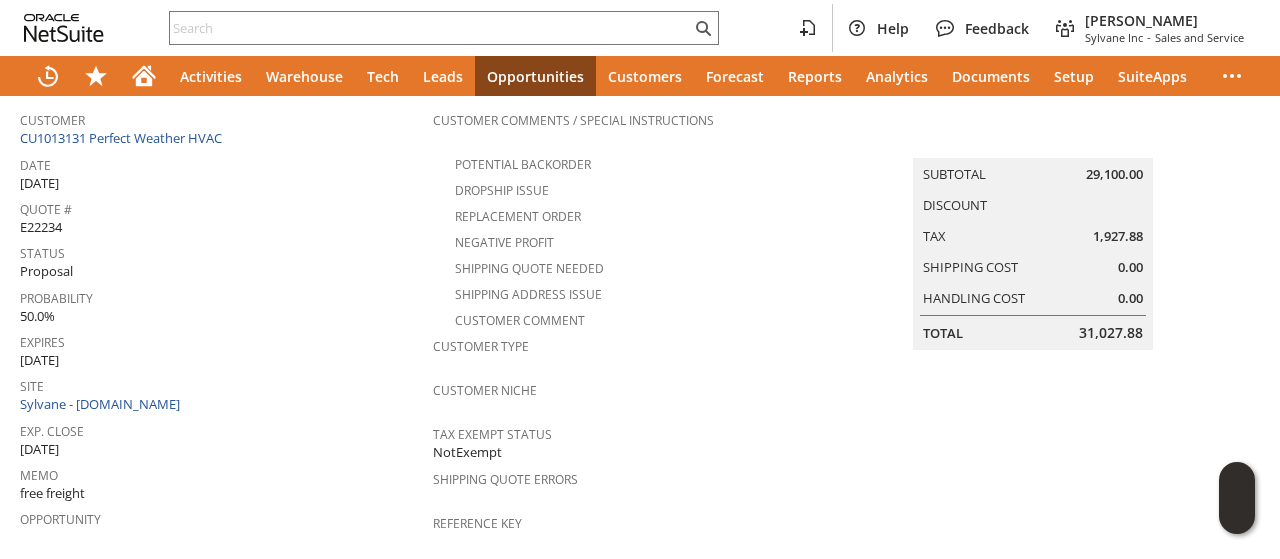 scroll, scrollTop: 55, scrollLeft: 0, axis: vertical 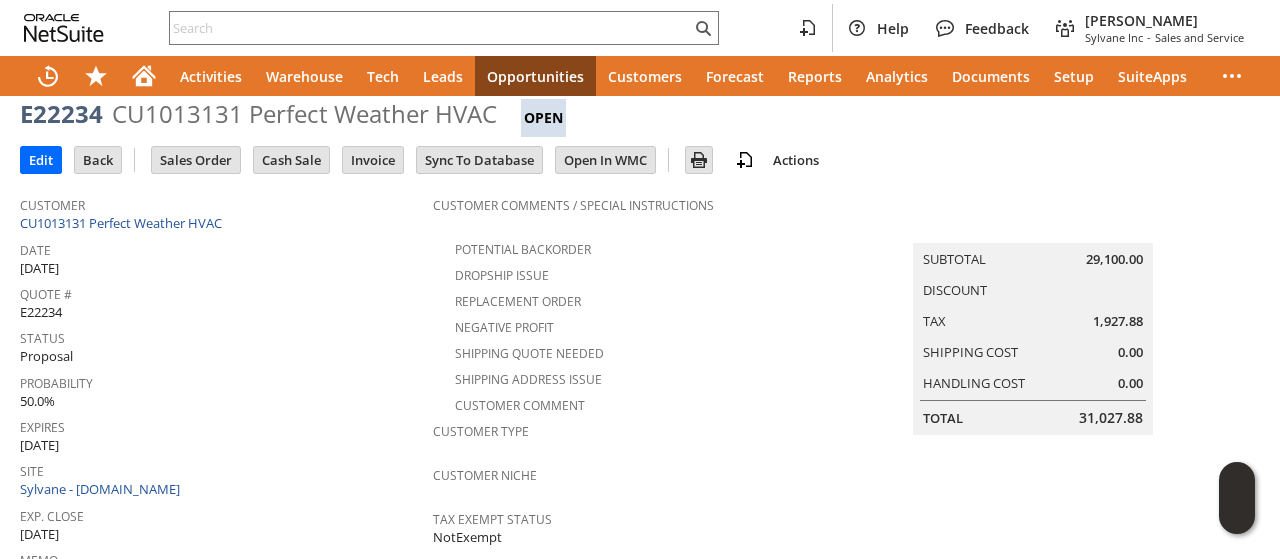 click on "Summary
Subtotal
29,100.00
Discount
Tax
1,927.88
Shipping Cost
0.00
Handling Cost
0.00
Total
31,027.88" at bounding box center [1053, 310] 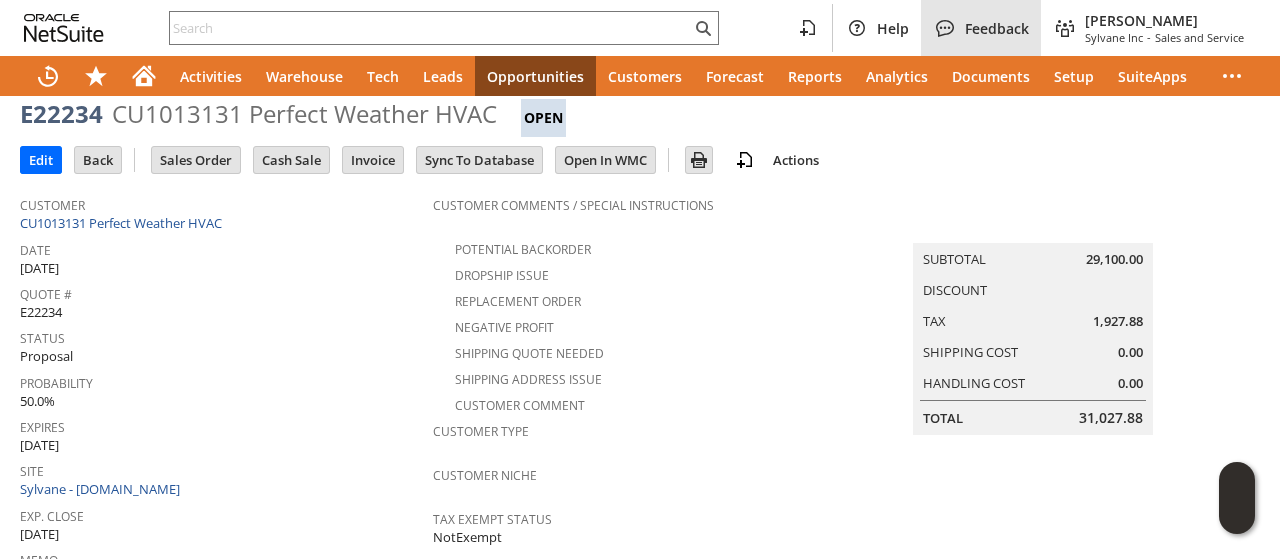 scroll, scrollTop: 0, scrollLeft: 0, axis: both 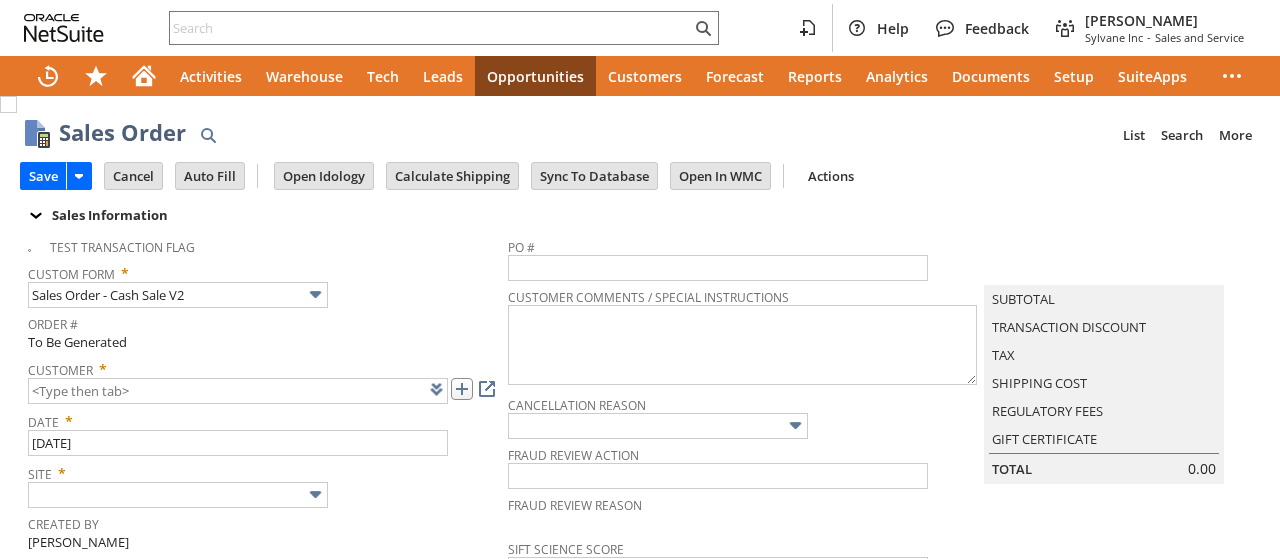 click at bounding box center [462, 389] 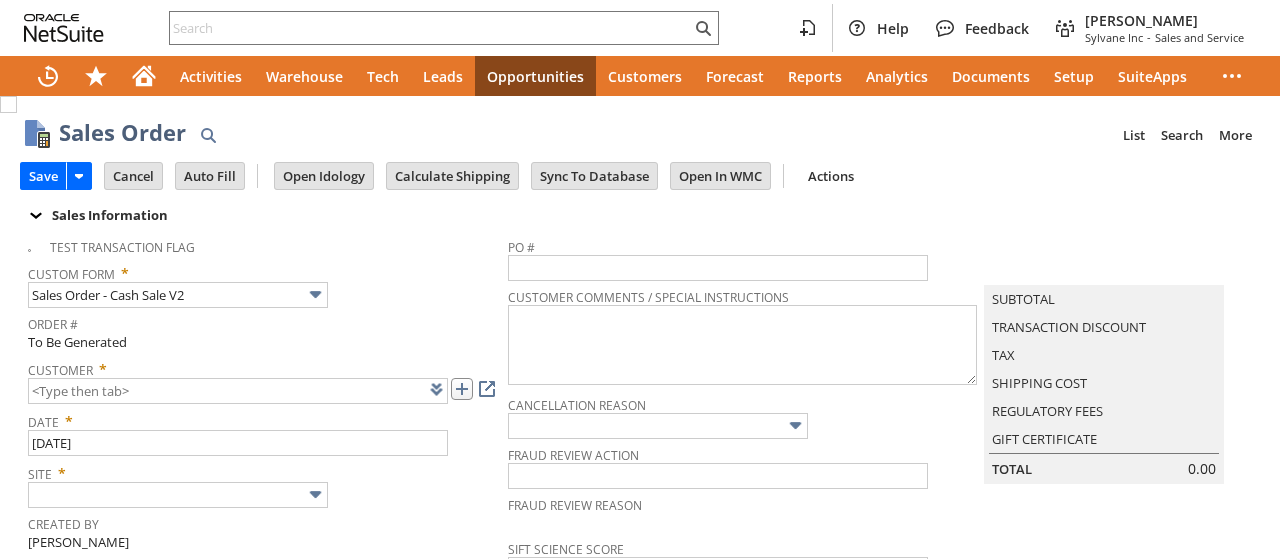 type on "Add" 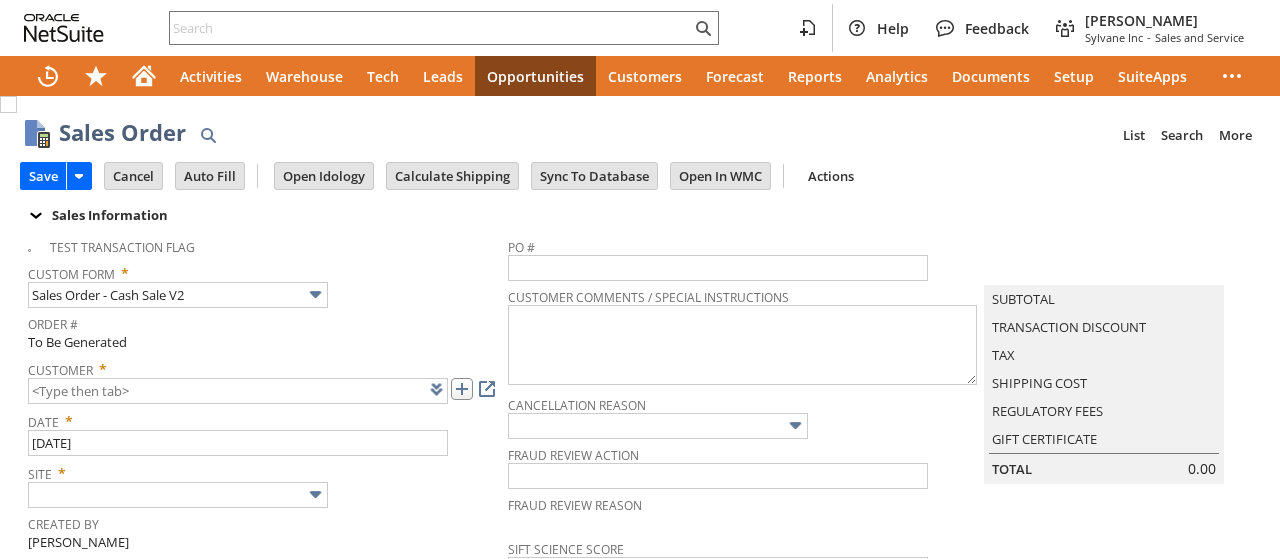 type on "Copy Previous" 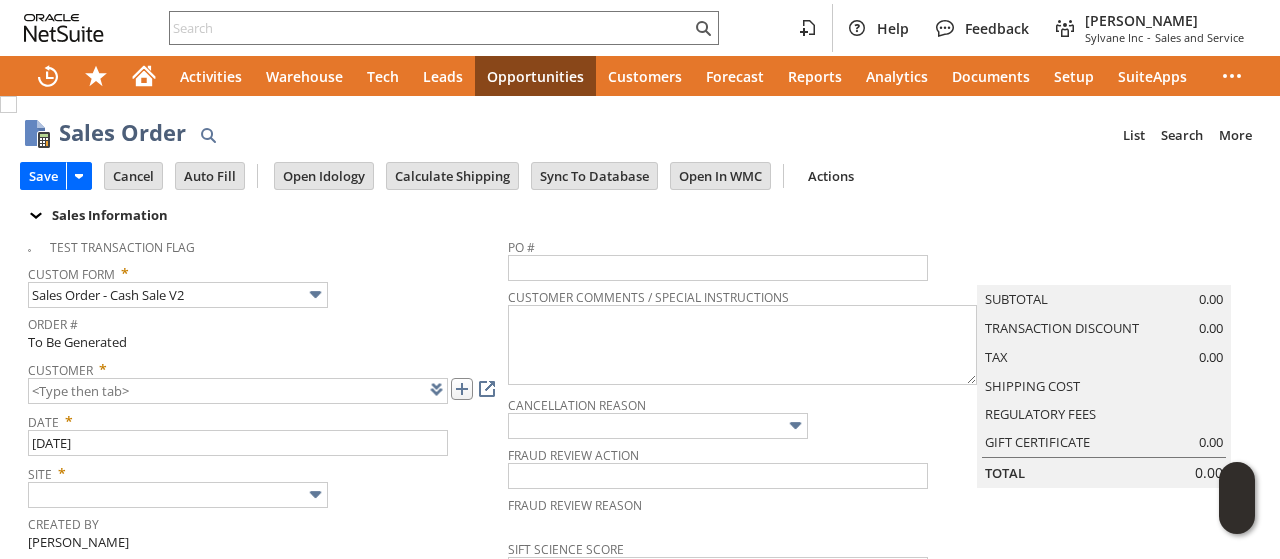 type on "CU1230194 Mercy Career & [GEOGRAPHIC_DATA]" 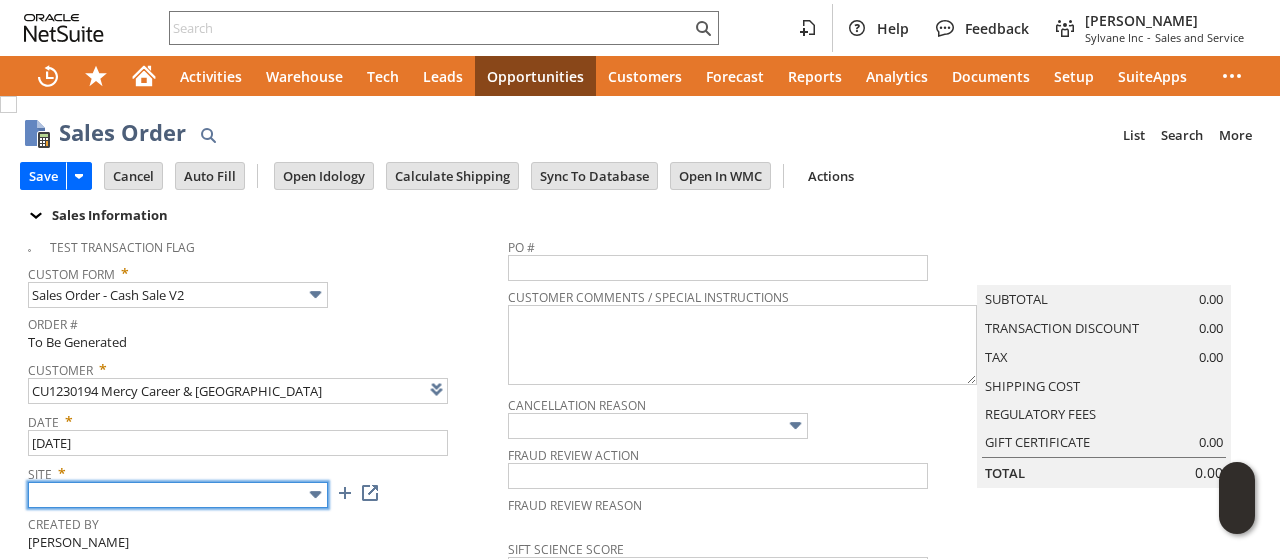 click at bounding box center [178, 495] 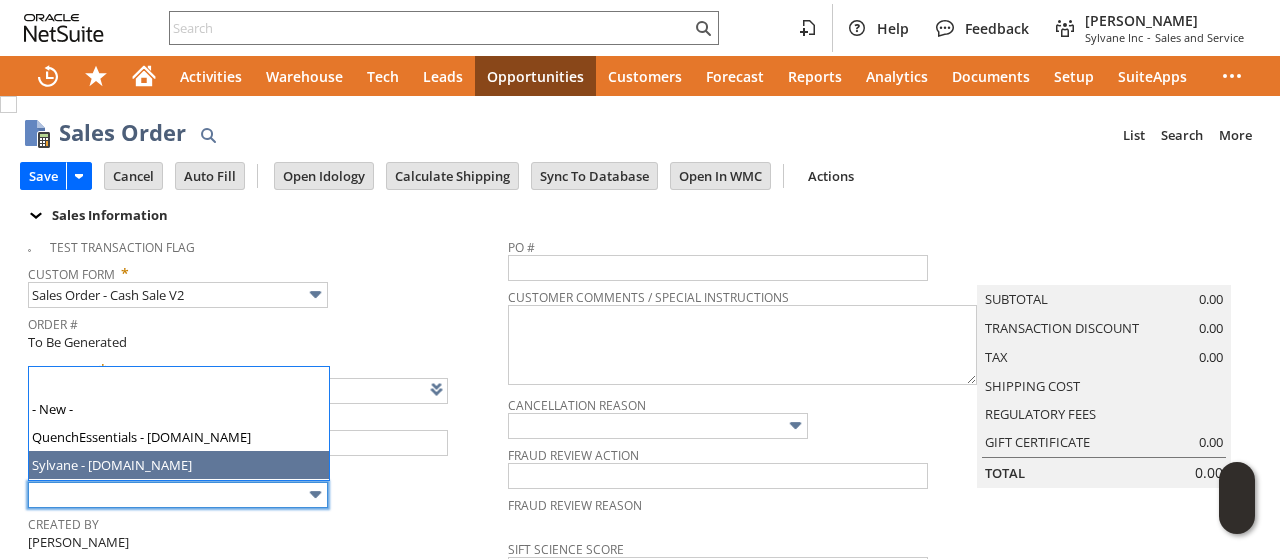 type on "Sylvane - [DOMAIN_NAME]" 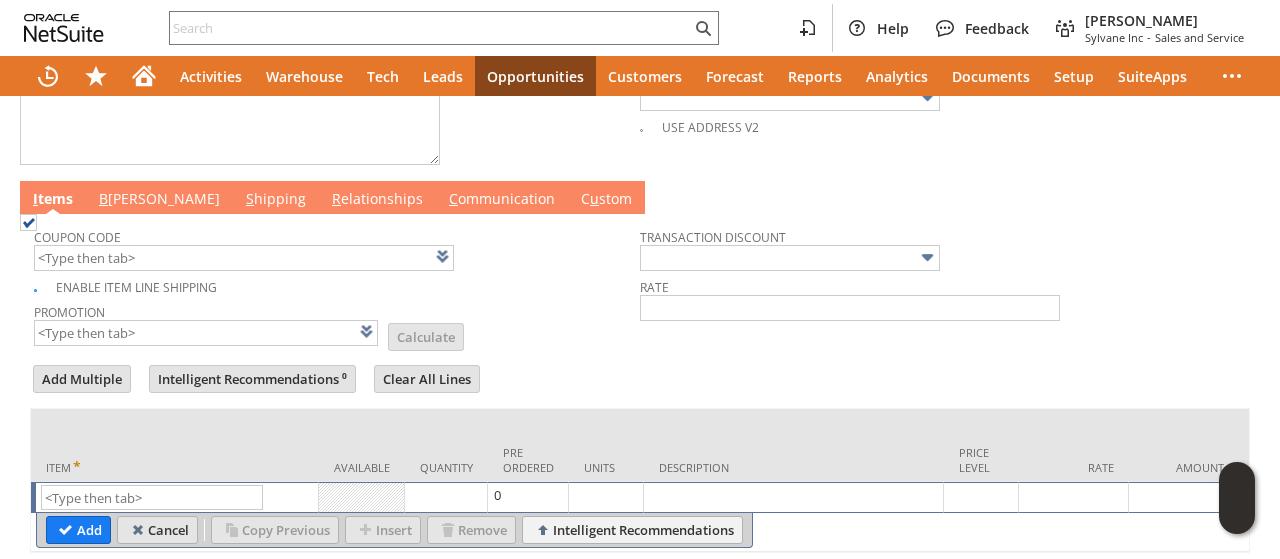 scroll, scrollTop: 1038, scrollLeft: 0, axis: vertical 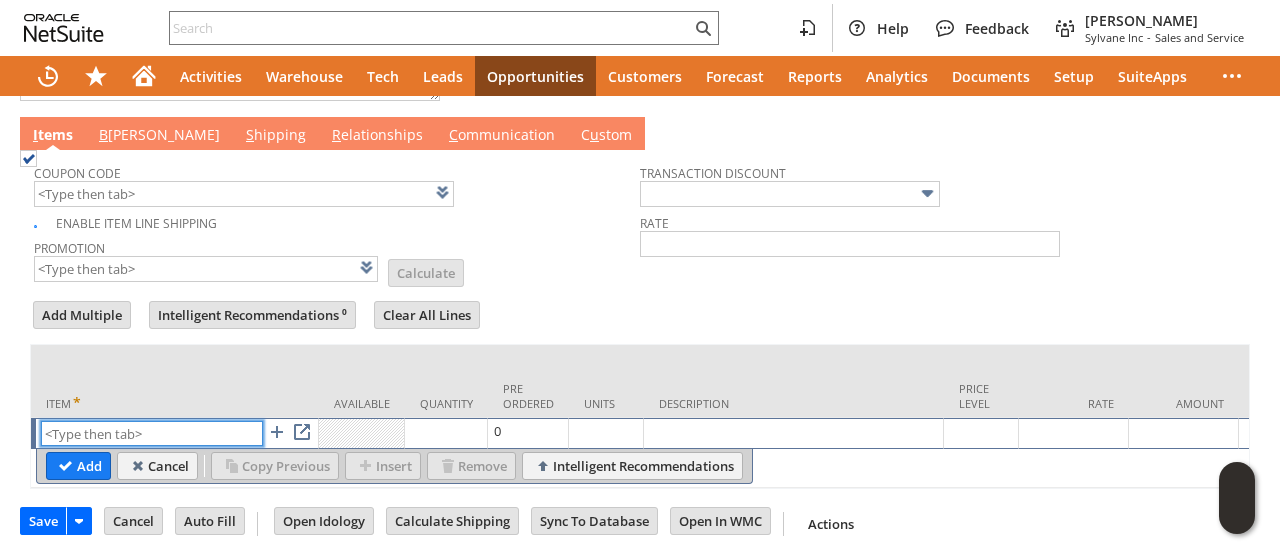 paste on "no12904" 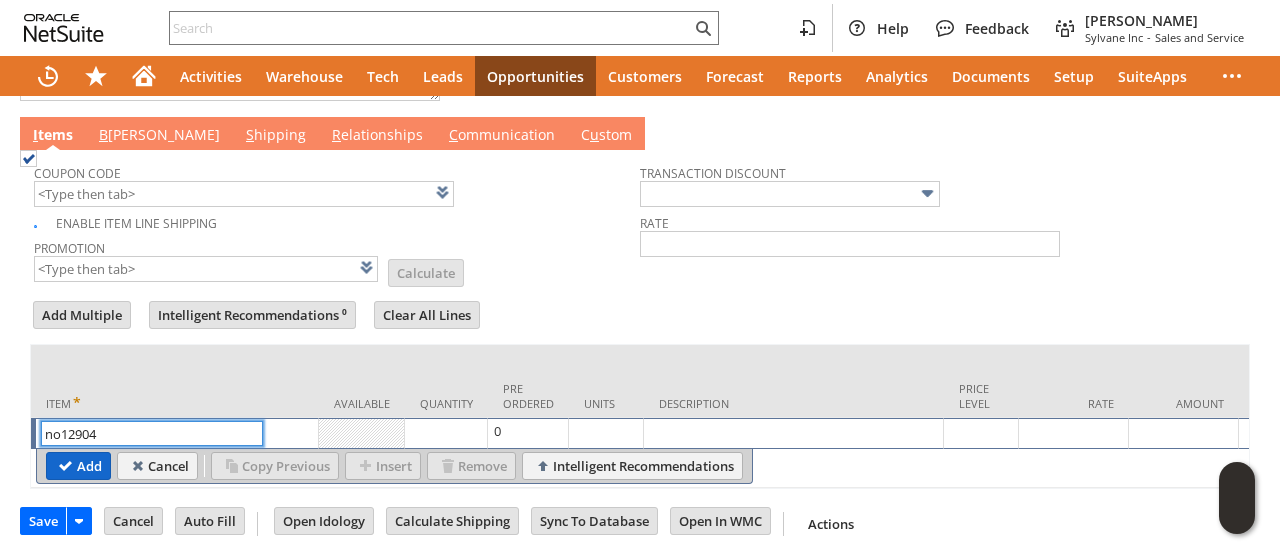 type on "no12904" 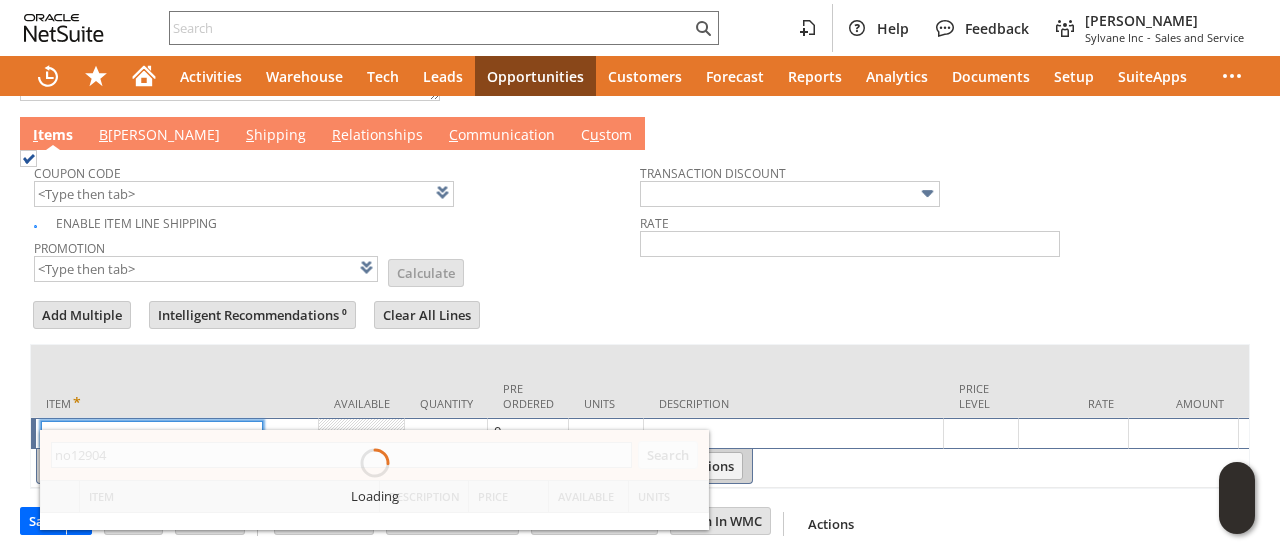 type on "1" 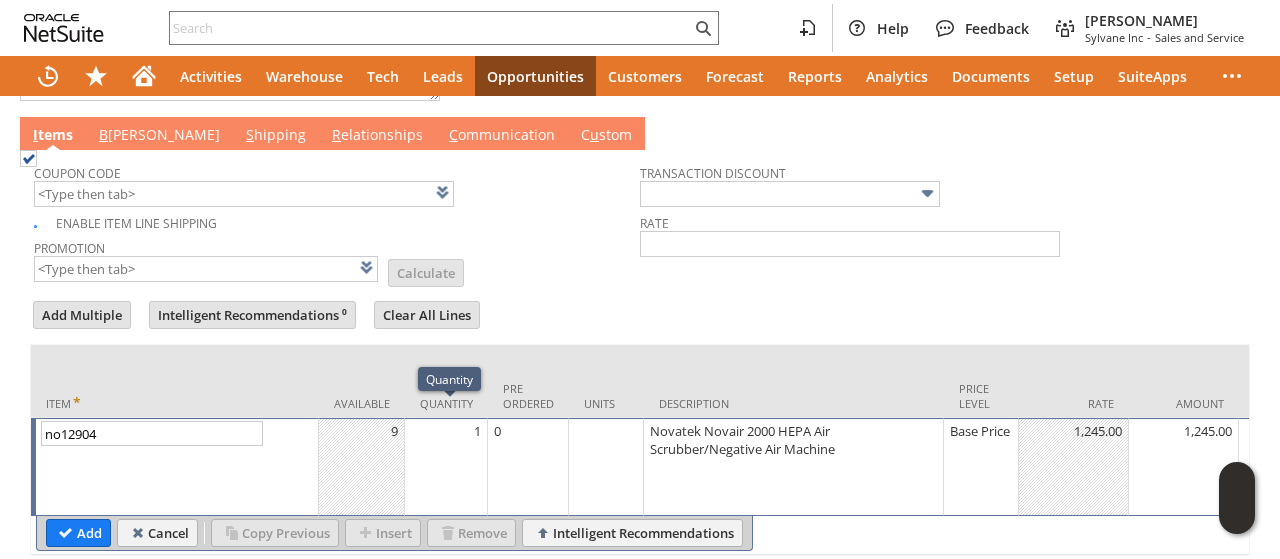 click on "1" at bounding box center (446, 467) 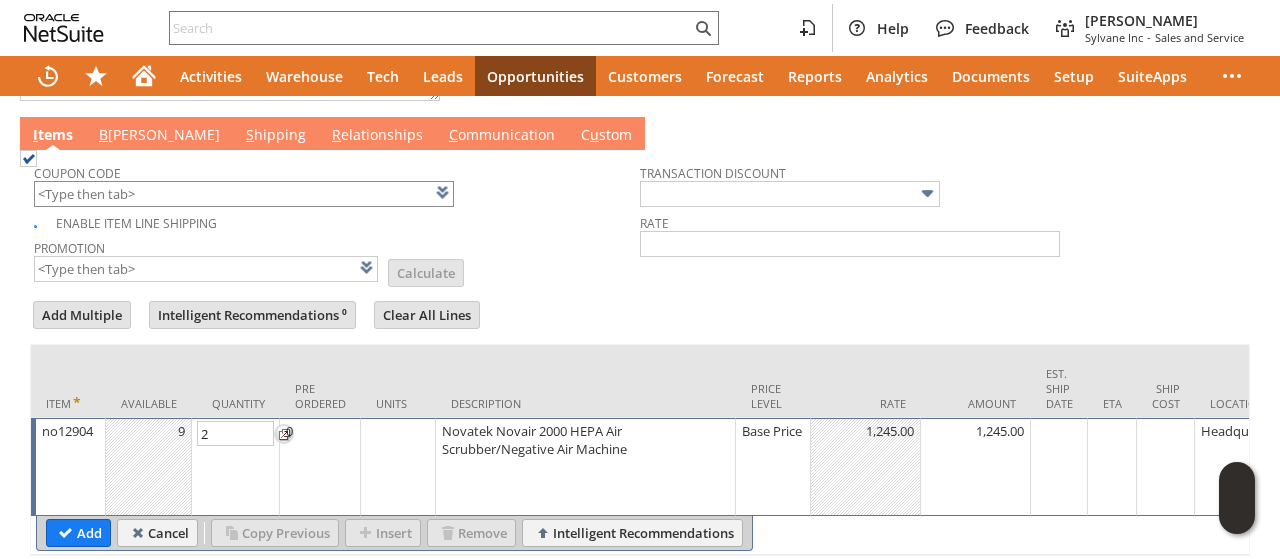 type on "2" 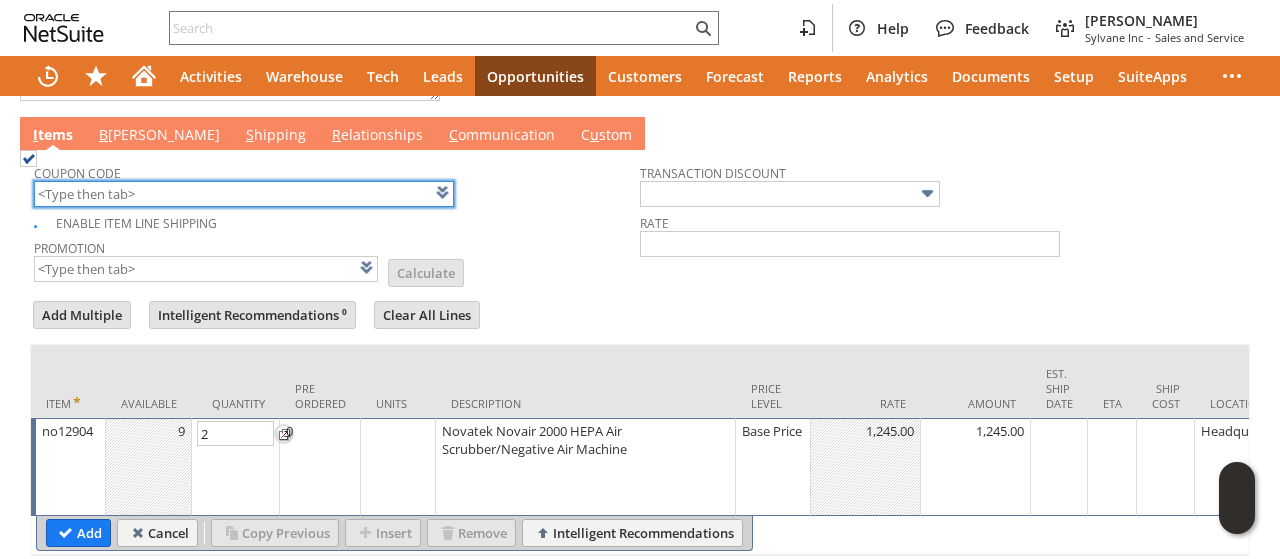 click at bounding box center [244, 194] 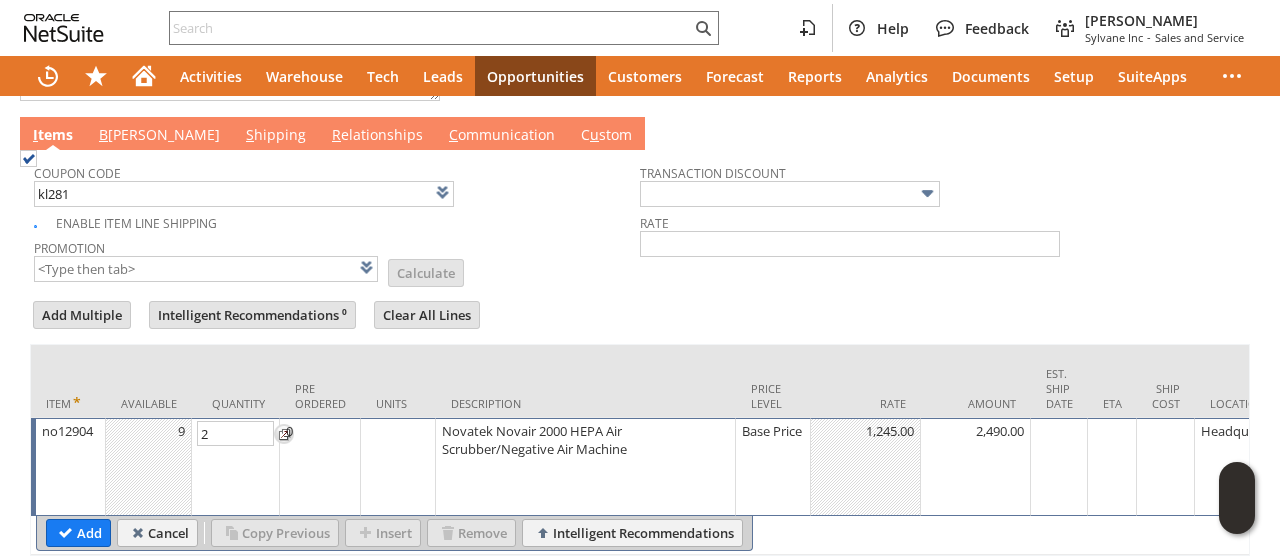 click on "Promotion
List
Calculate" at bounding box center [337, 259] 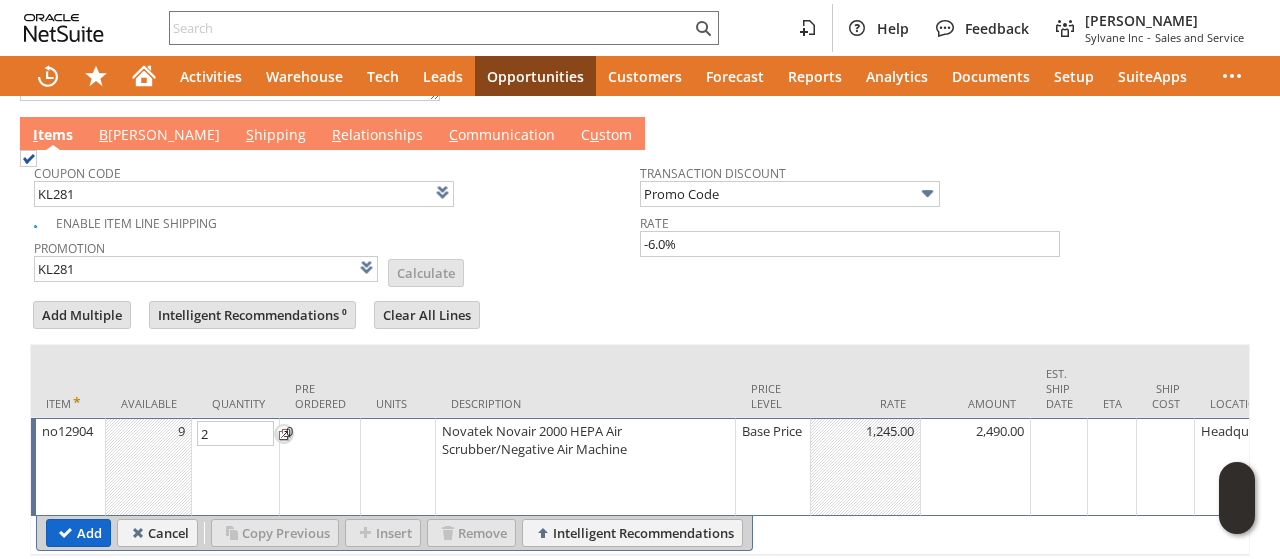 click on "Add" at bounding box center [78, 533] 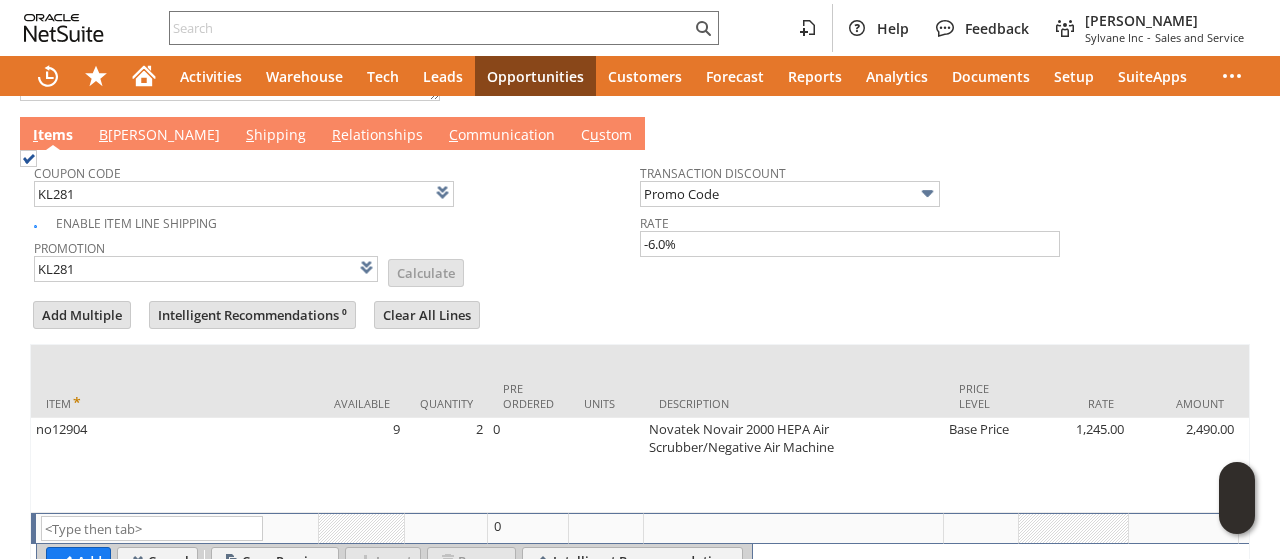type on "Intelligent Recommendations¹⁰" 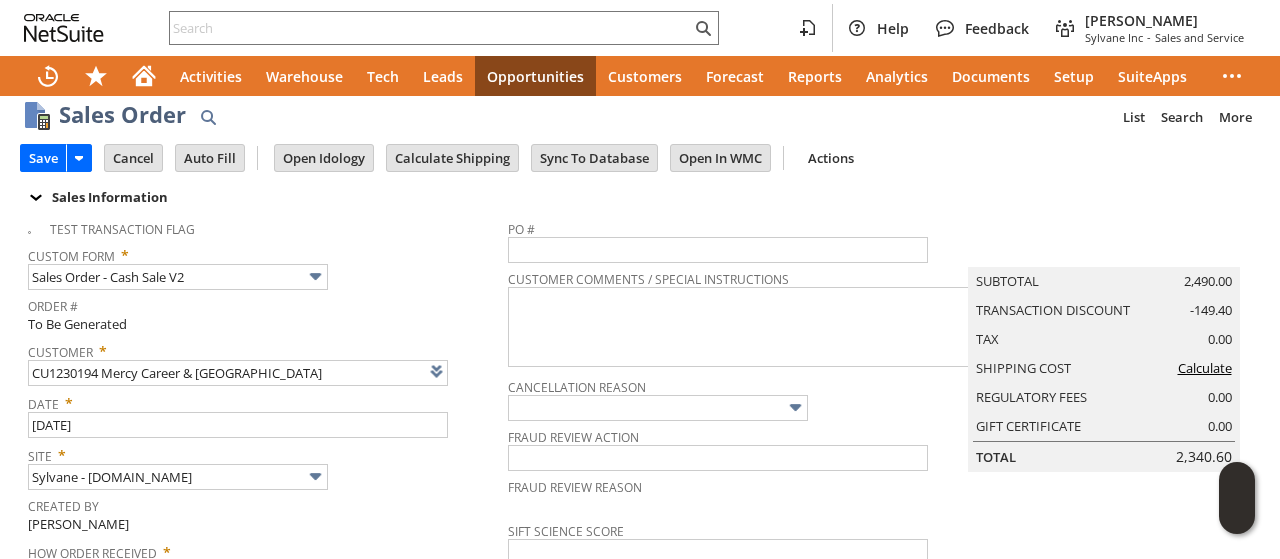 scroll, scrollTop: 0, scrollLeft: 0, axis: both 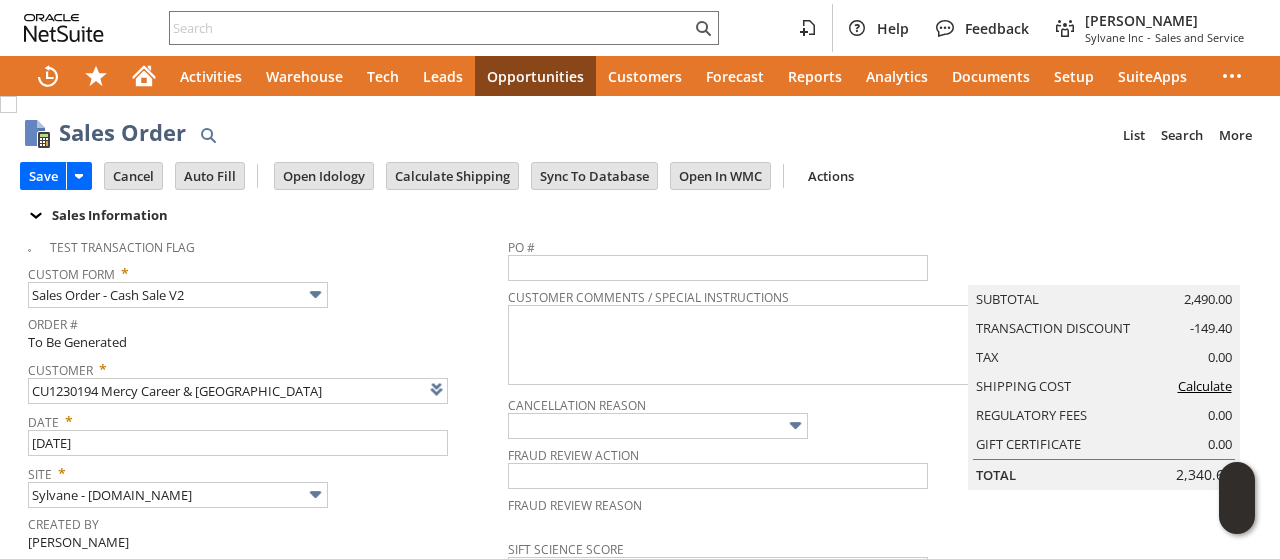 click on "Custom Form
*
Sales Order - Cash Sale V2" at bounding box center (263, 283) 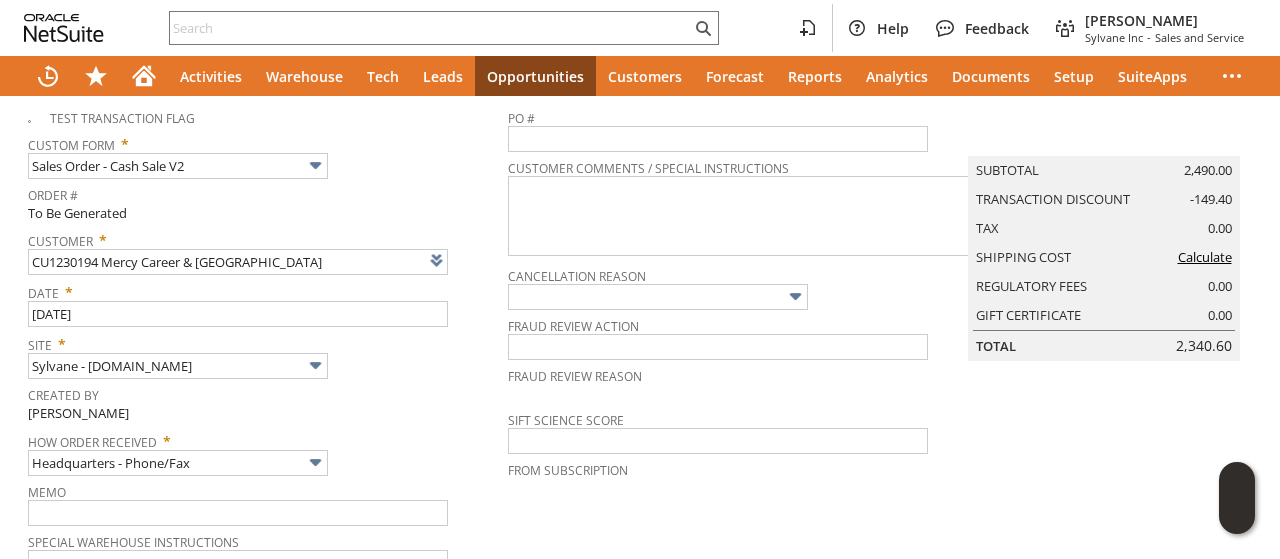 scroll, scrollTop: 0, scrollLeft: 0, axis: both 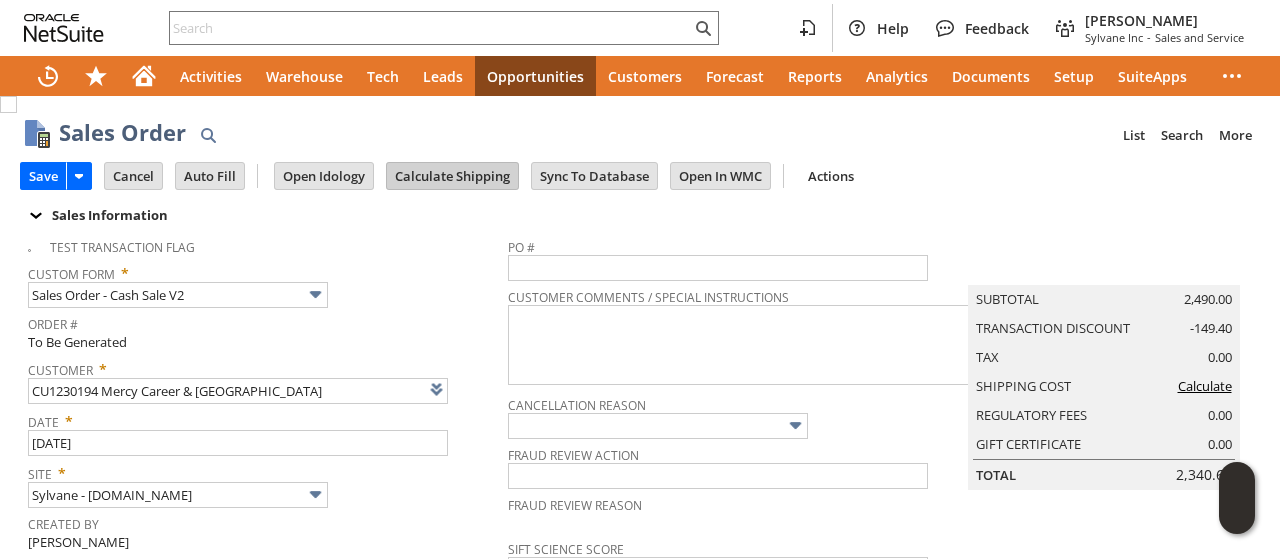 click on "Calculate Shipping" at bounding box center [452, 176] 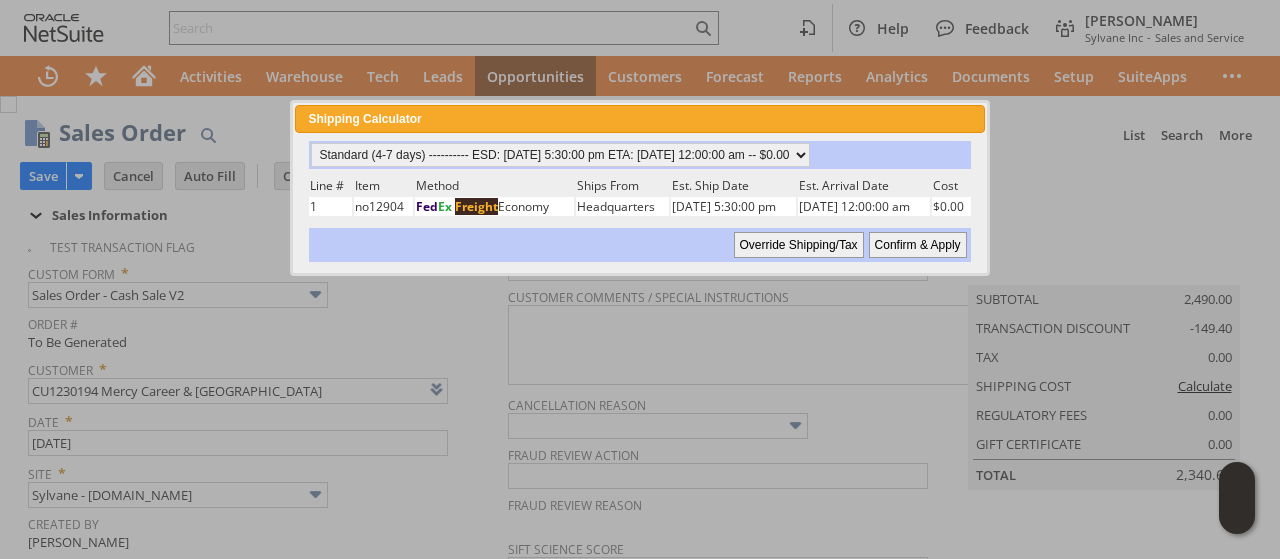 click on "Confirm & Apply" at bounding box center [918, 245] 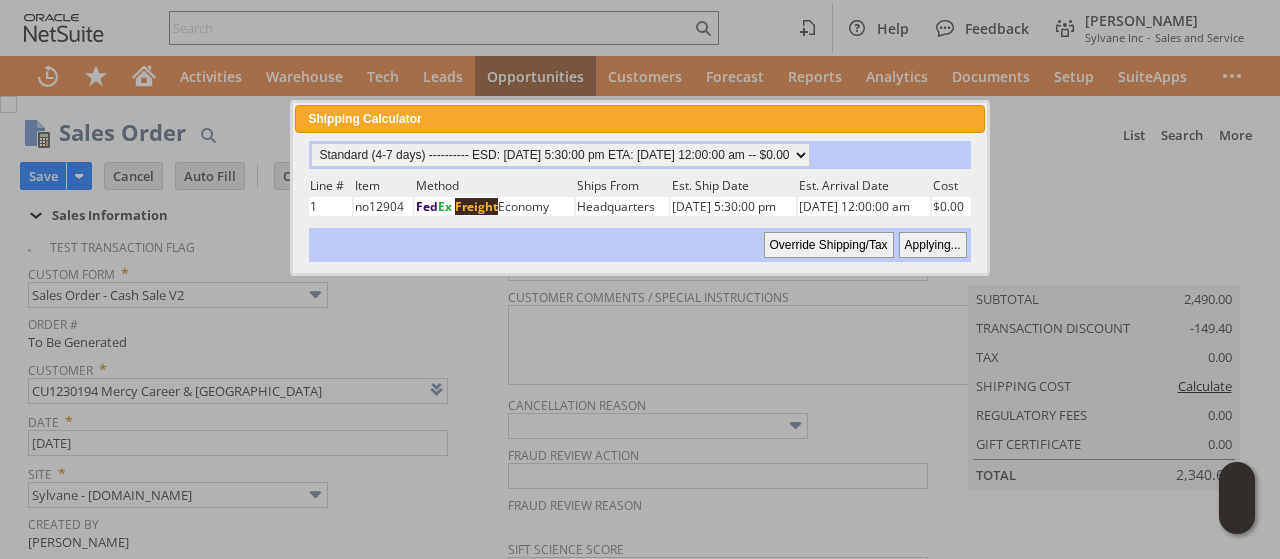 type on "OtherExemptEntity" 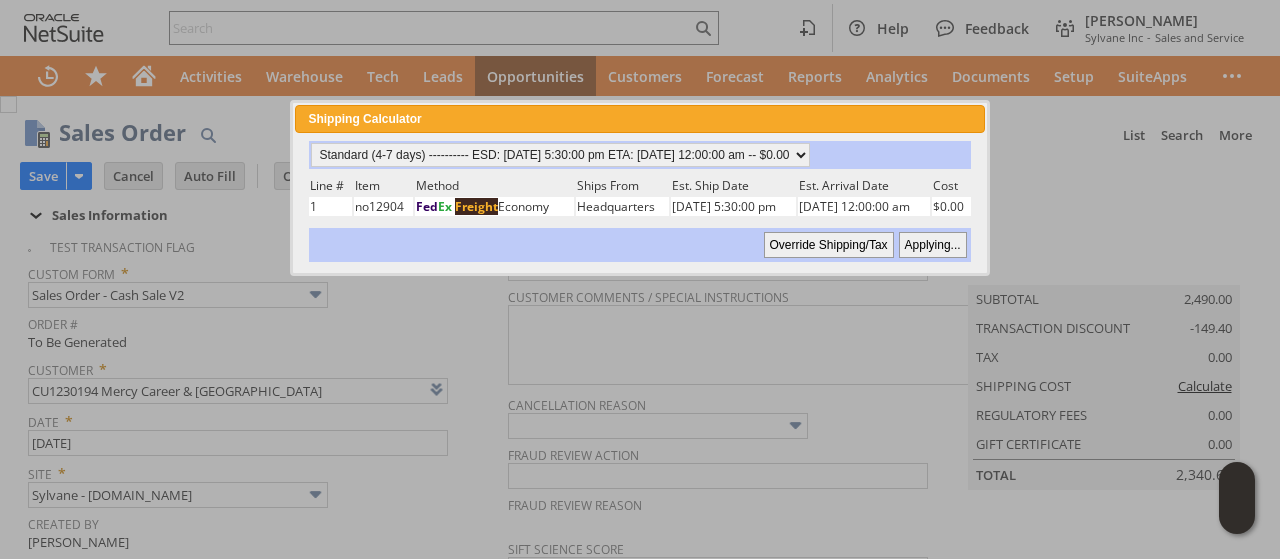 type 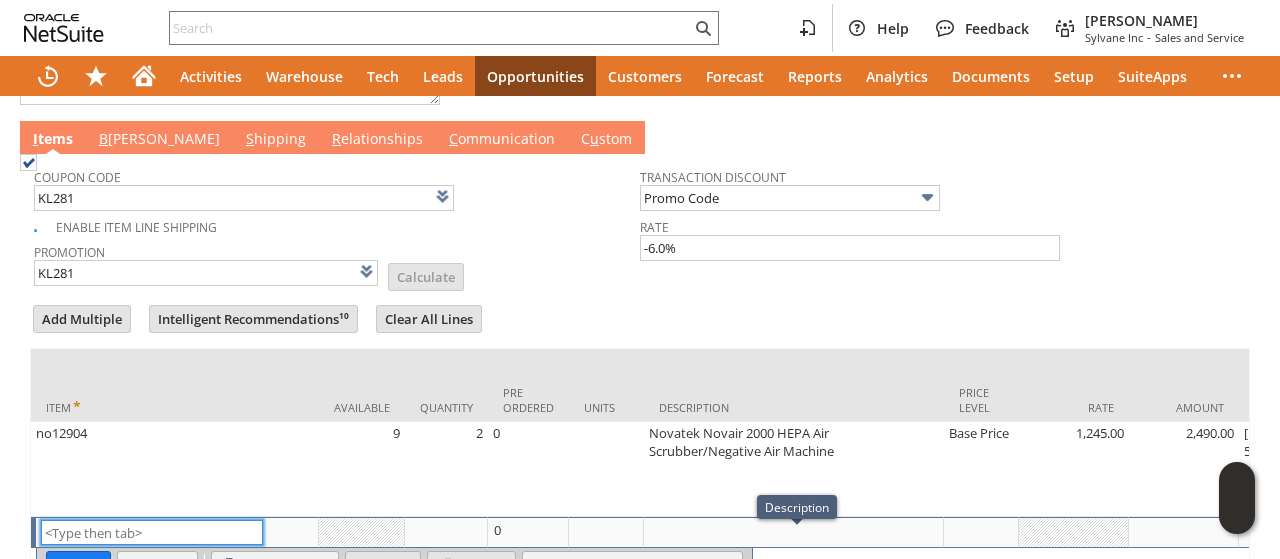 scroll, scrollTop: 1132, scrollLeft: 0, axis: vertical 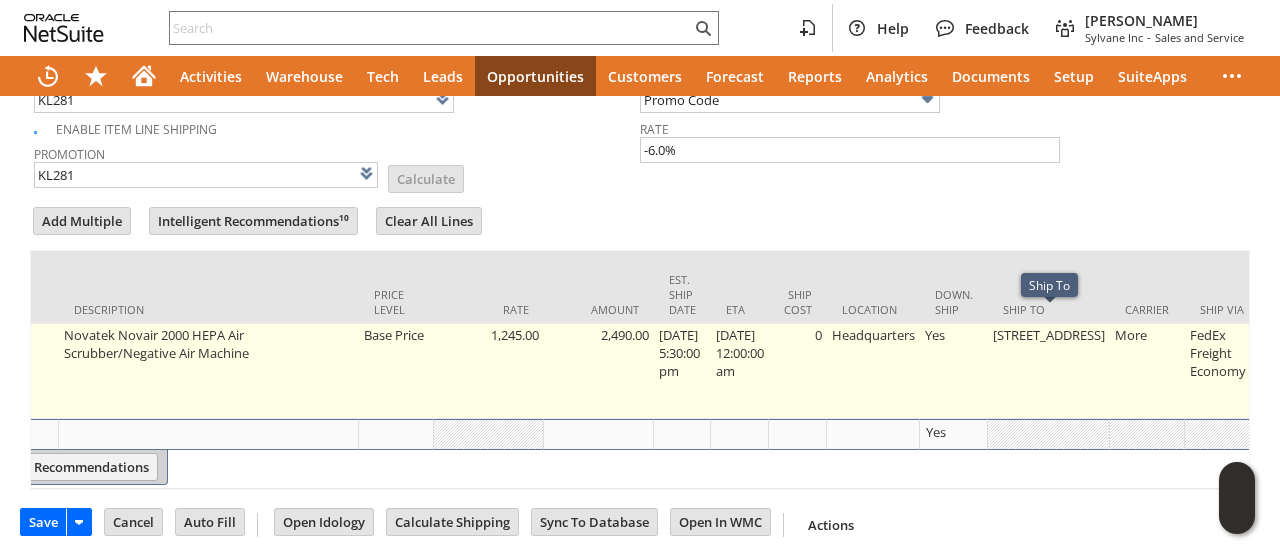 click on "[STREET_ADDRESS]" at bounding box center [1049, 371] 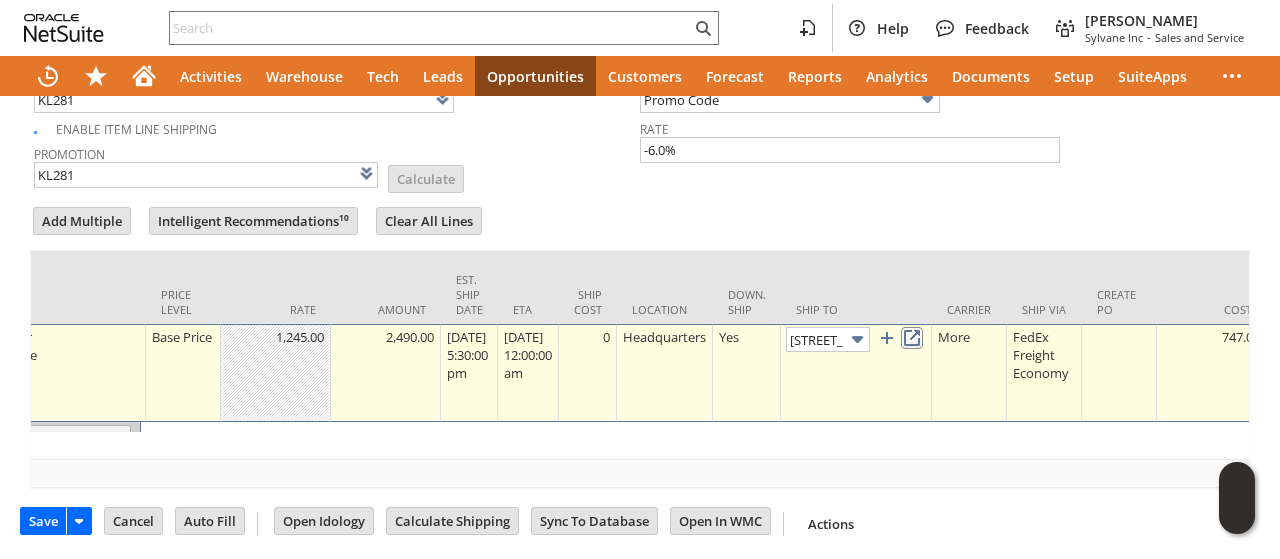 scroll, scrollTop: 0, scrollLeft: 93, axis: horizontal 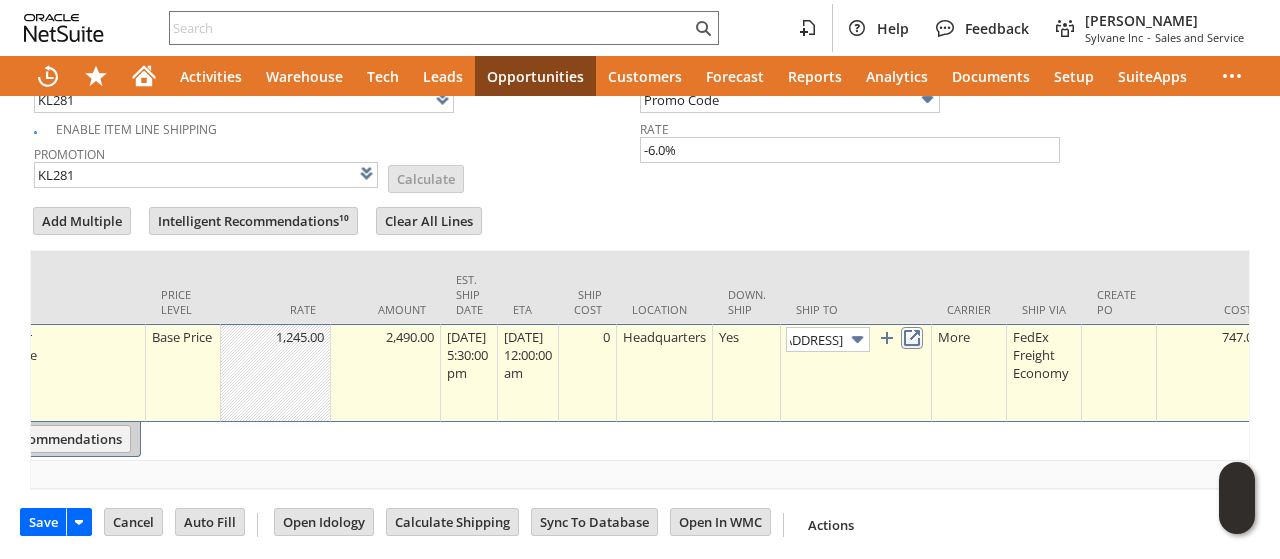click at bounding box center [912, 338] 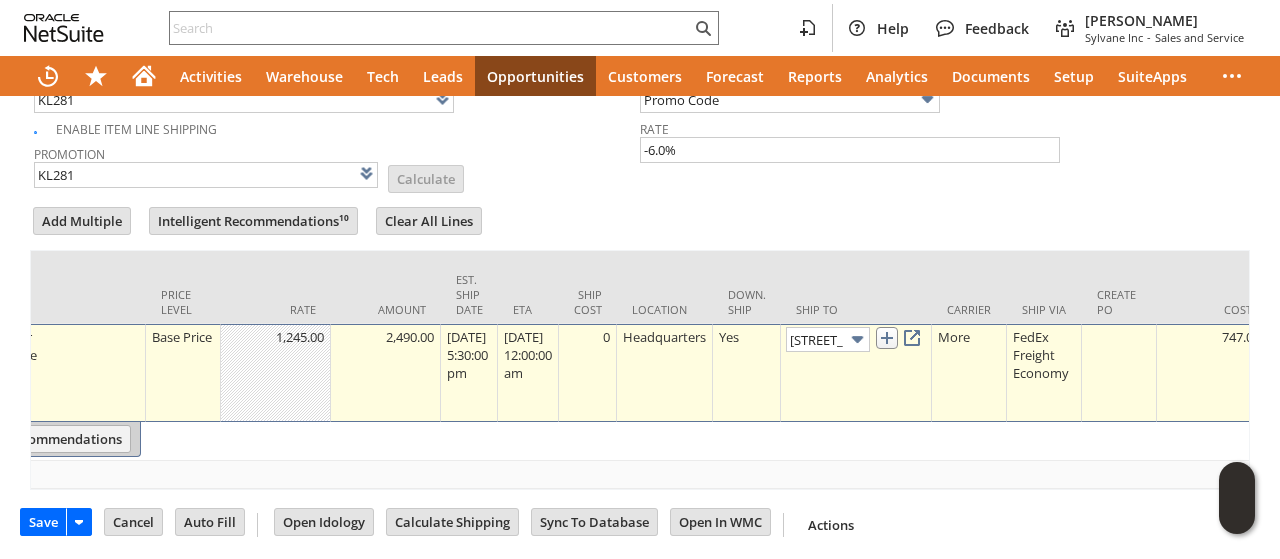 drag, startPoint x: 946, startPoint y: 313, endPoint x: 916, endPoint y: 327, distance: 33.105892 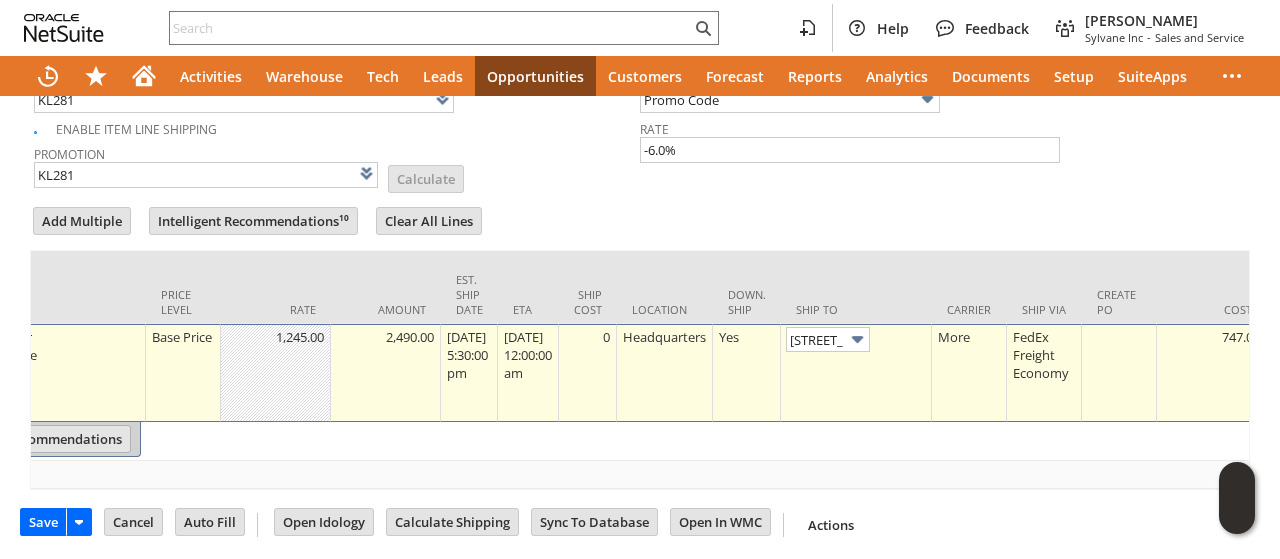 click on "Intelligent Recommendations" at bounding box center (20, 439) 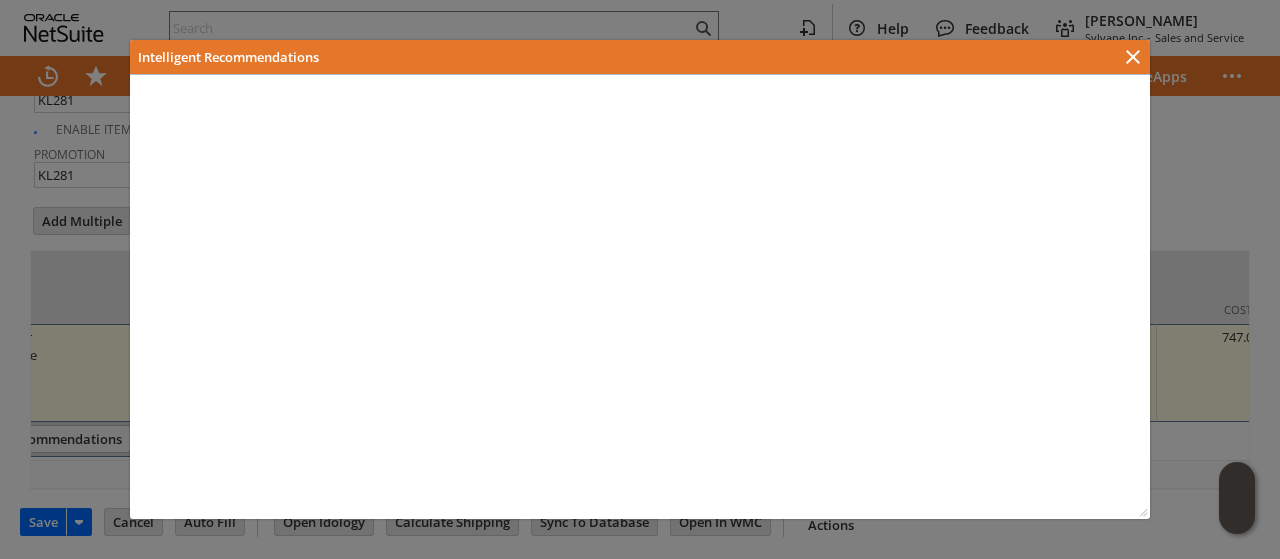 scroll, scrollTop: 0, scrollLeft: 804, axis: horizontal 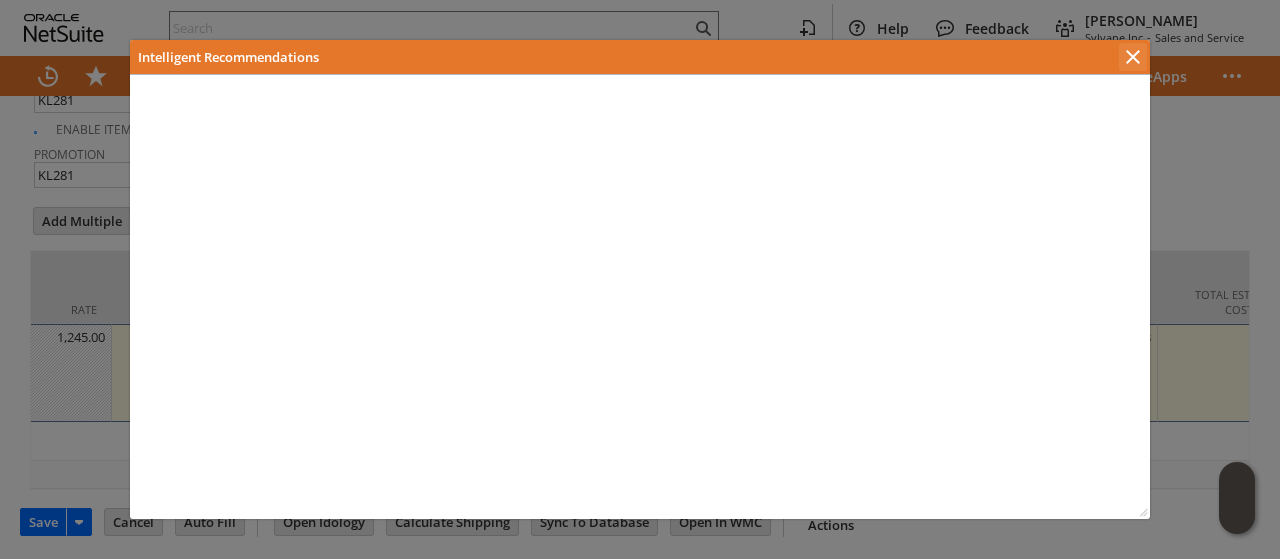 click 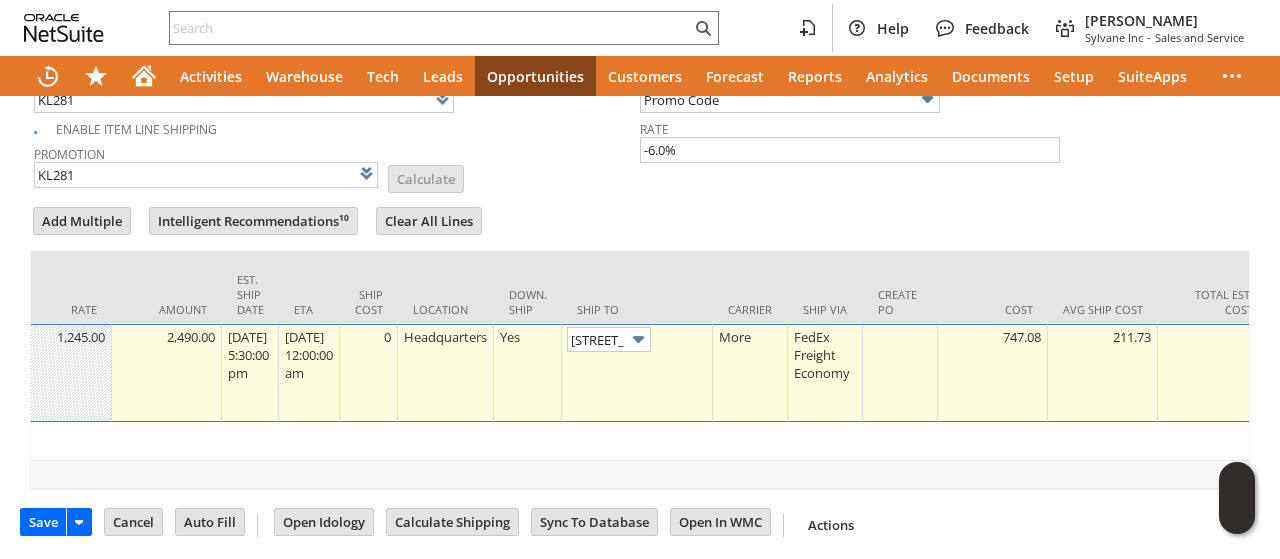 scroll, scrollTop: 1133, scrollLeft: 0, axis: vertical 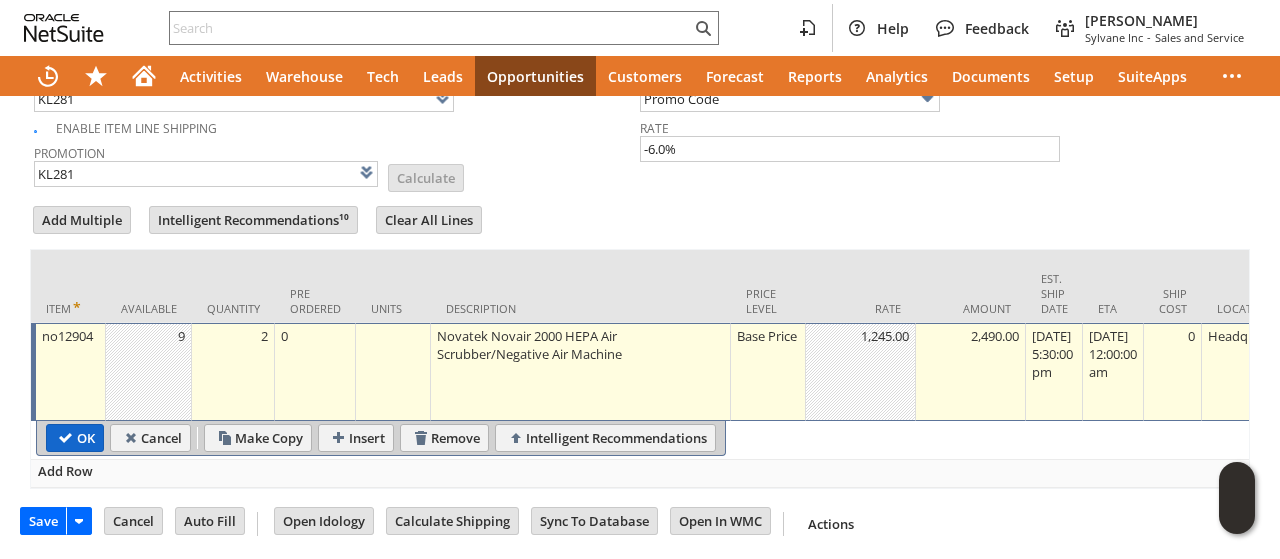 click on "OK" at bounding box center (75, 438) 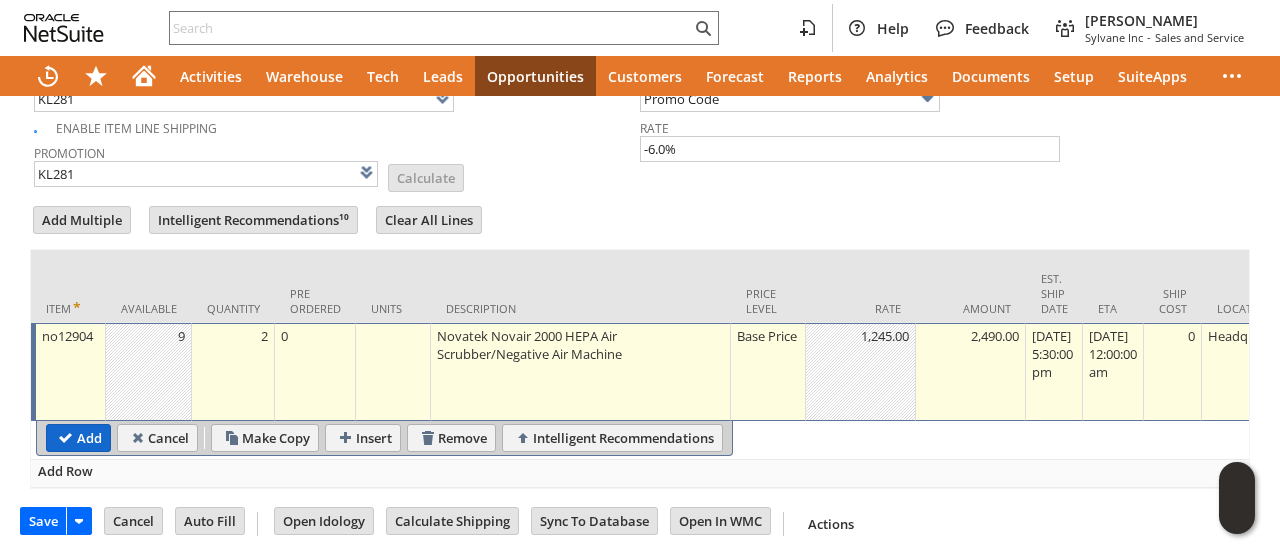 type on "Copy Previous" 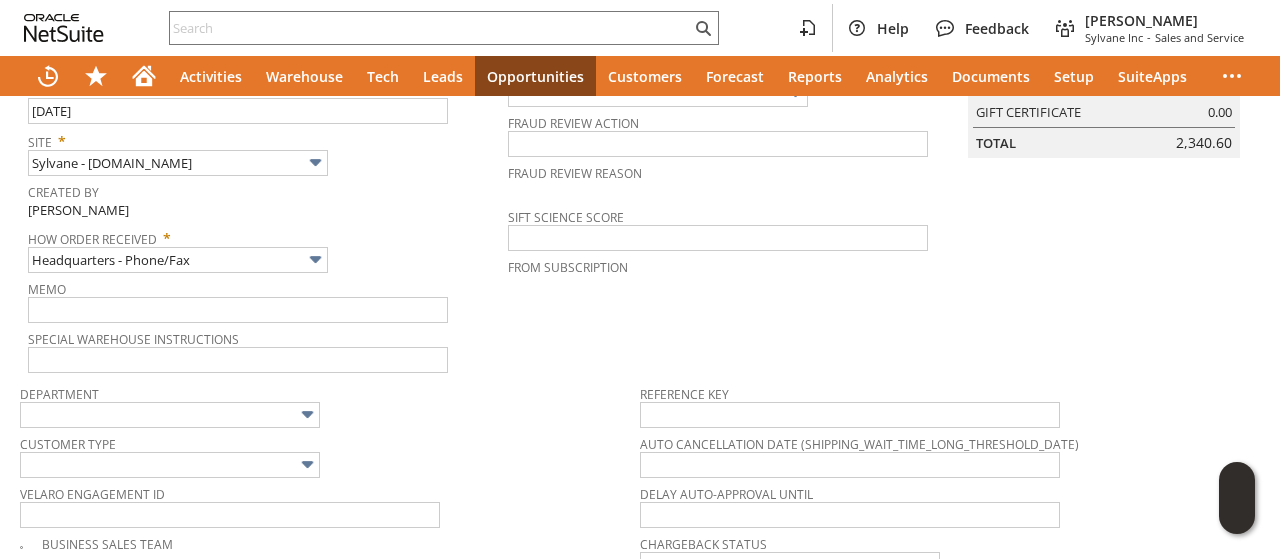 scroll, scrollTop: 0, scrollLeft: 0, axis: both 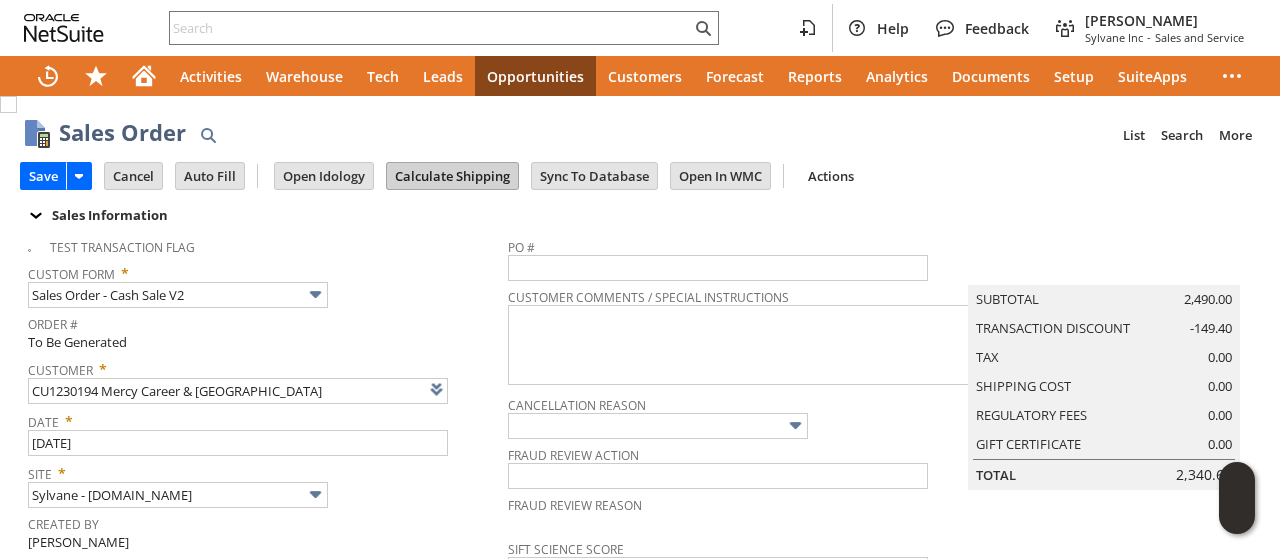 click on "Calculate Shipping" at bounding box center (452, 176) 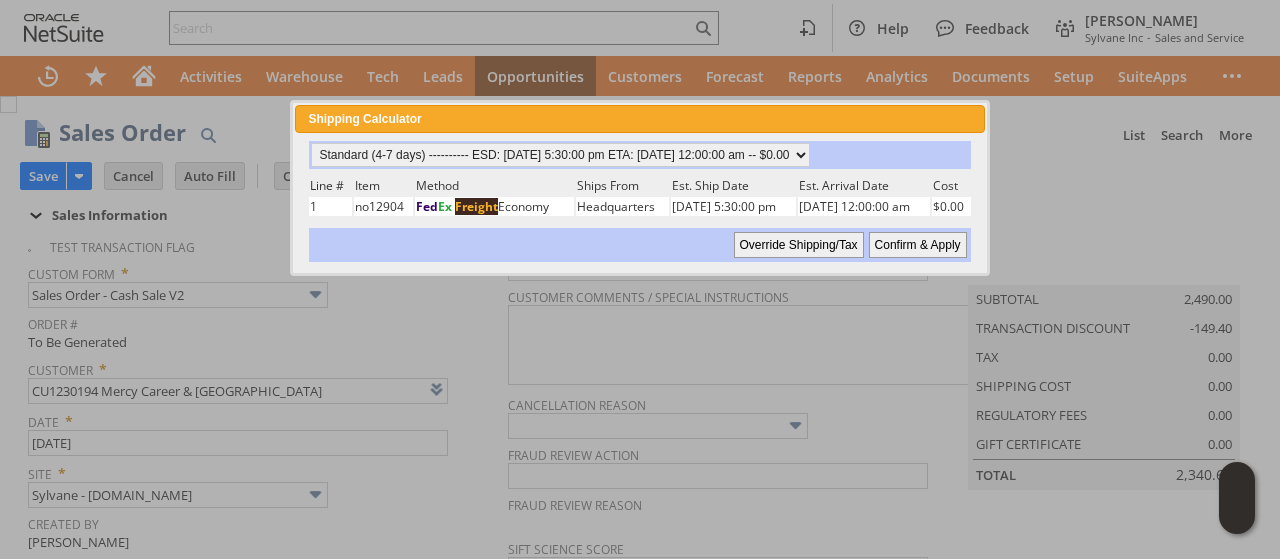 click on "Confirm & Apply" at bounding box center [918, 245] 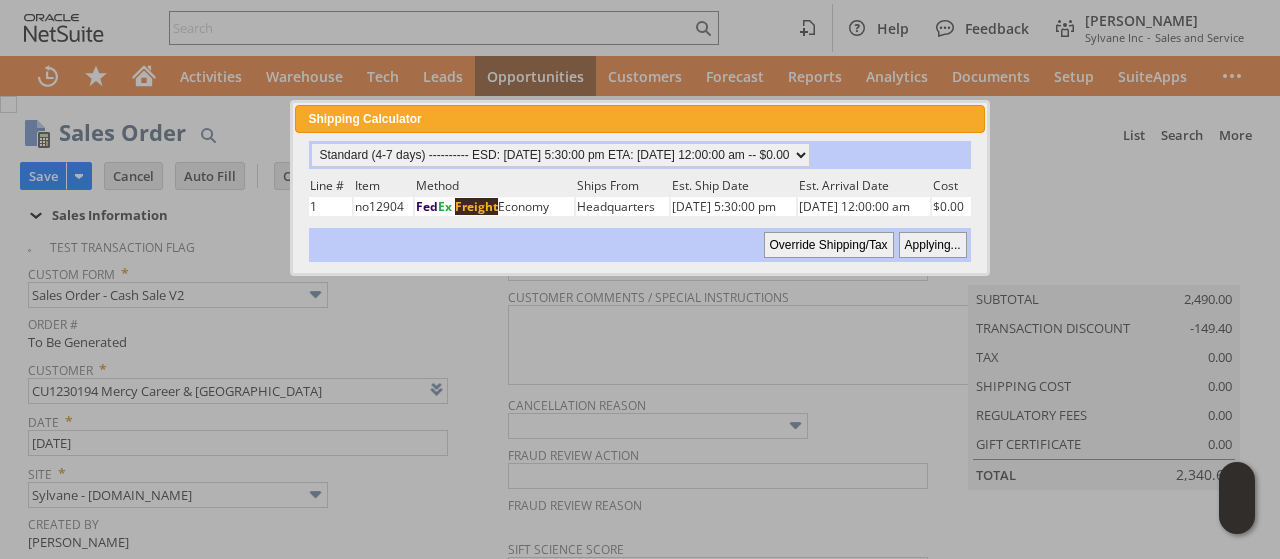 type 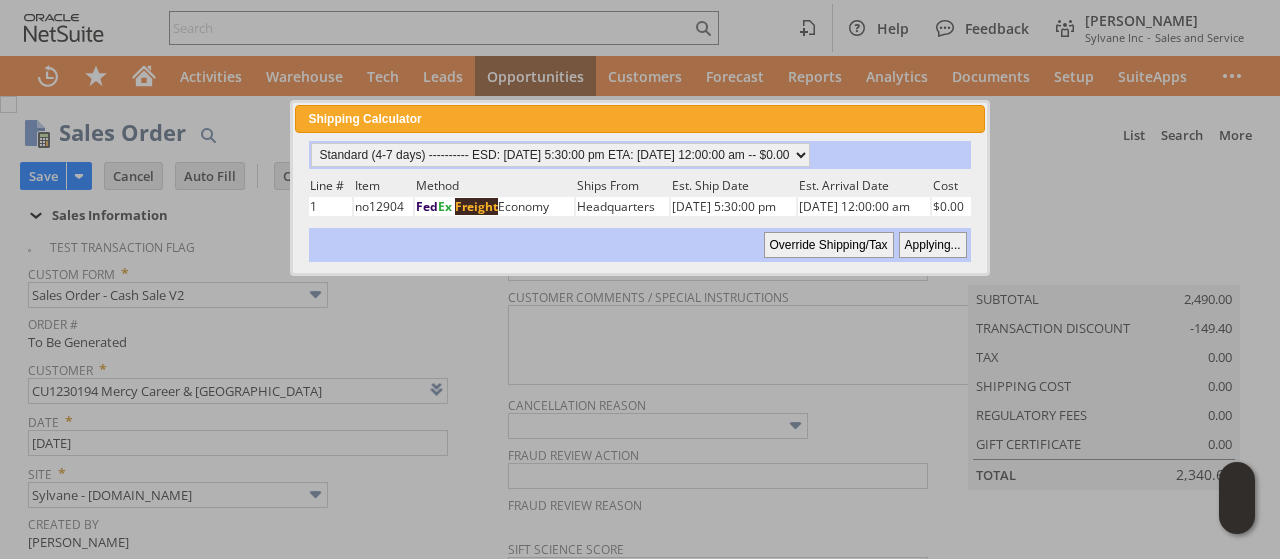 type on "Add" 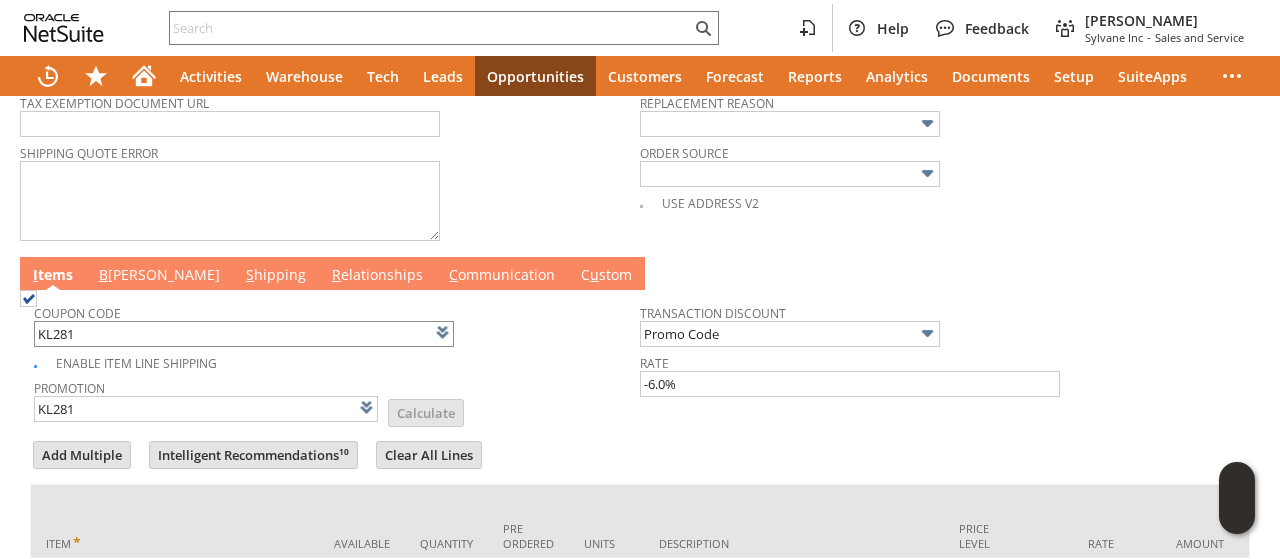 scroll, scrollTop: 932, scrollLeft: 0, axis: vertical 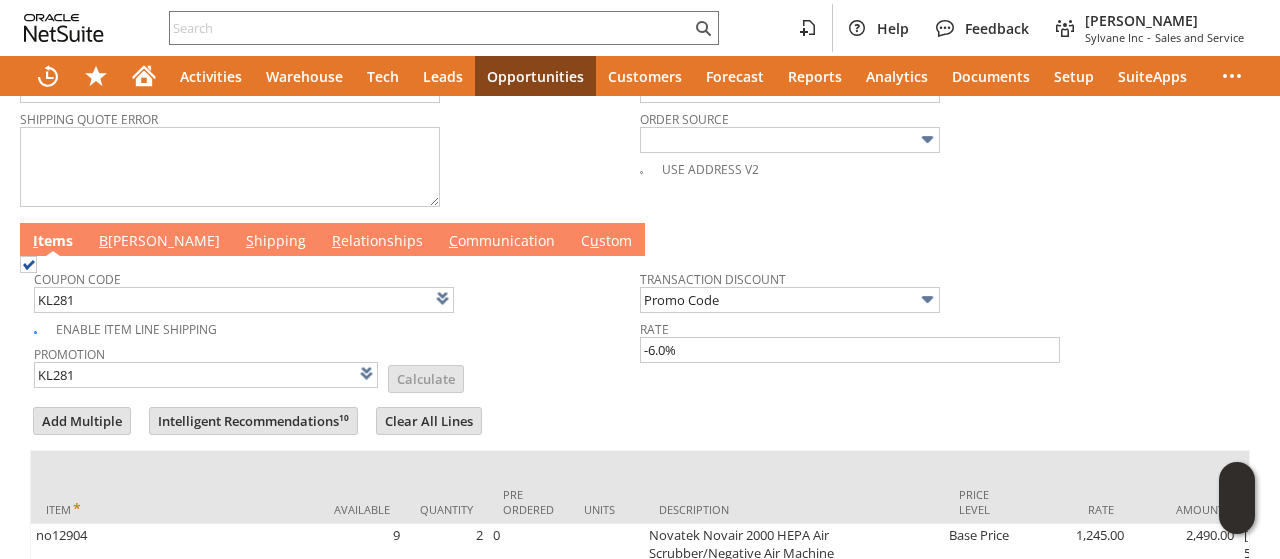click on "B illing" at bounding box center (159, 242) 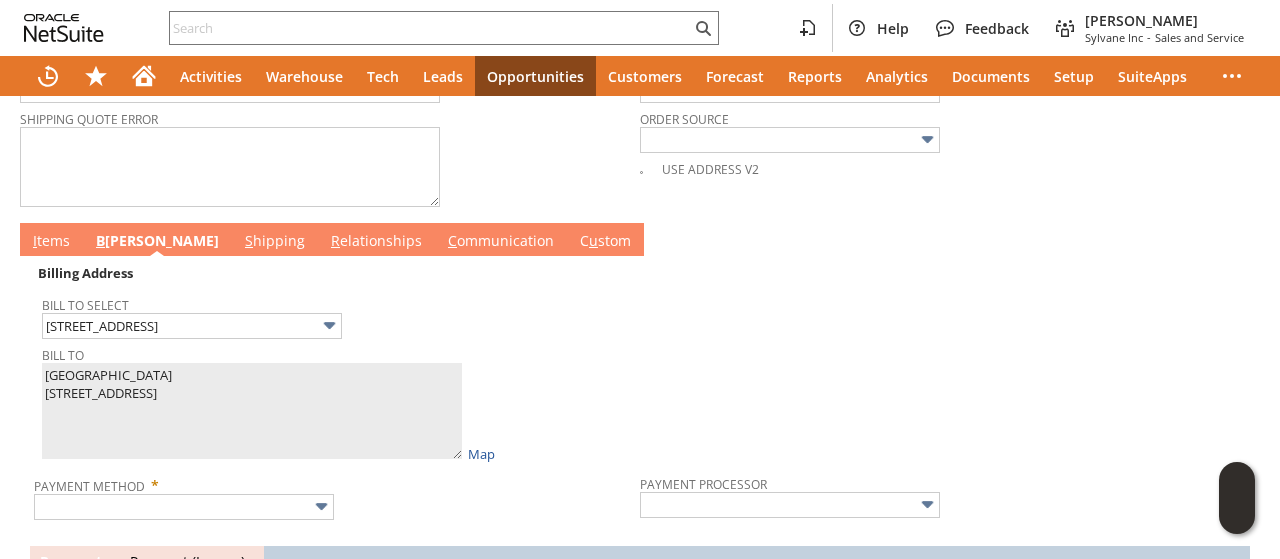 click on "B illing" at bounding box center [157, 242] 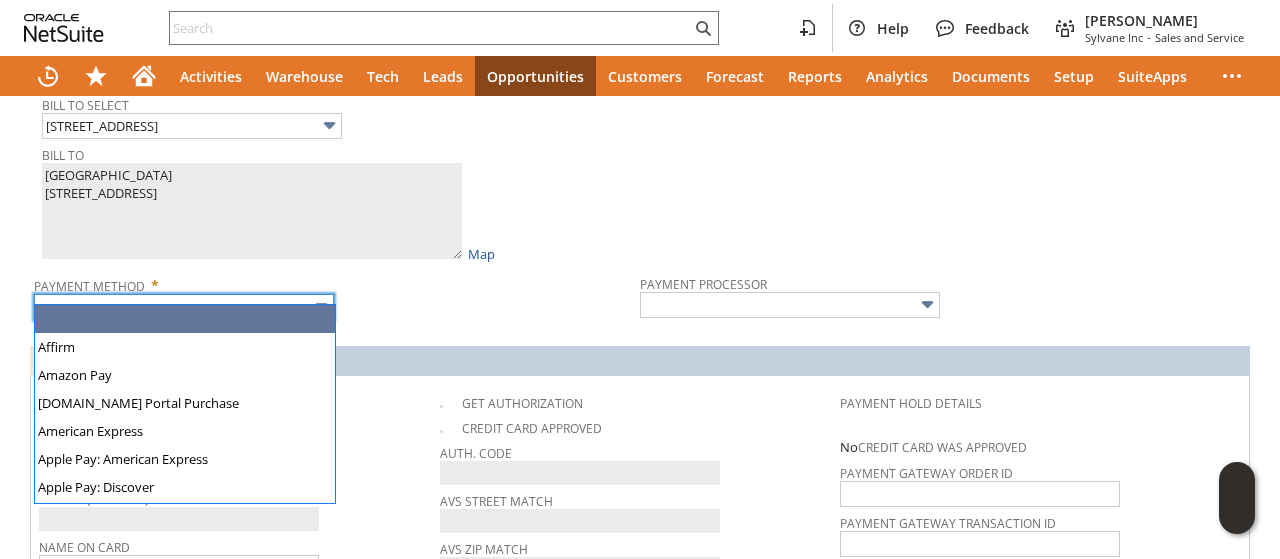 click at bounding box center (184, 307) 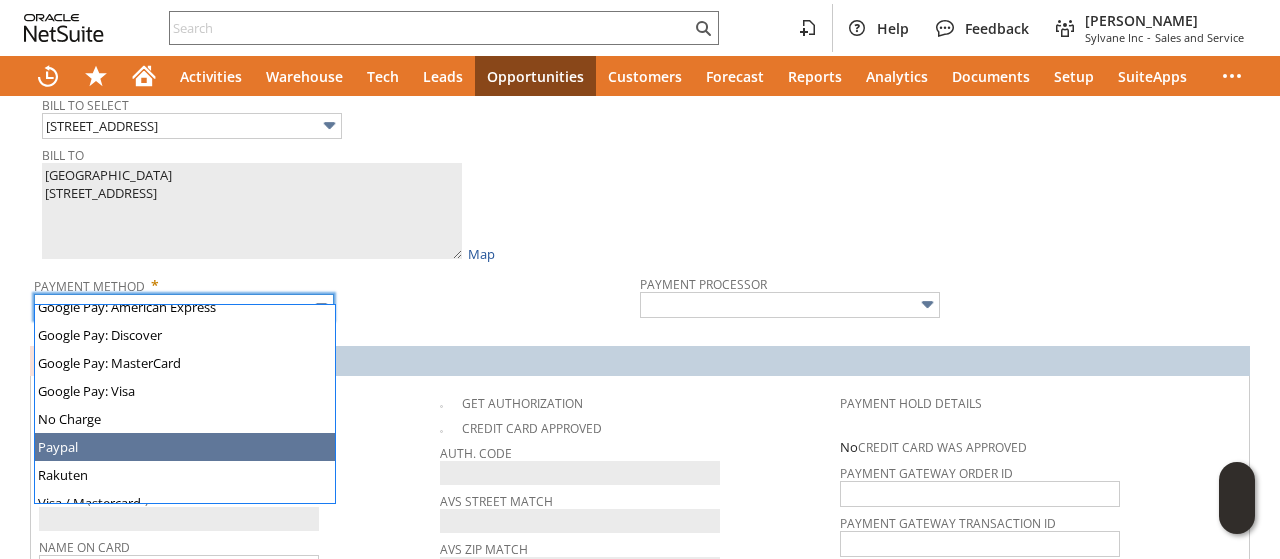scroll, scrollTop: 558, scrollLeft: 0, axis: vertical 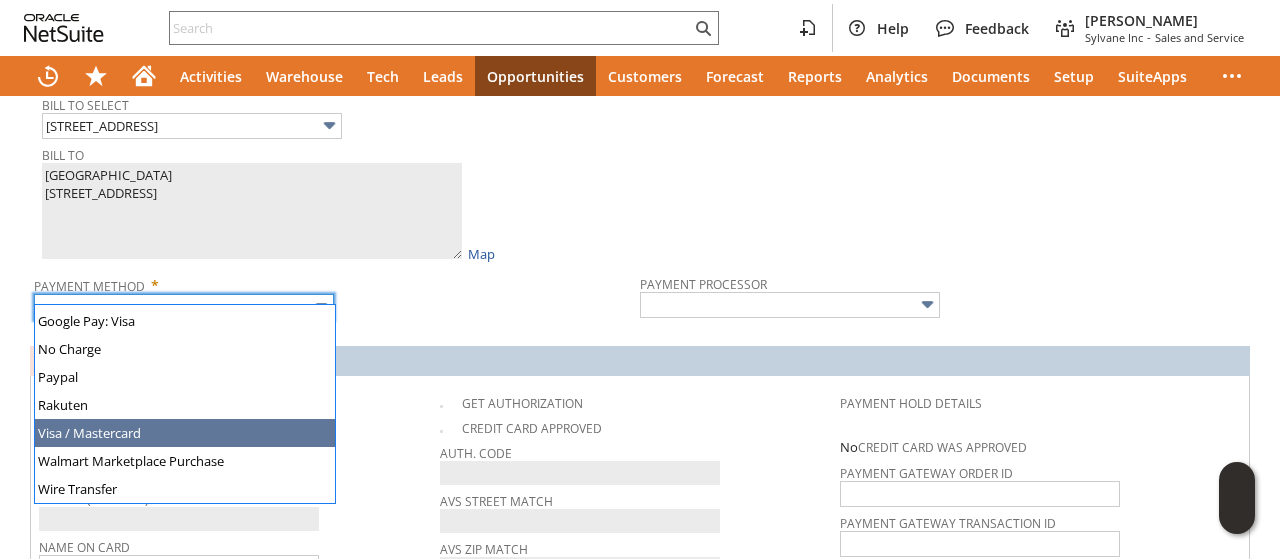 type on "Visa / Mastercard" 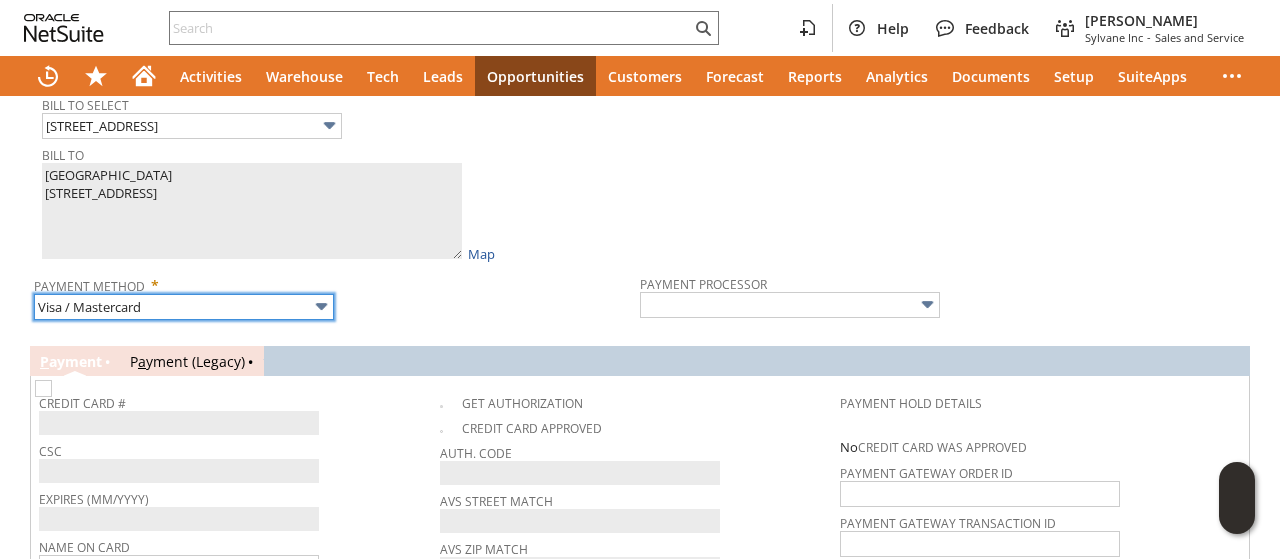 type on "Braintree" 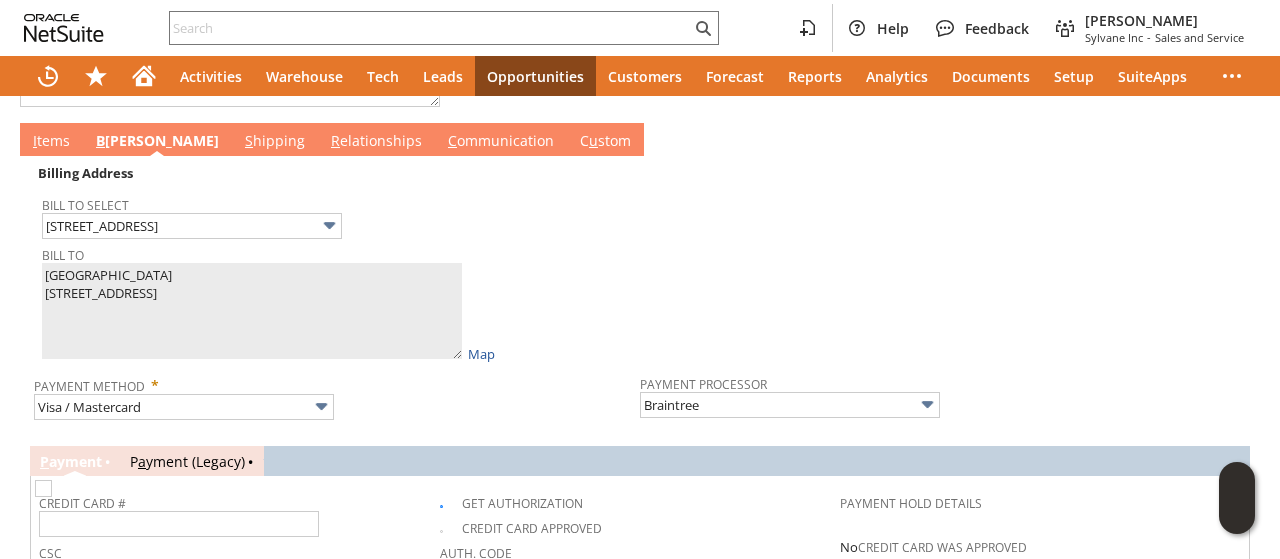 scroll, scrollTop: 1428, scrollLeft: 0, axis: vertical 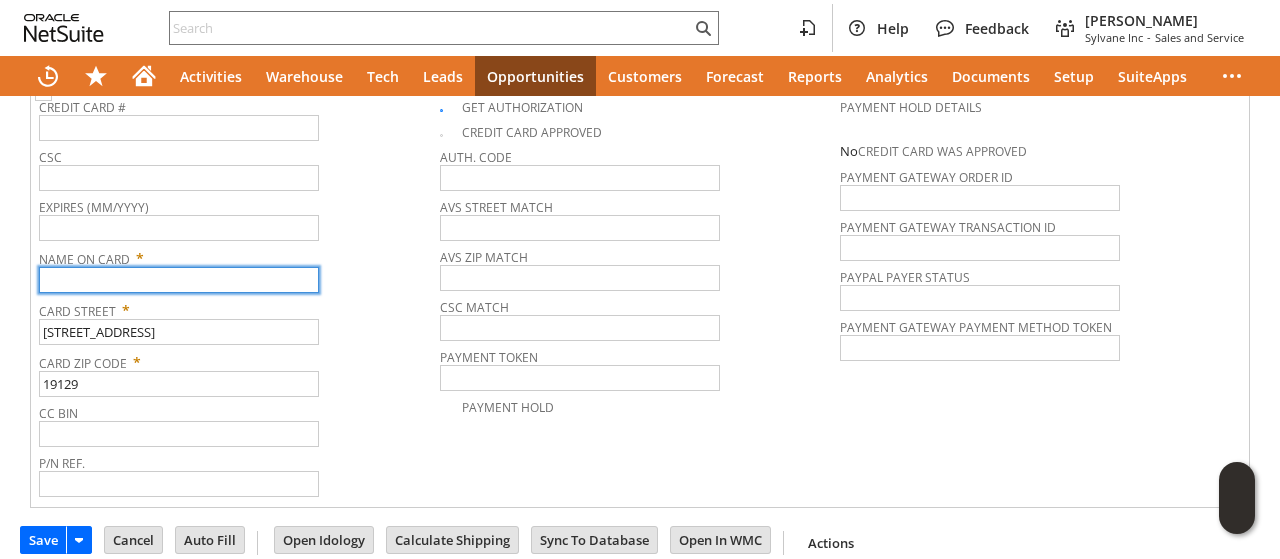 paste on "[GEOGRAPHIC_DATA]" 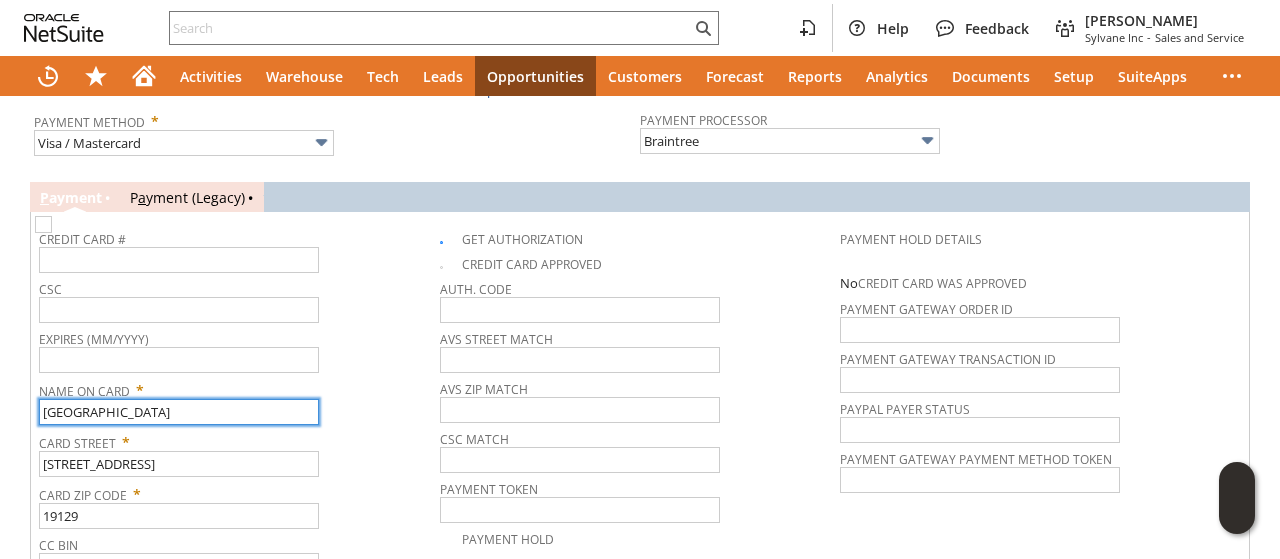 scroll, scrollTop: 1228, scrollLeft: 0, axis: vertical 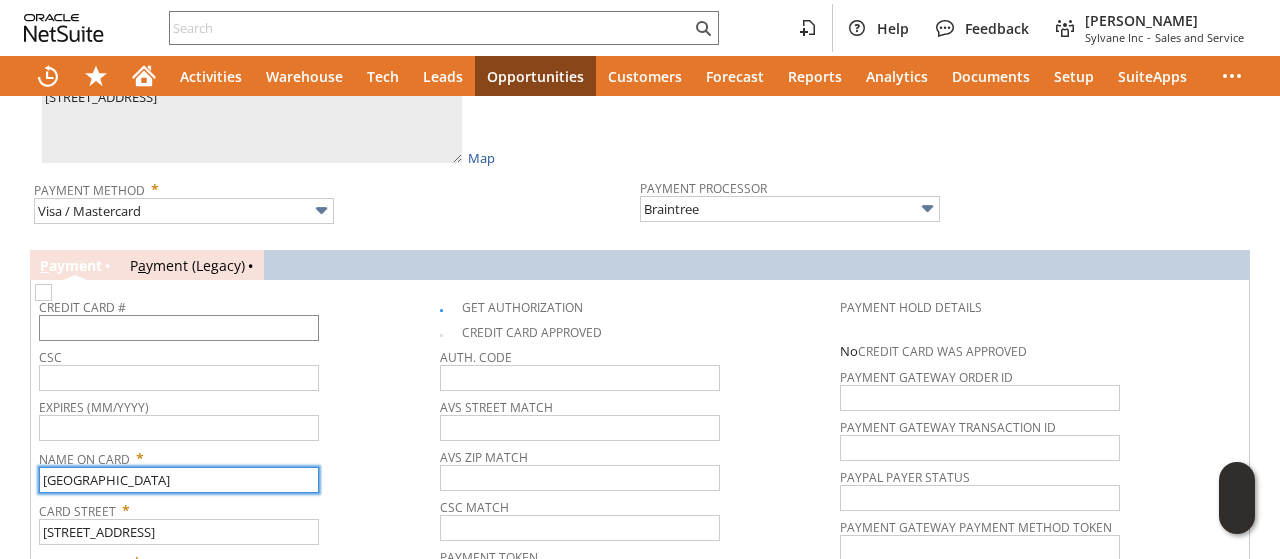 type on "[GEOGRAPHIC_DATA]" 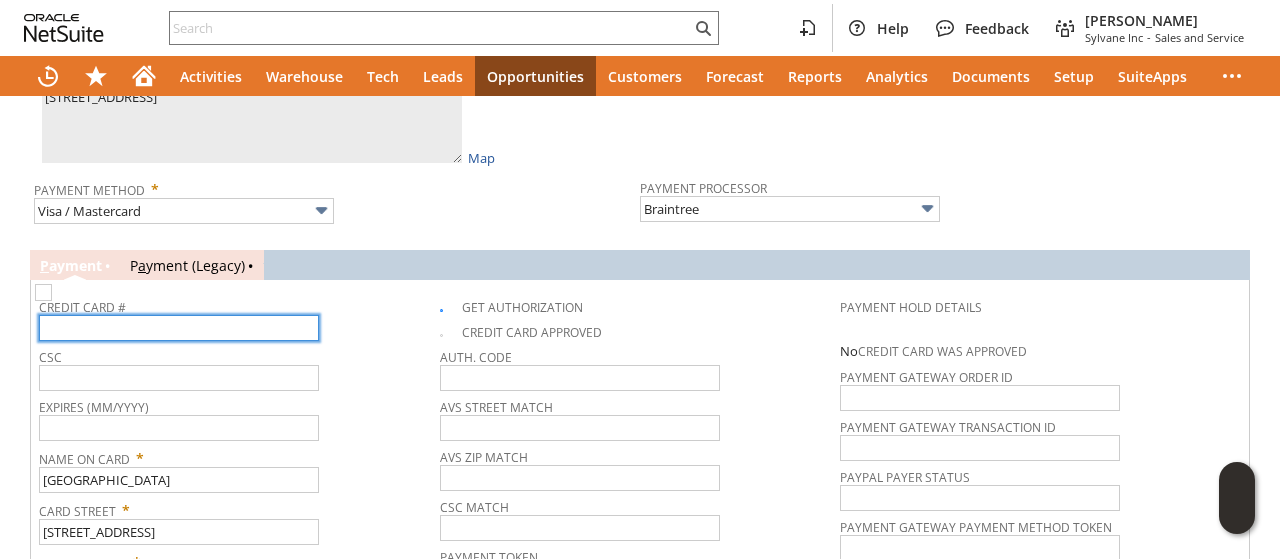 click at bounding box center [179, 328] 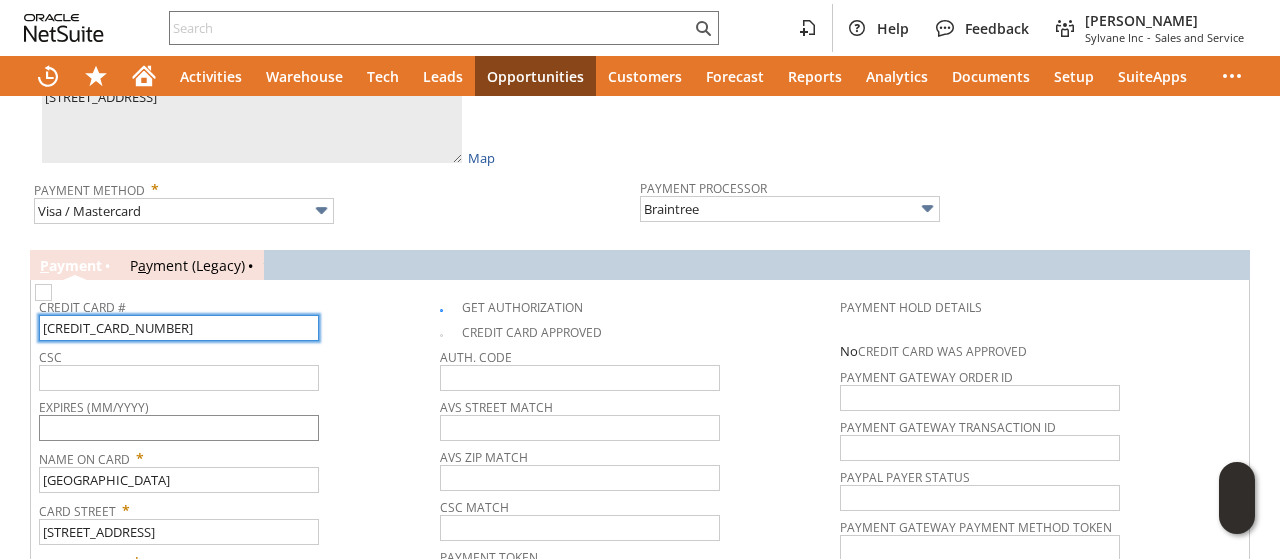 type on "4798510062231226" 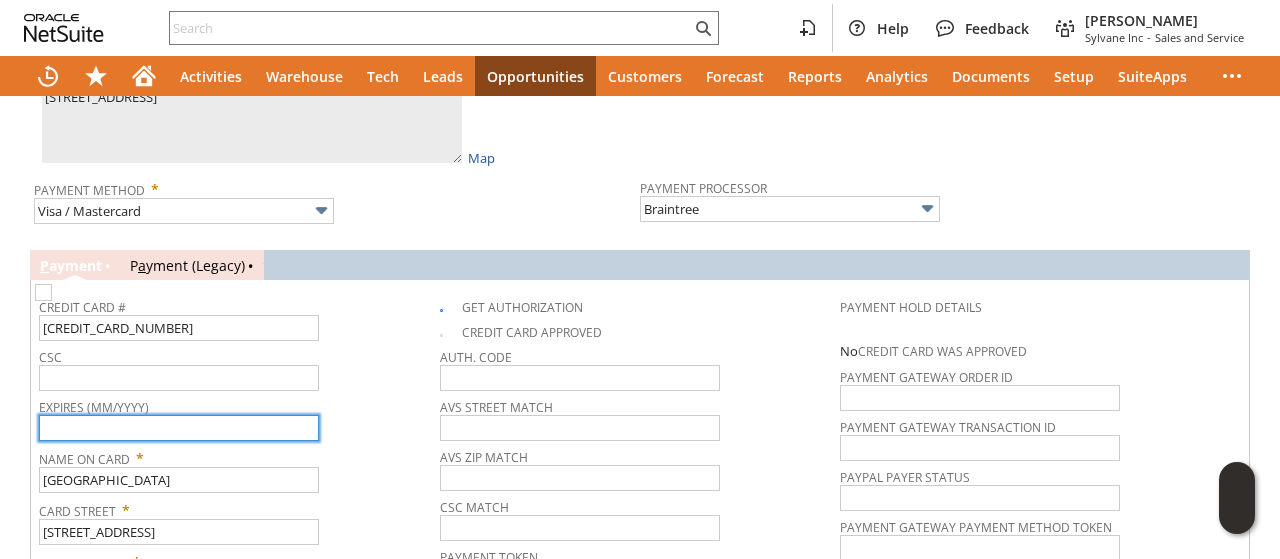click at bounding box center [179, 428] 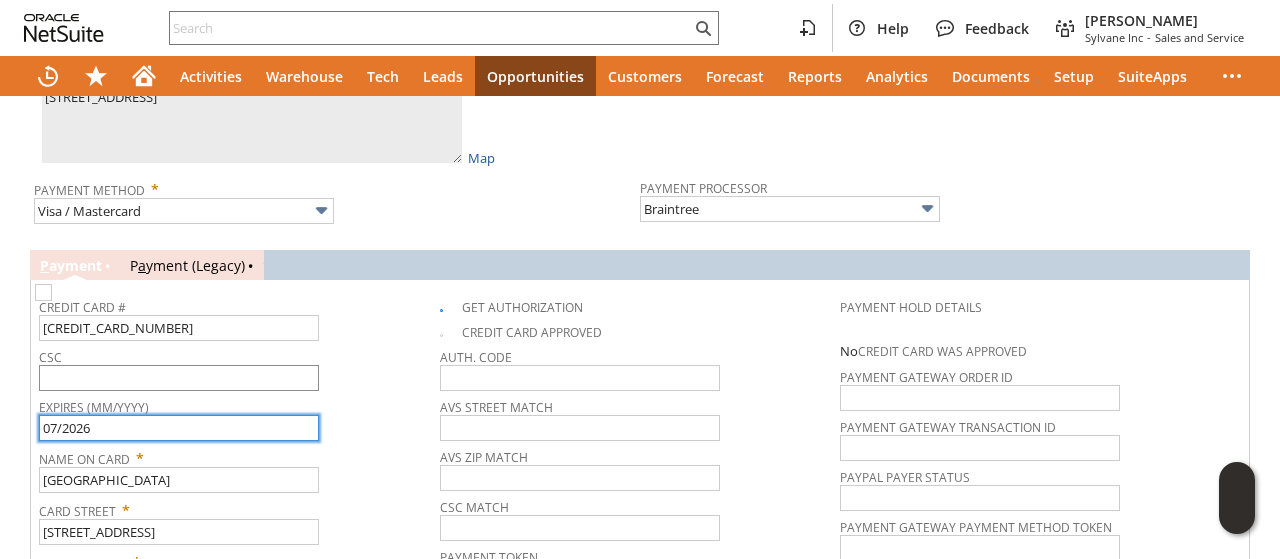 type on "07/2026" 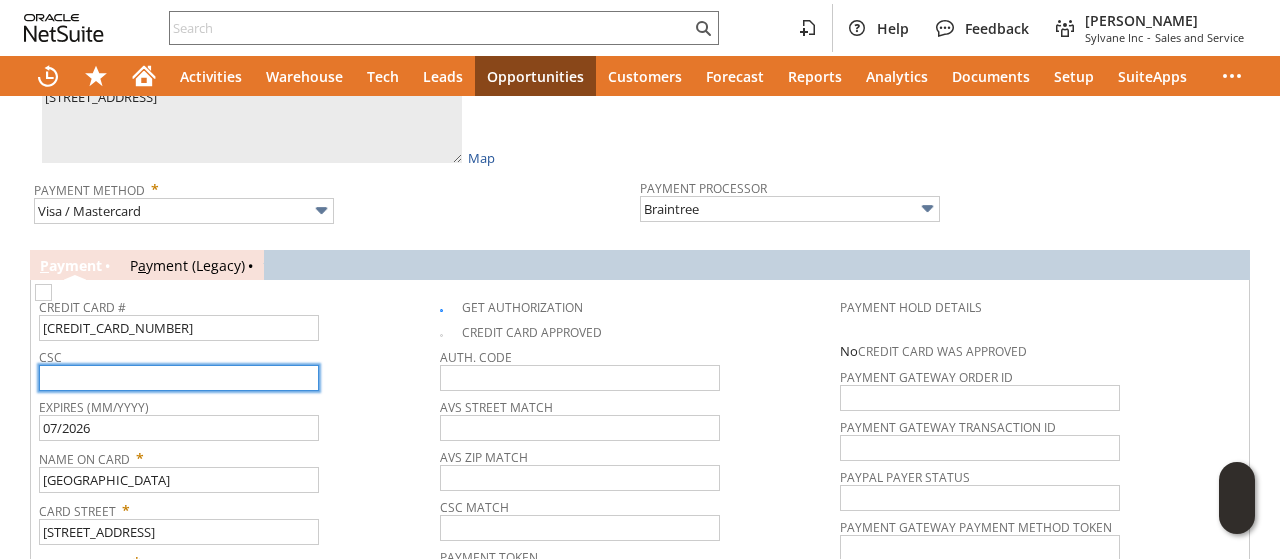 click at bounding box center (179, 378) 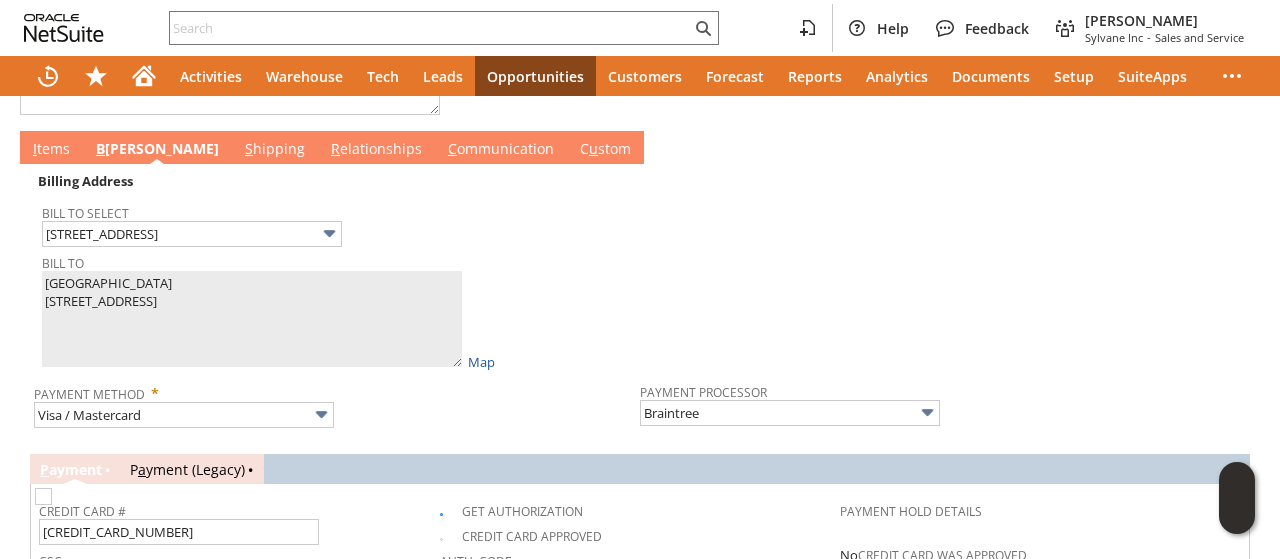 scroll, scrollTop: 928, scrollLeft: 0, axis: vertical 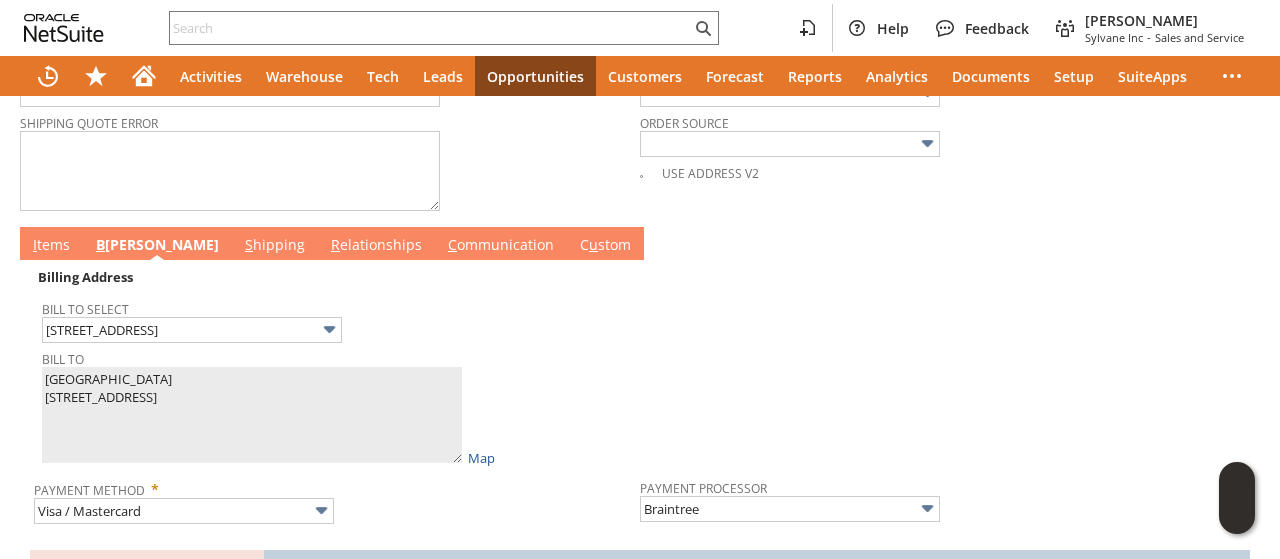 type on "041" 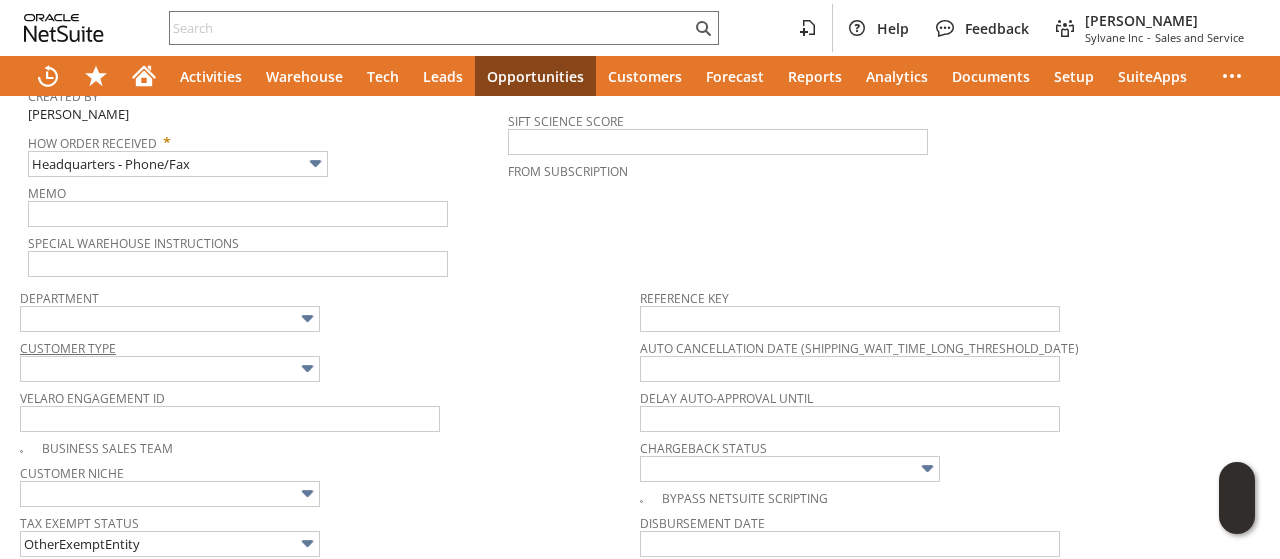 scroll, scrollTop: 0, scrollLeft: 0, axis: both 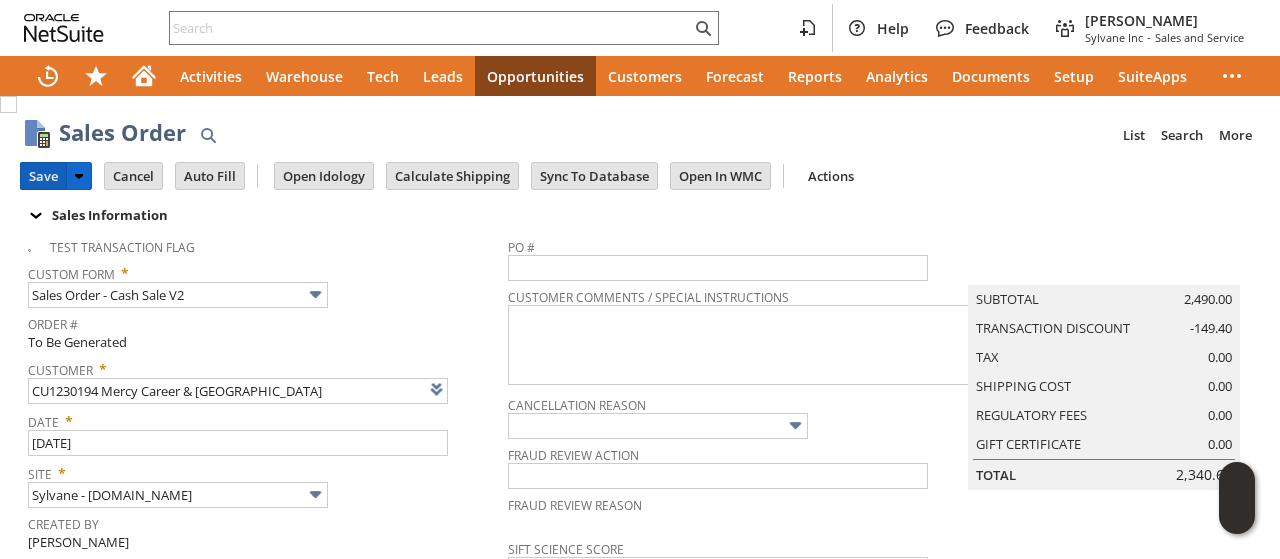 click on "Save" at bounding box center (43, 176) 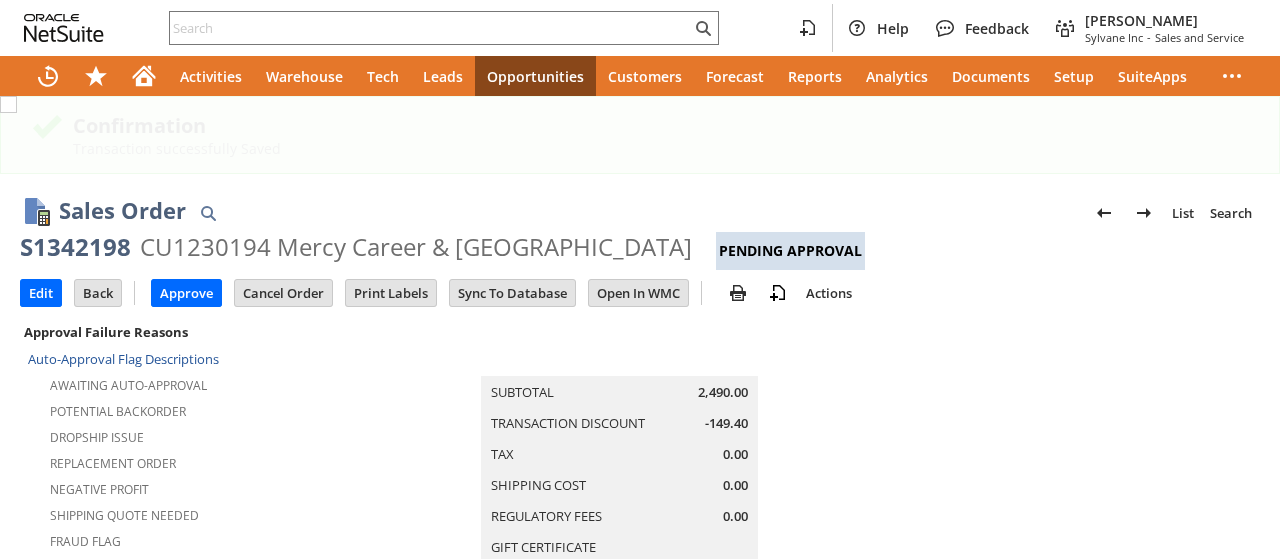 scroll, scrollTop: 0, scrollLeft: 0, axis: both 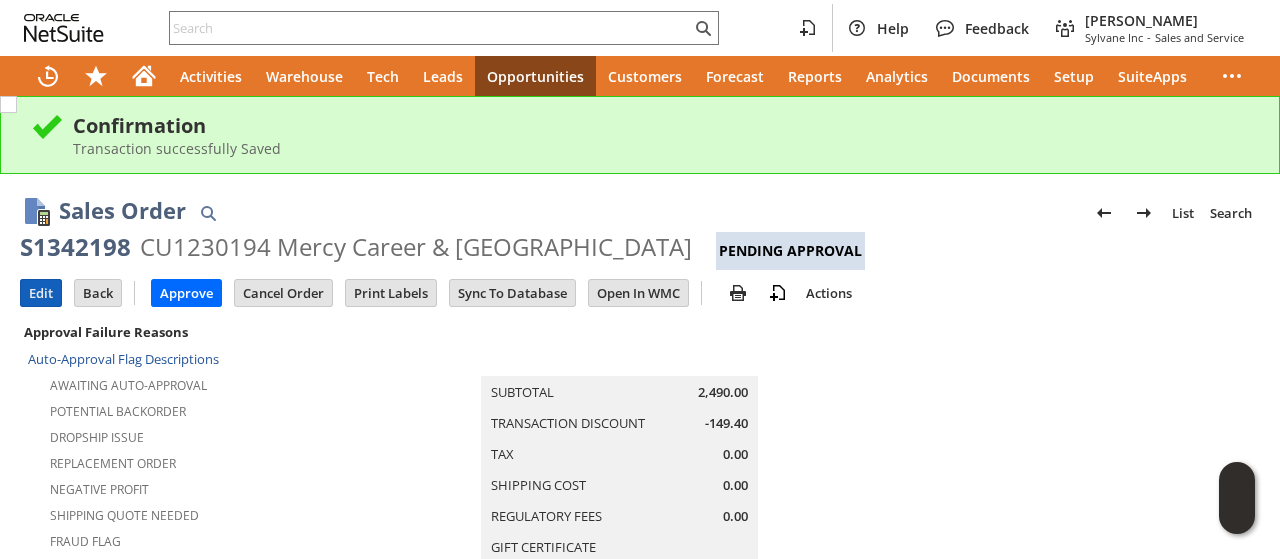 click on "Edit" at bounding box center (41, 293) 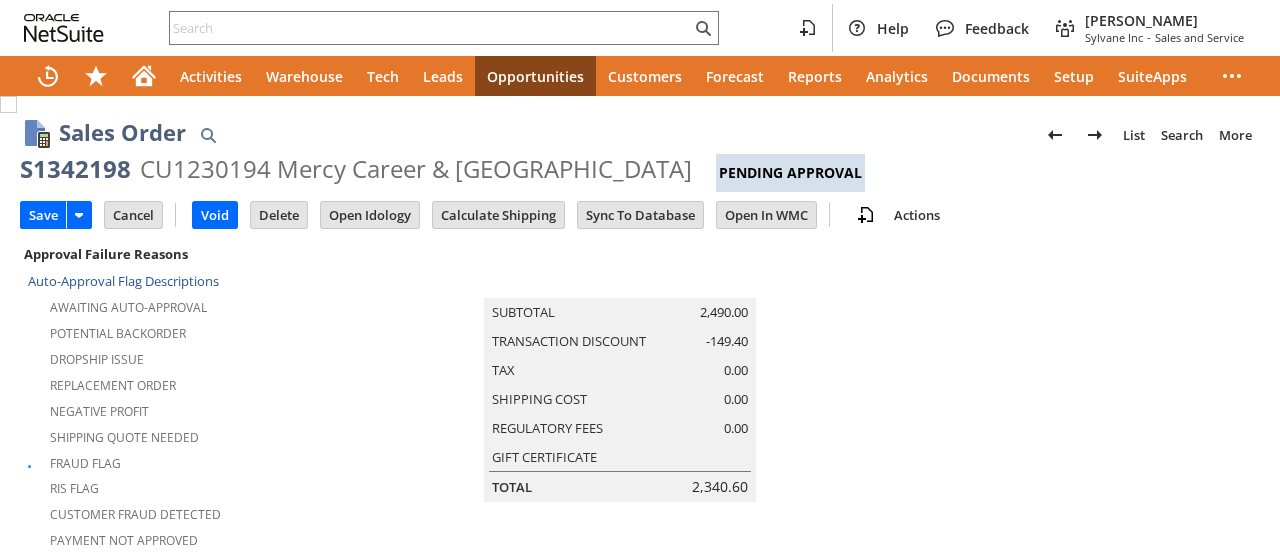 scroll, scrollTop: 0, scrollLeft: 0, axis: both 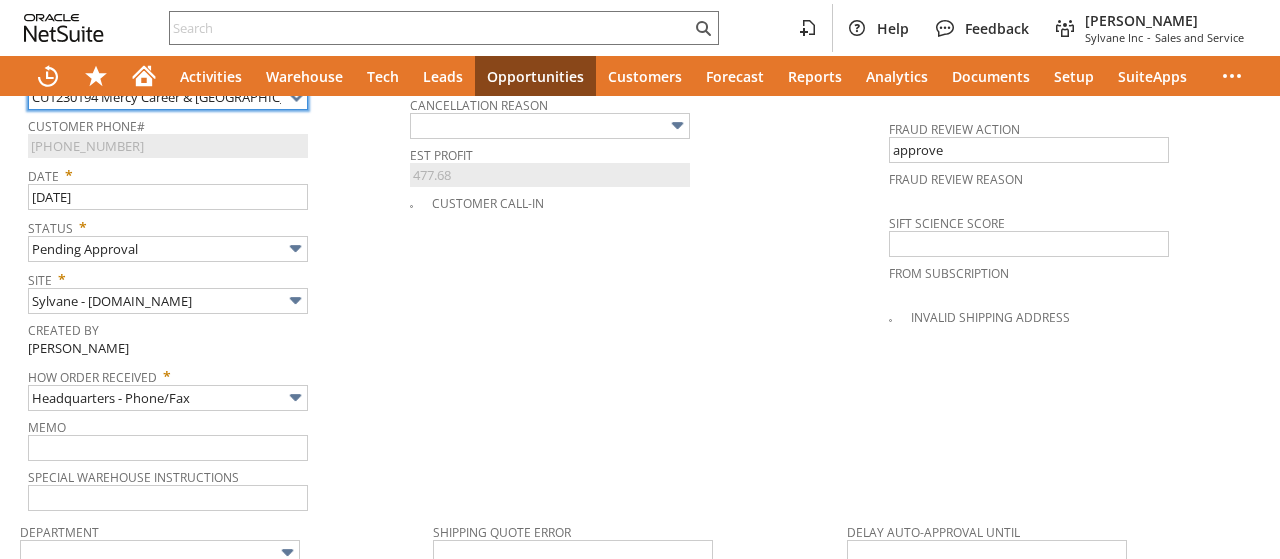 type on "Intelligent Recommendations¹⁰" 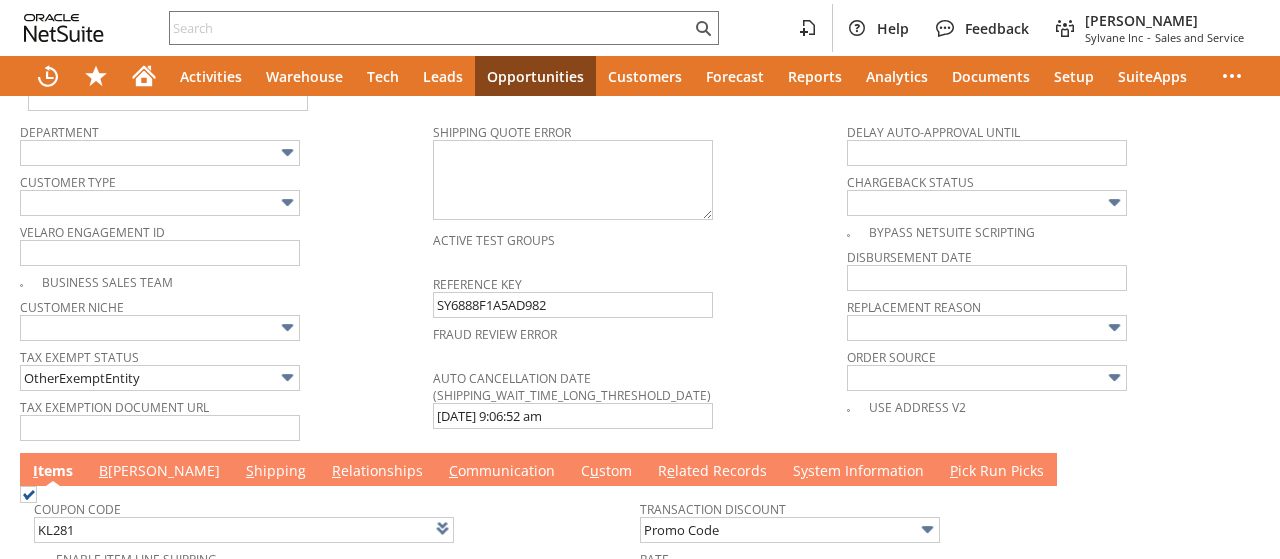 scroll, scrollTop: 1608, scrollLeft: 0, axis: vertical 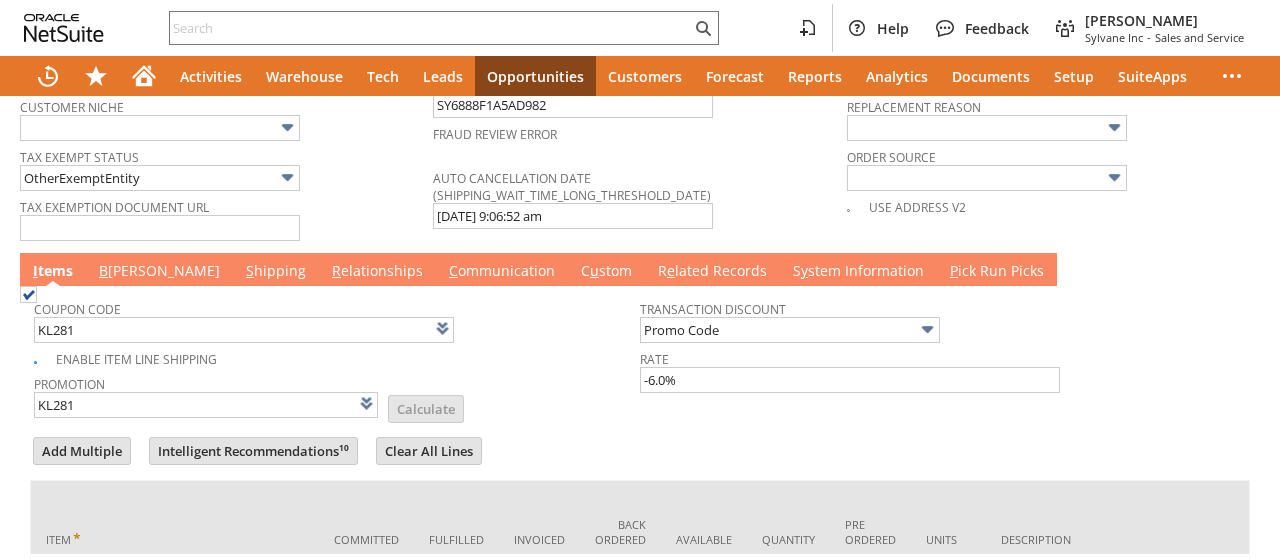 click on "B illing" at bounding box center (159, 272) 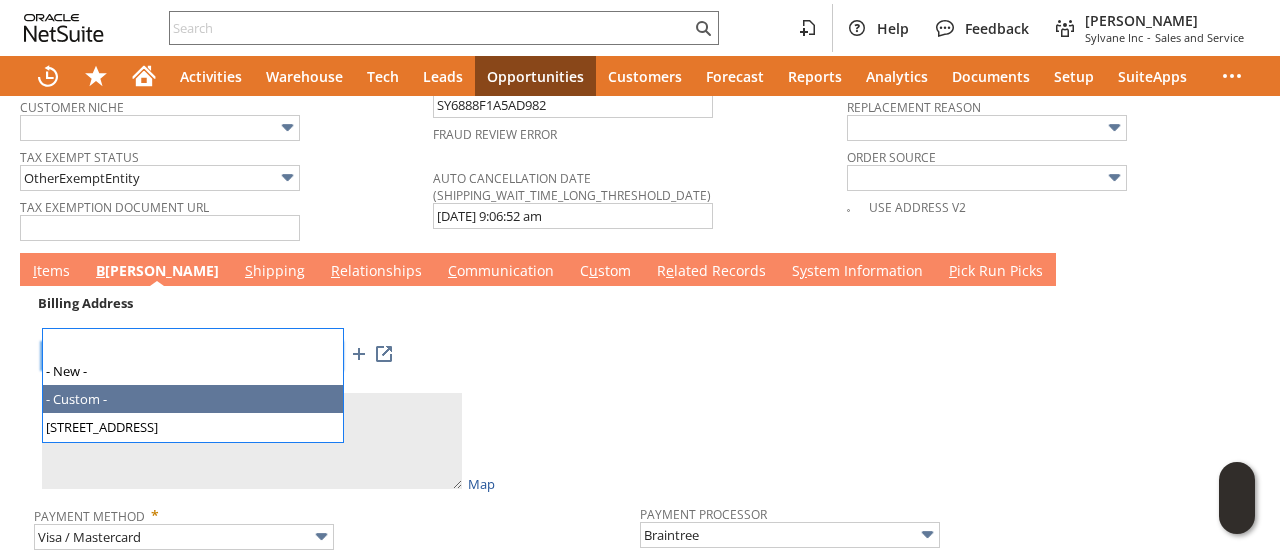 click at bounding box center [329, 355] 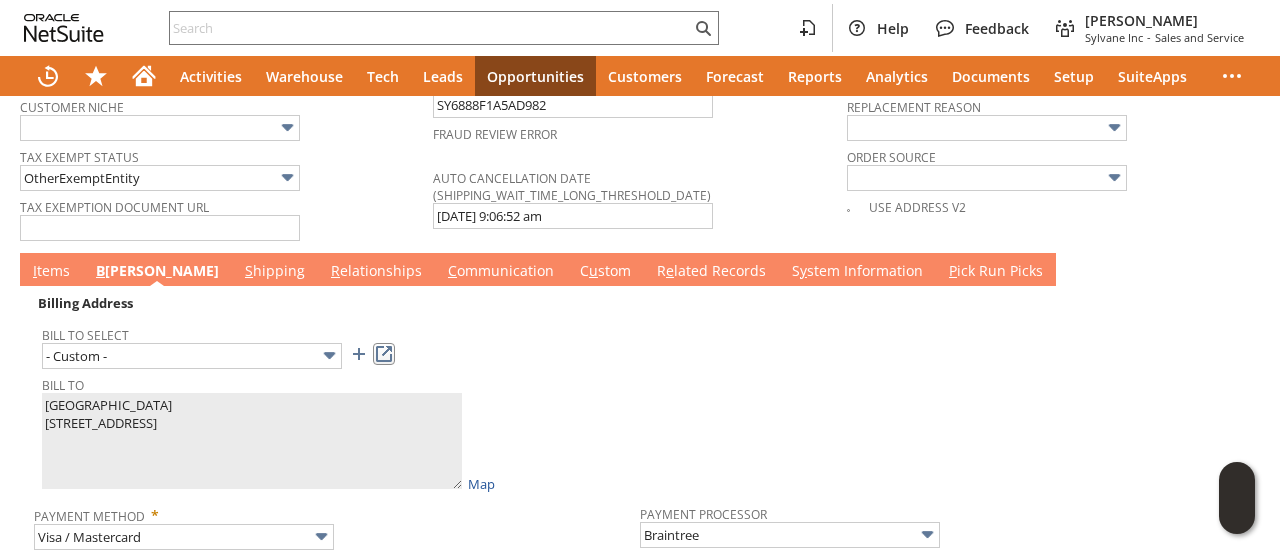 click at bounding box center [384, 354] 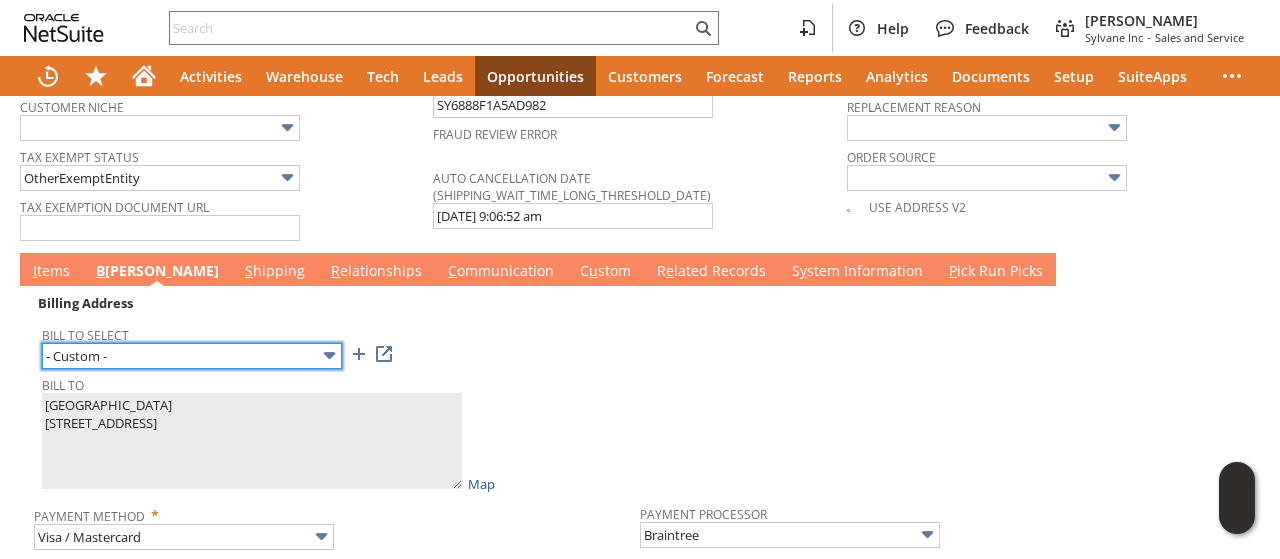 click on "- Custom -" at bounding box center (192, 356) 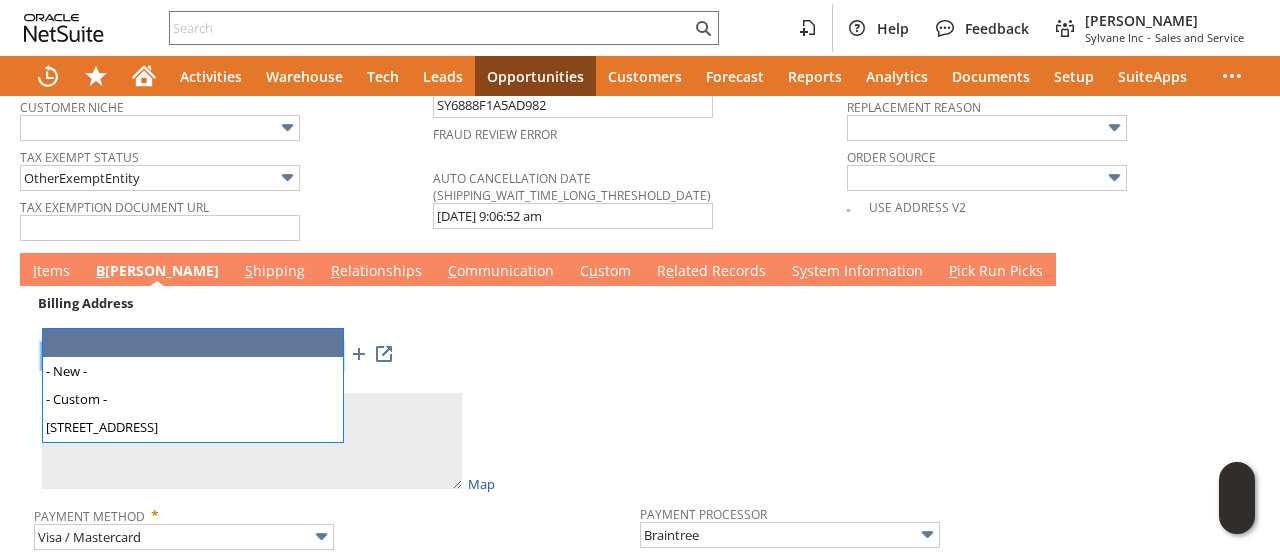 type 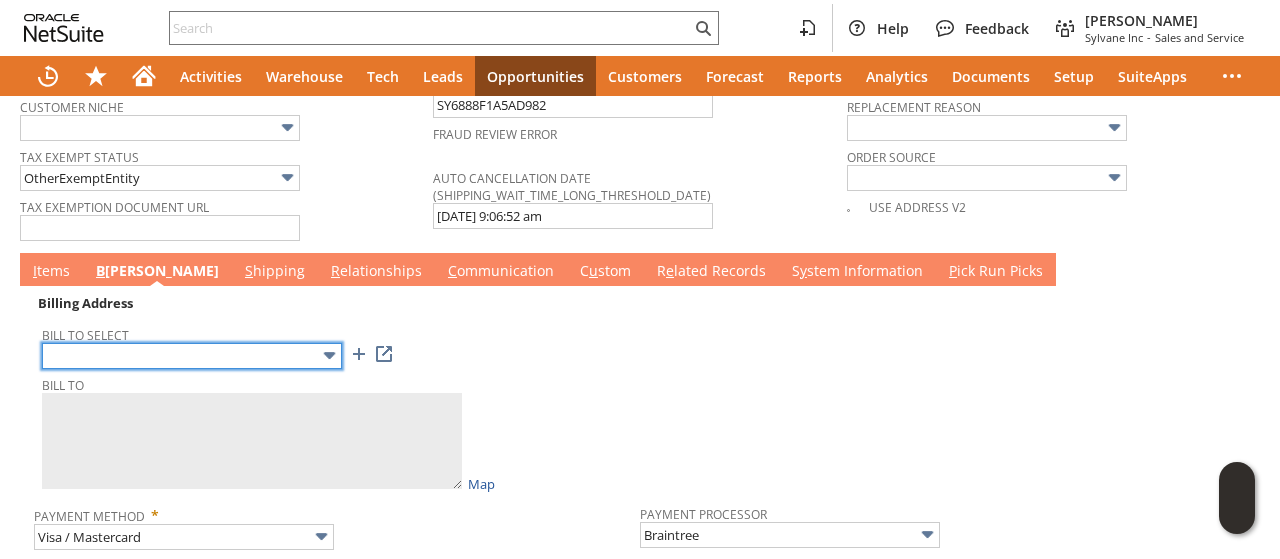 click at bounding box center (192, 356) 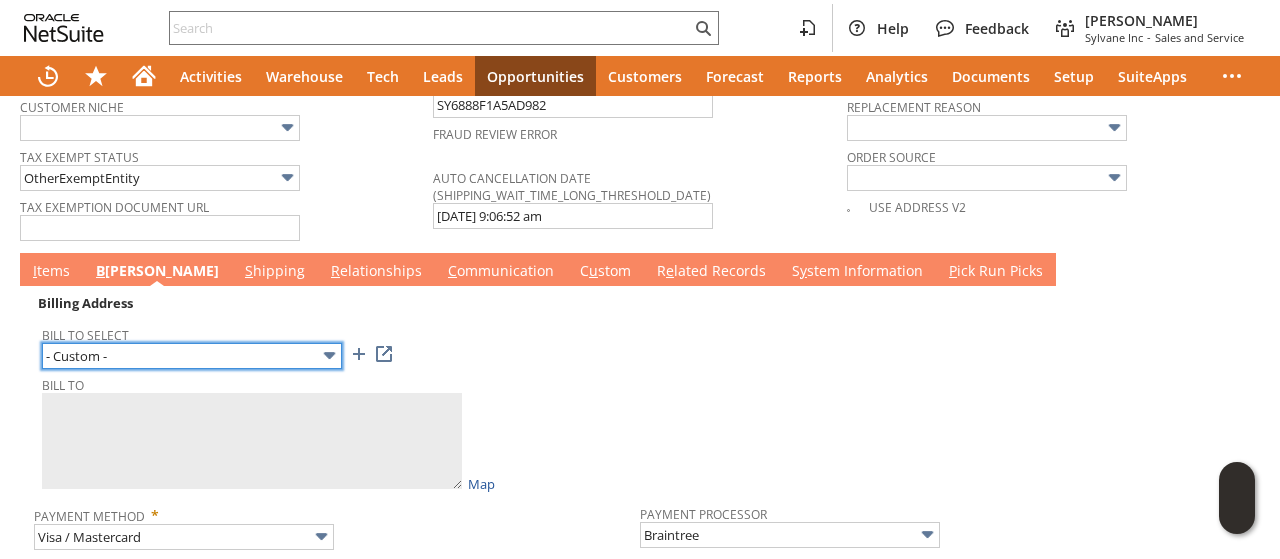 click on "- Custom -" at bounding box center (192, 356) 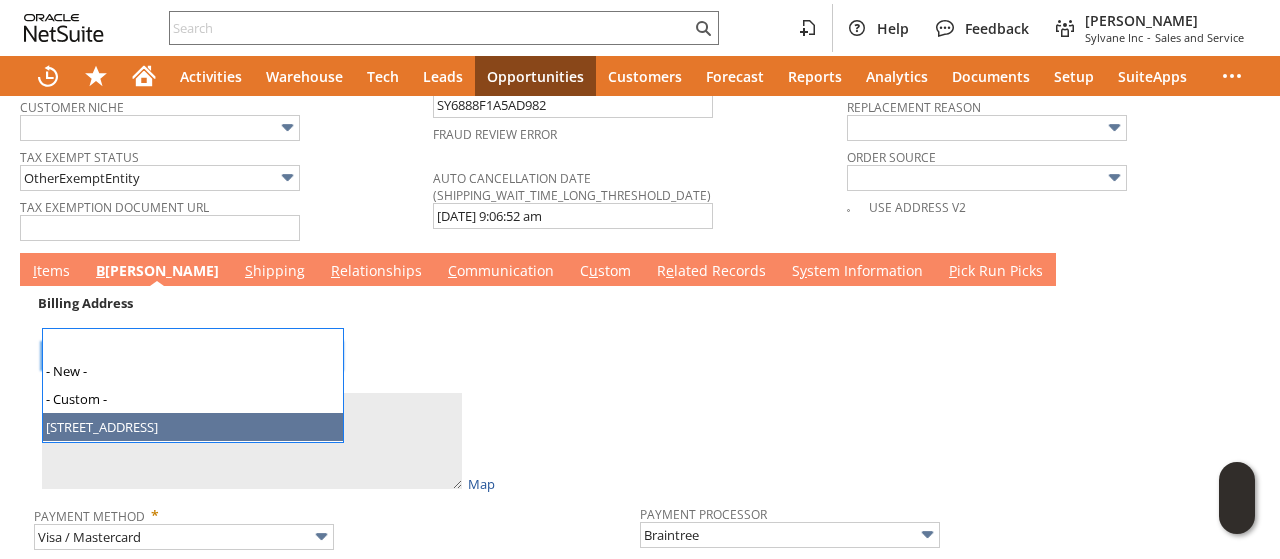 type on "[STREET_ADDRESS]" 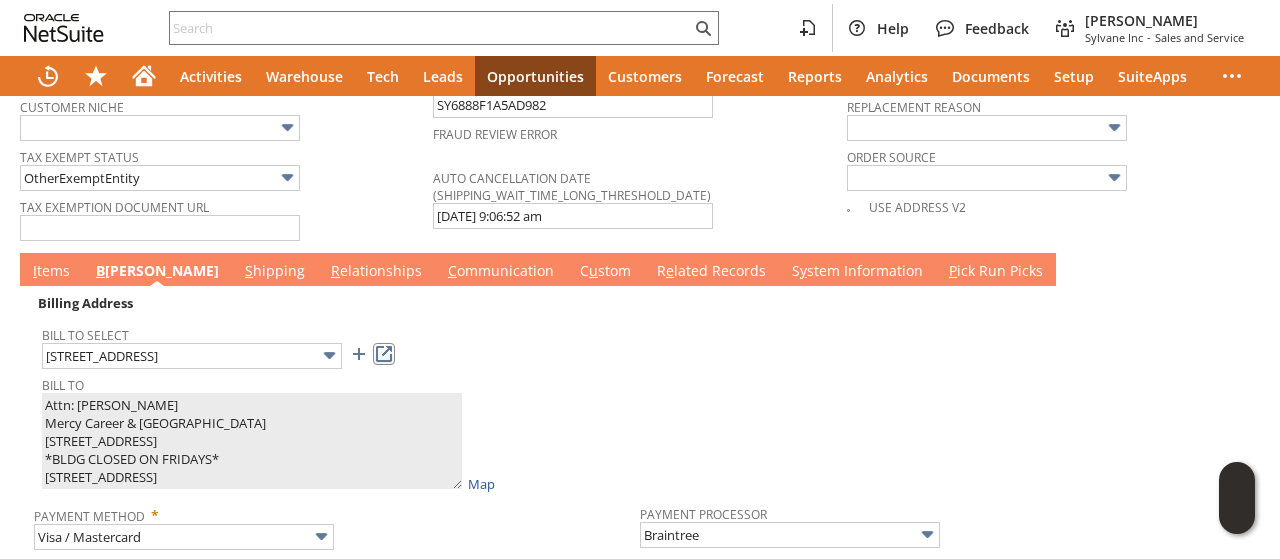 click at bounding box center (384, 354) 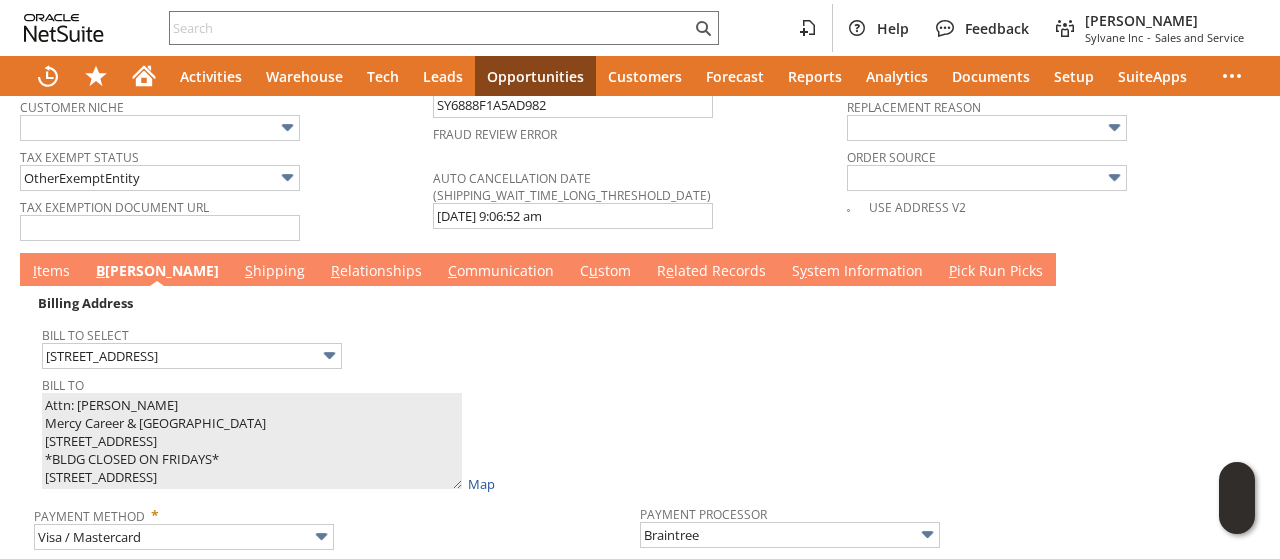 click at bounding box center [943, 392] 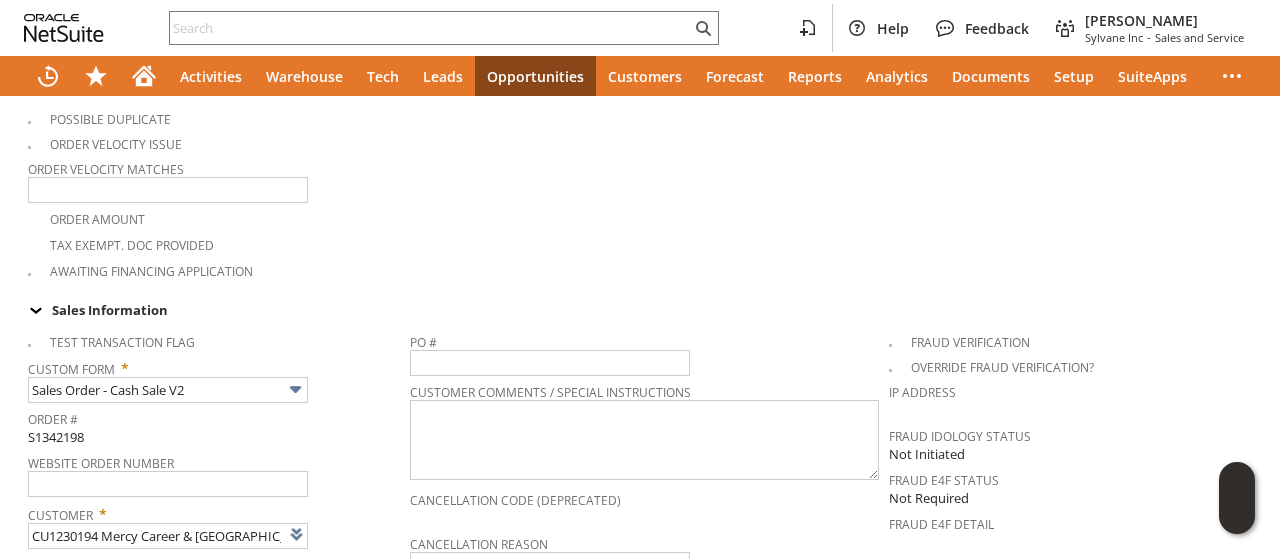 scroll, scrollTop: 600, scrollLeft: 0, axis: vertical 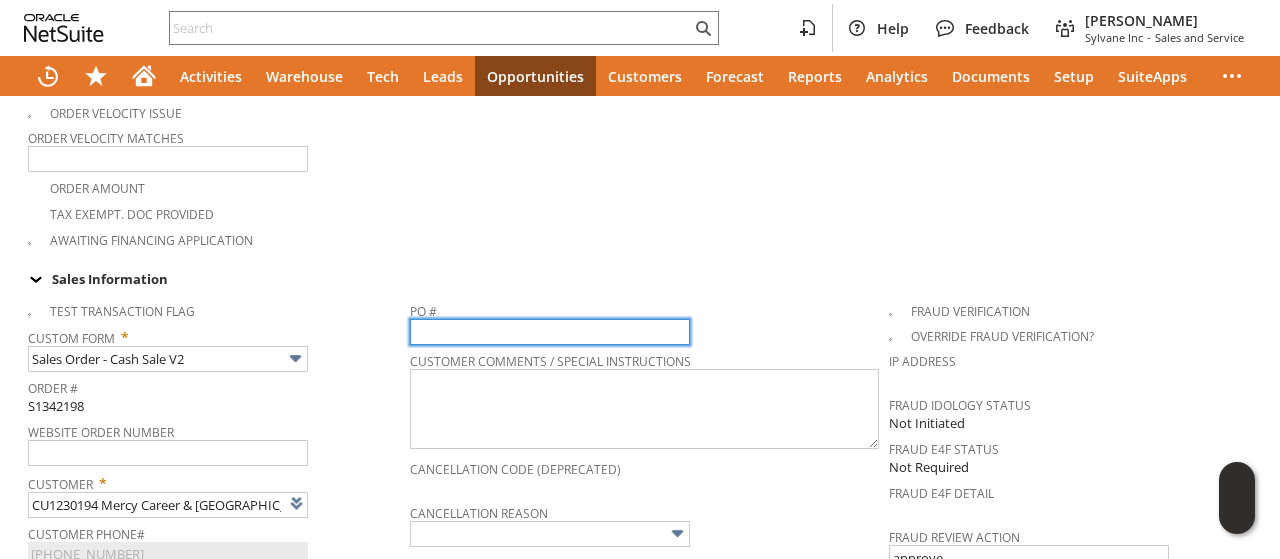 paste on "250729-SYLV-32" 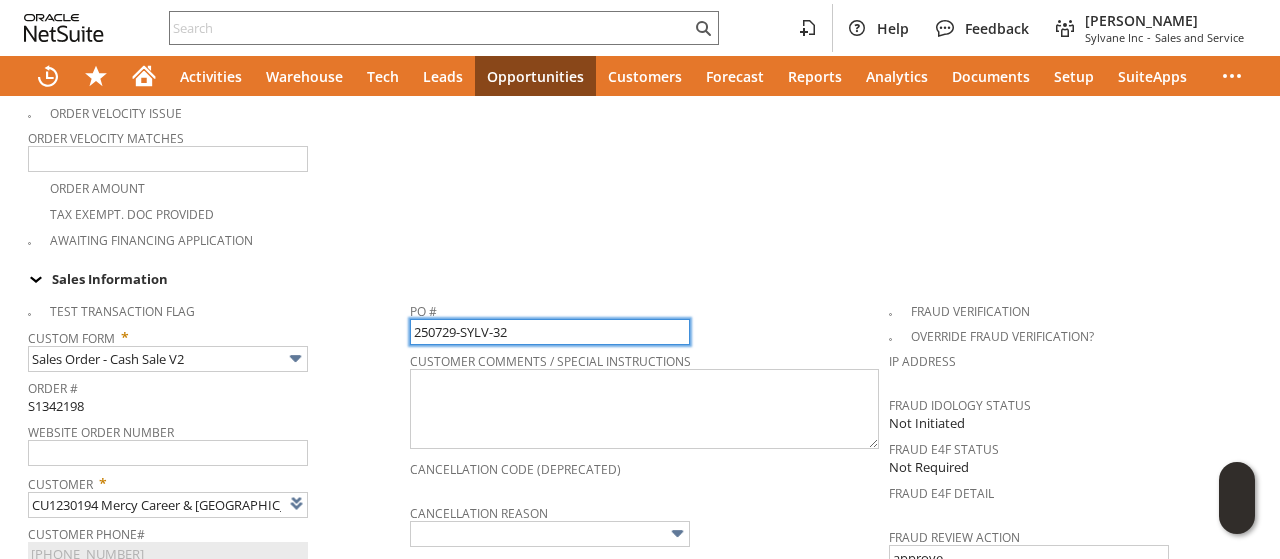 type on "250729-SYLV-32" 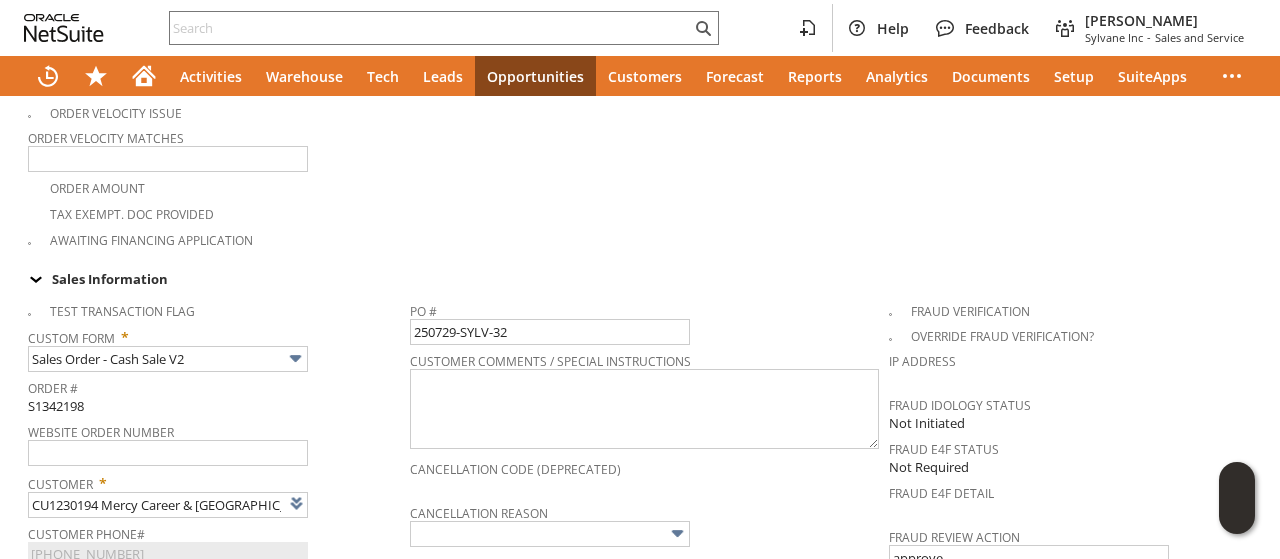 click on "PO #
250729-SYLV-32" at bounding box center (644, 321) 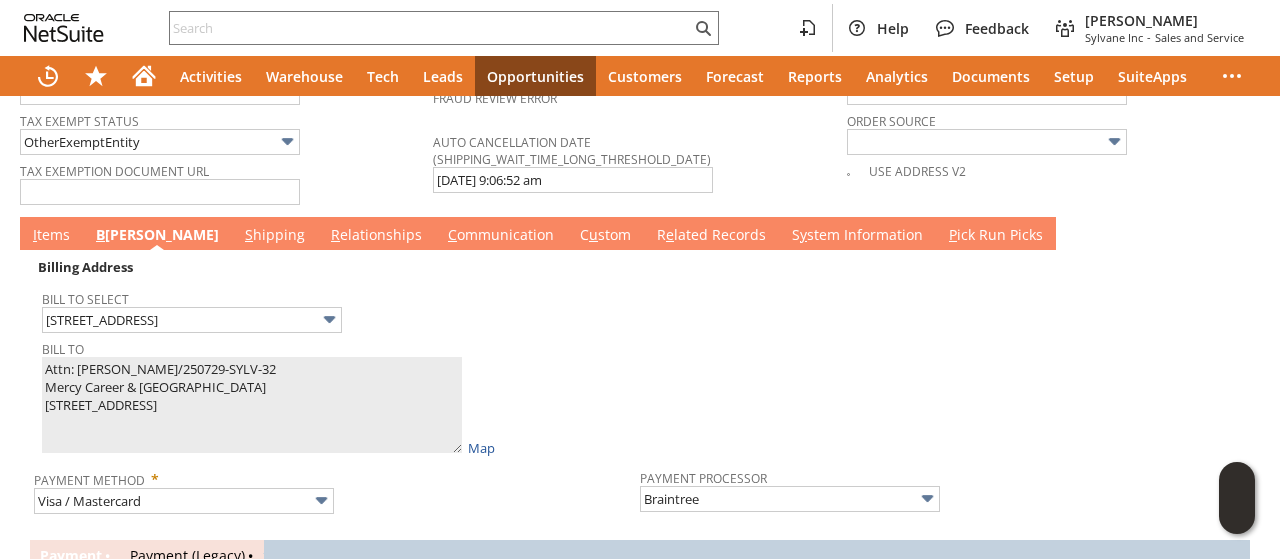 scroll, scrollTop: 1600, scrollLeft: 0, axis: vertical 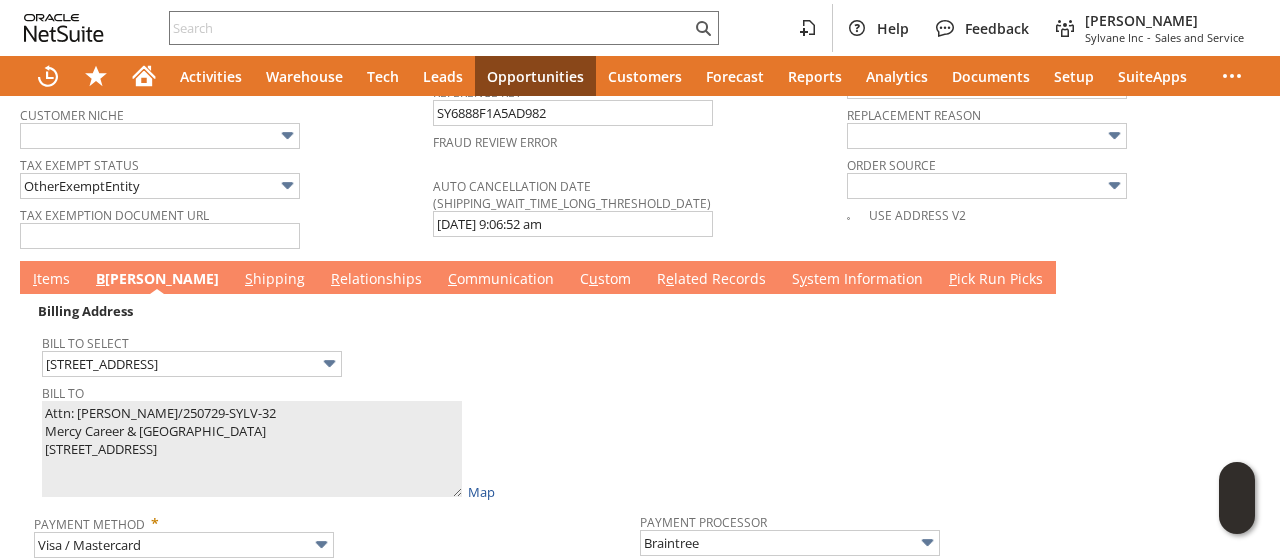 click on "I tems" at bounding box center [51, 280] 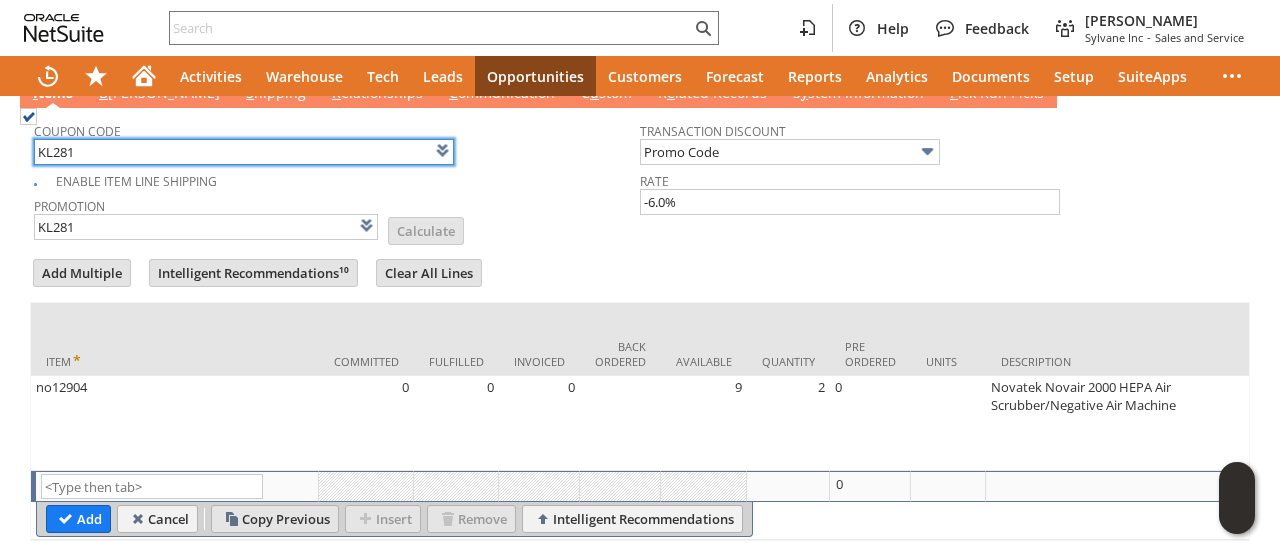 scroll, scrollTop: 1845, scrollLeft: 0, axis: vertical 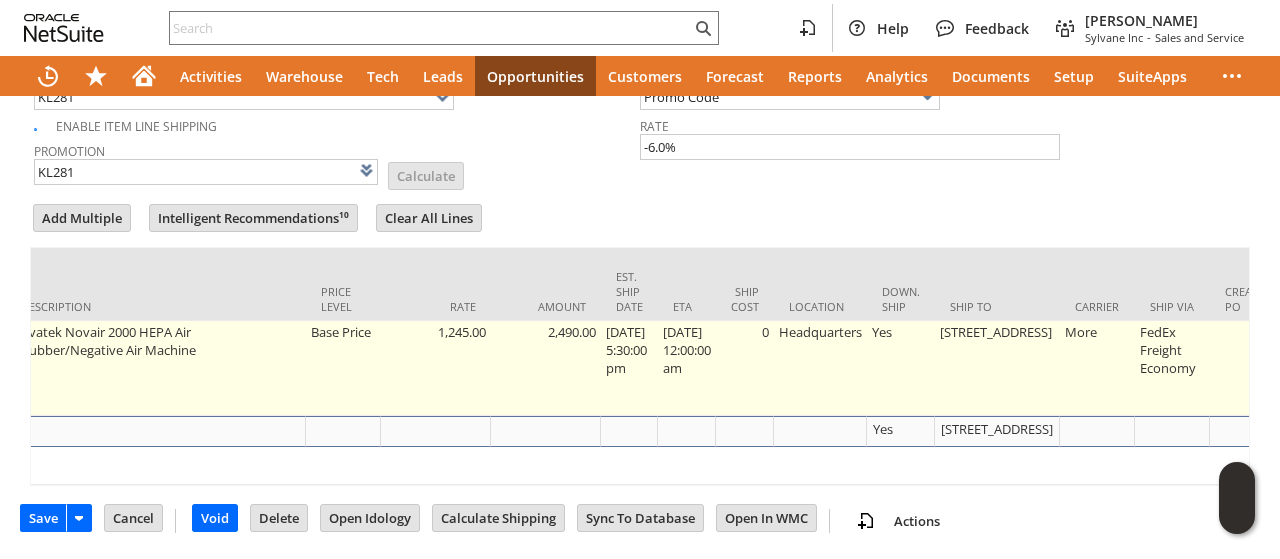 click on "[STREET_ADDRESS]" at bounding box center [997, 368] 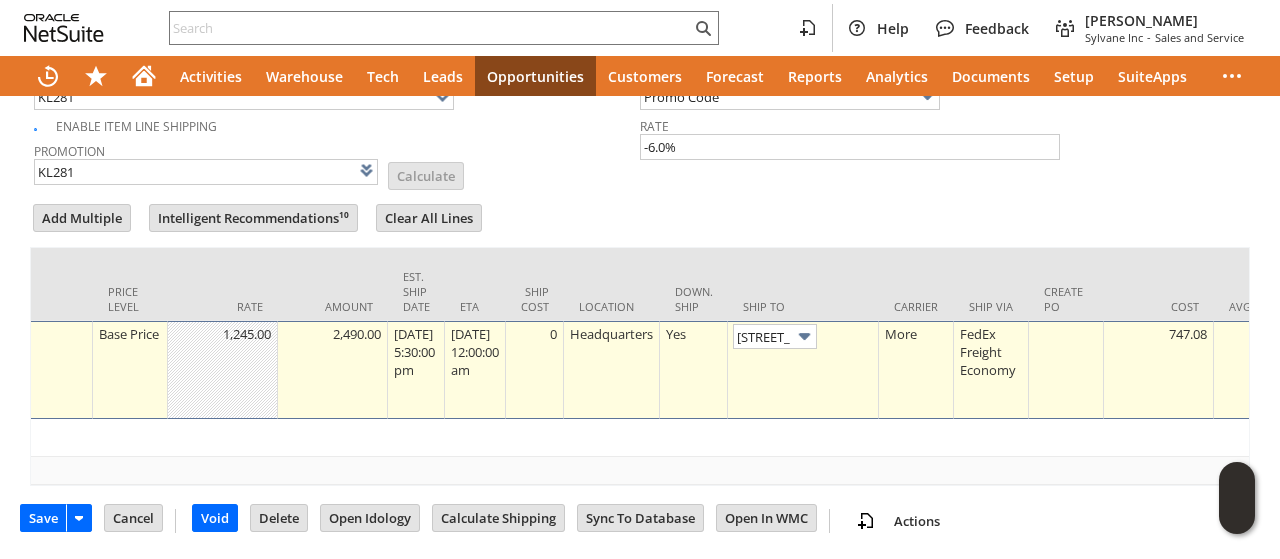scroll, scrollTop: 1814, scrollLeft: 0, axis: vertical 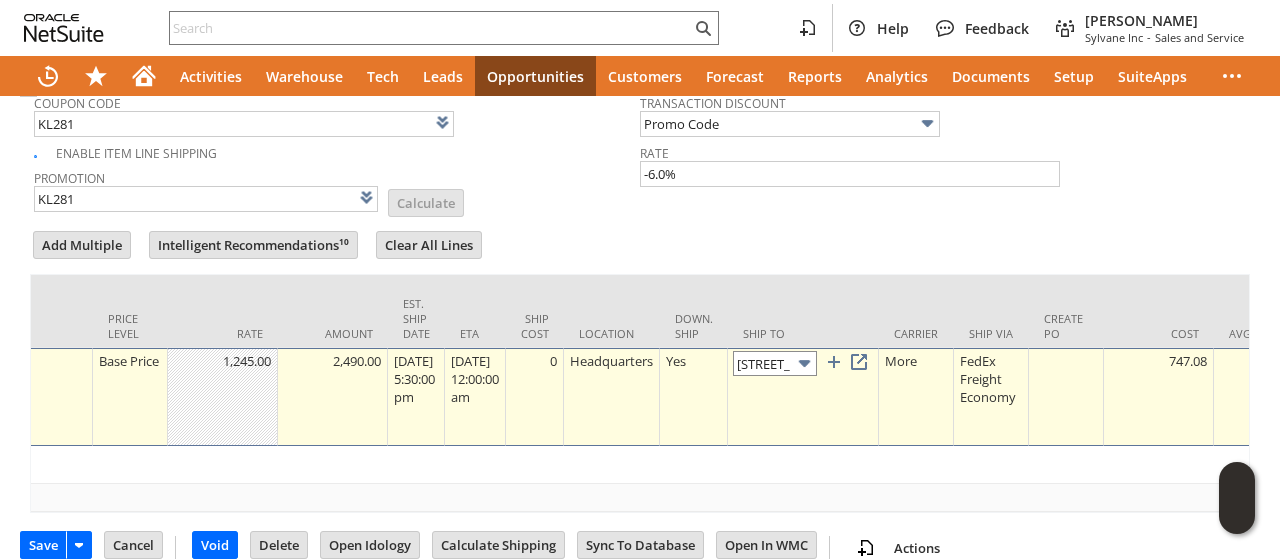 click on "[STREET_ADDRESS]" at bounding box center [775, 363] 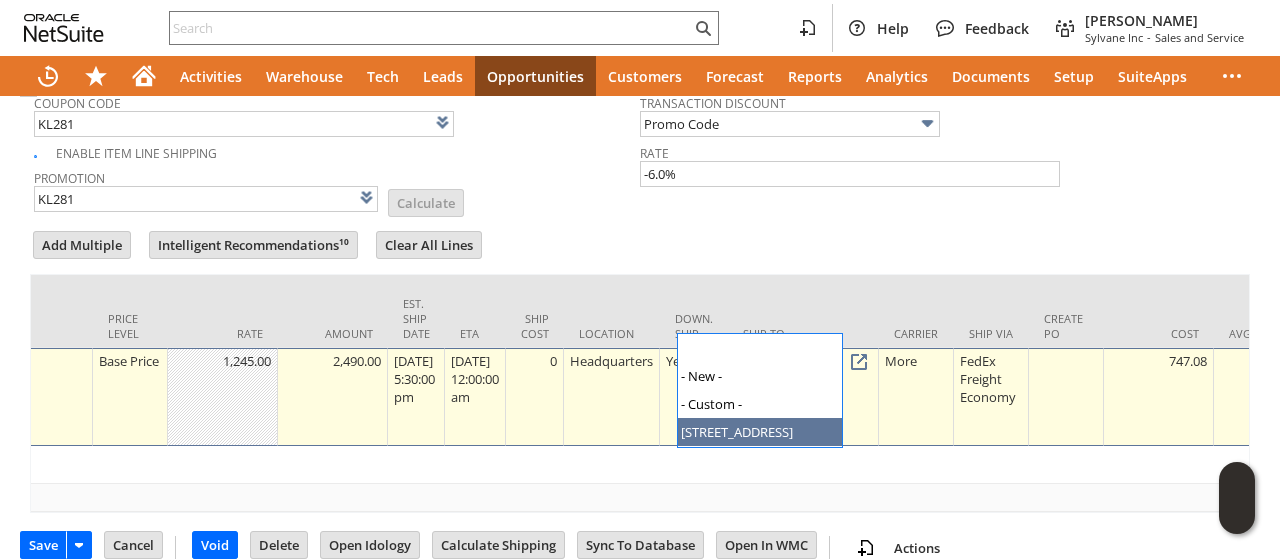 scroll, scrollTop: 0, scrollLeft: 93, axis: horizontal 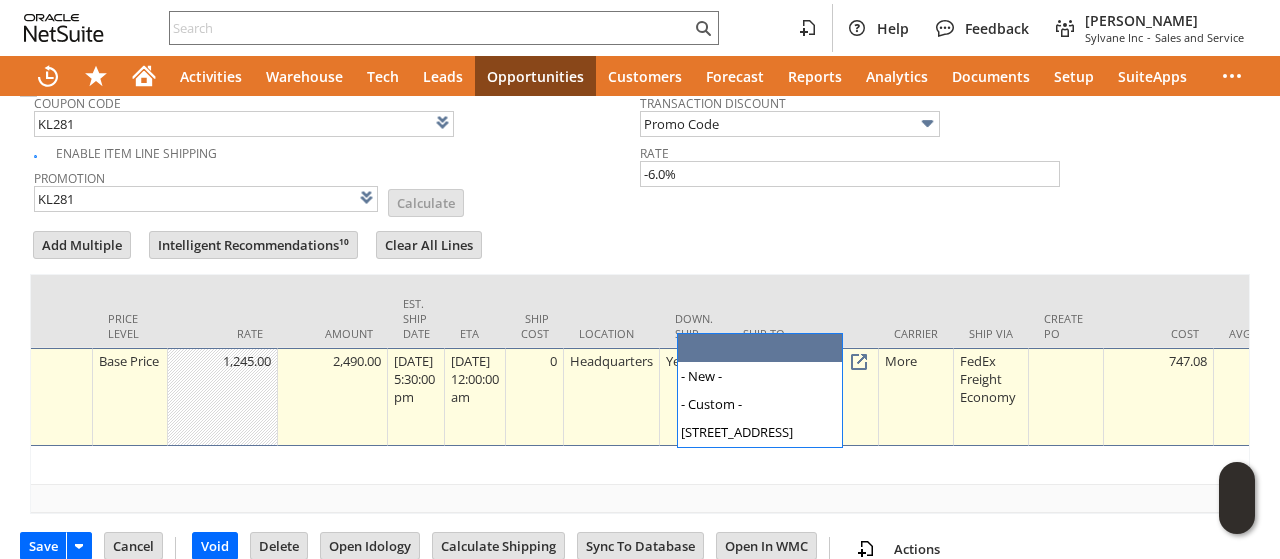 click at bounding box center (804, 363) 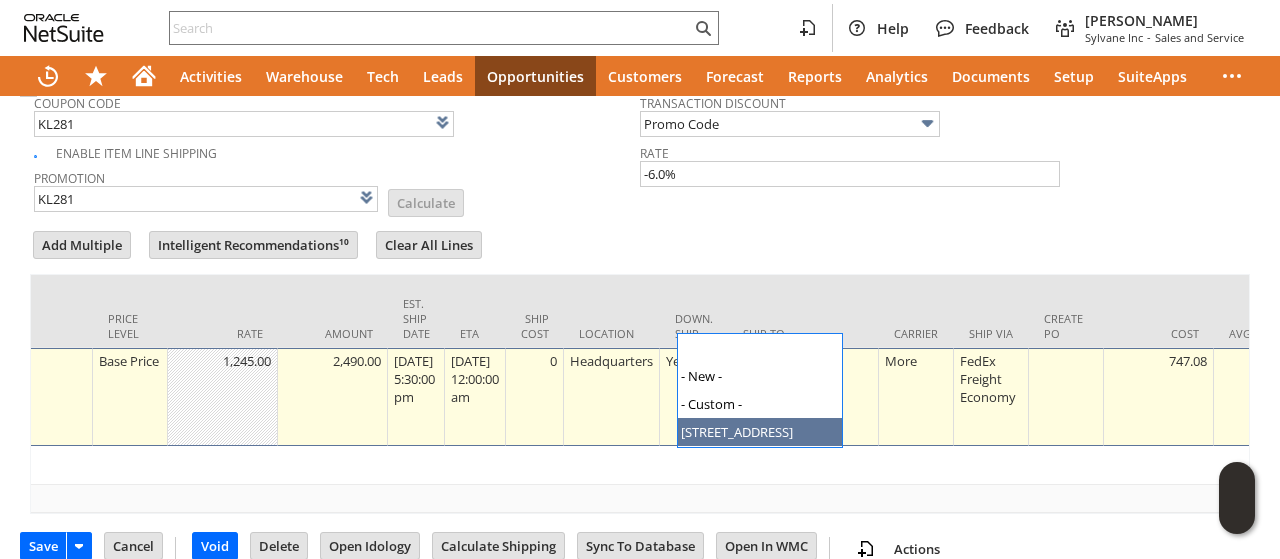type on "[STREET_ADDRESS]" 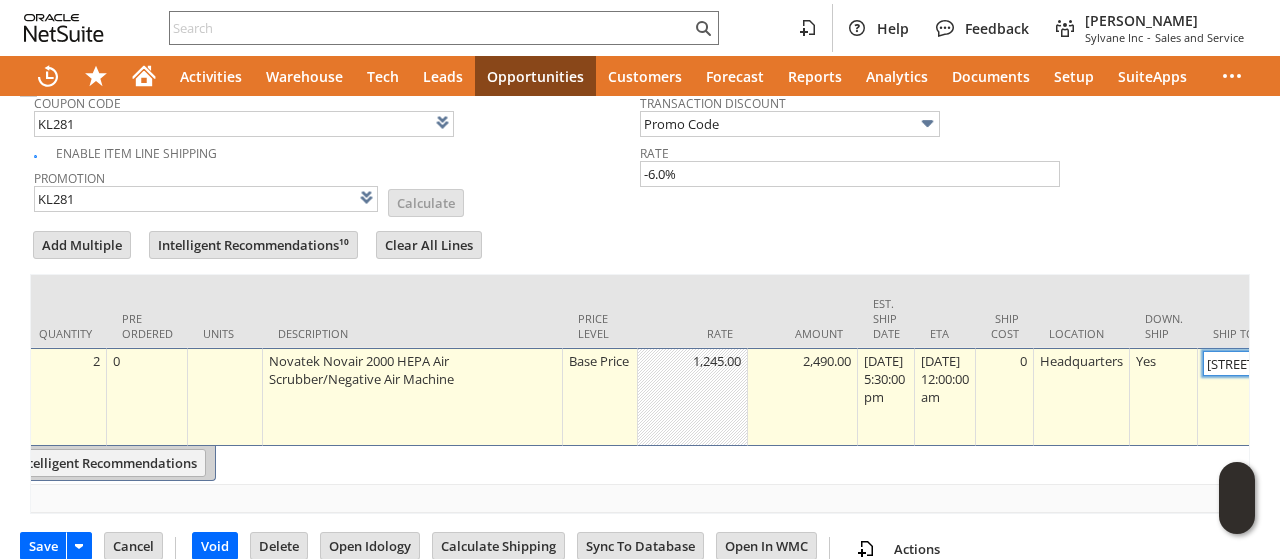 scroll, scrollTop: 0, scrollLeft: 0, axis: both 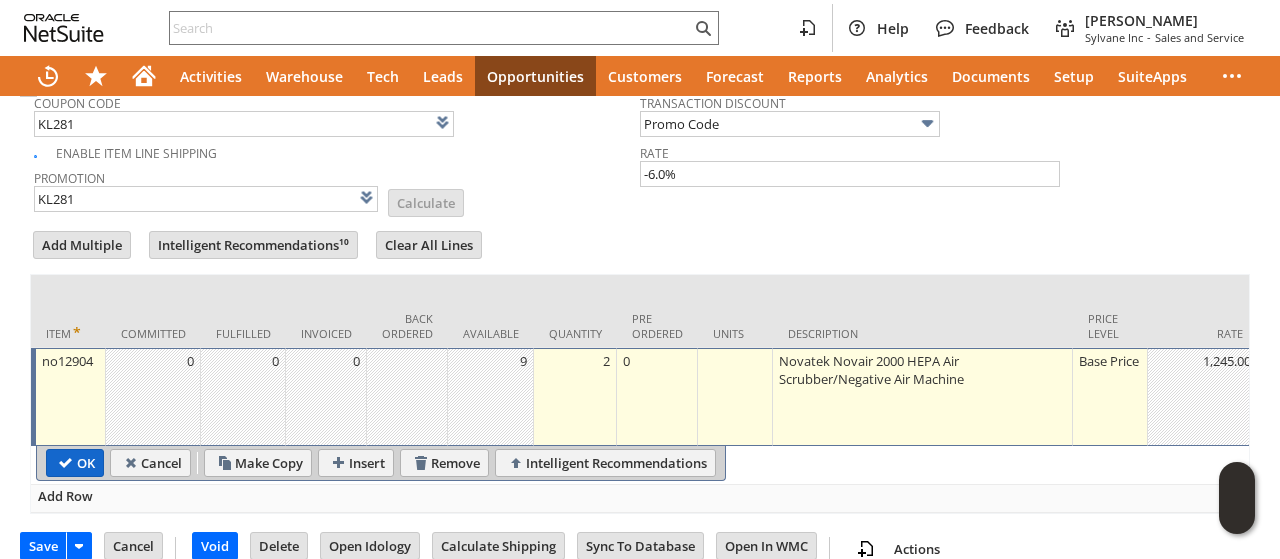 click on "OK" at bounding box center (75, 463) 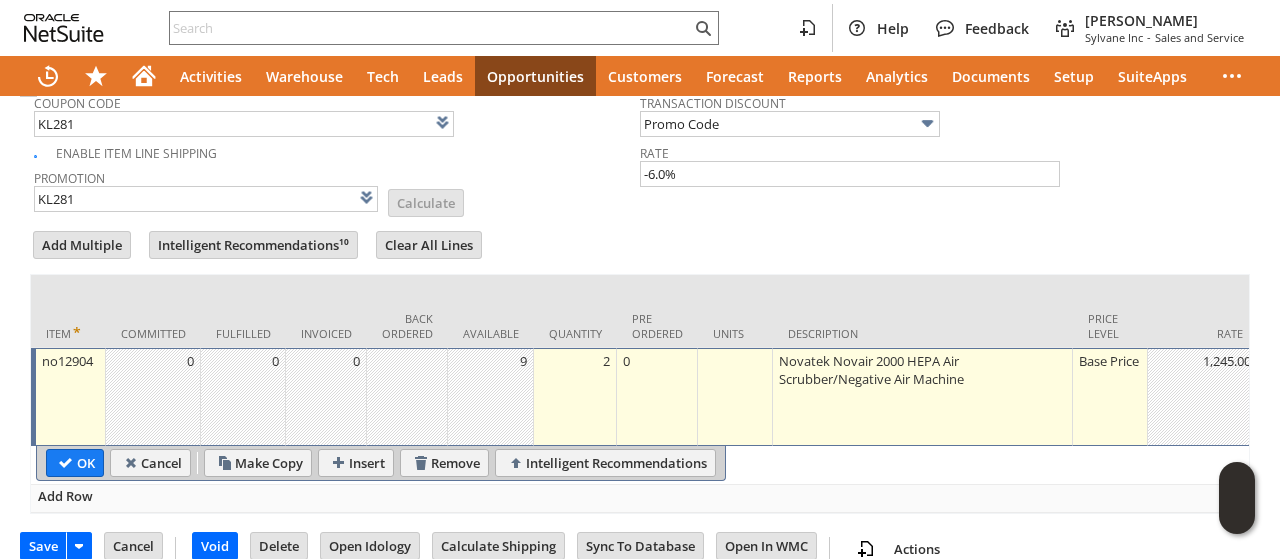 type 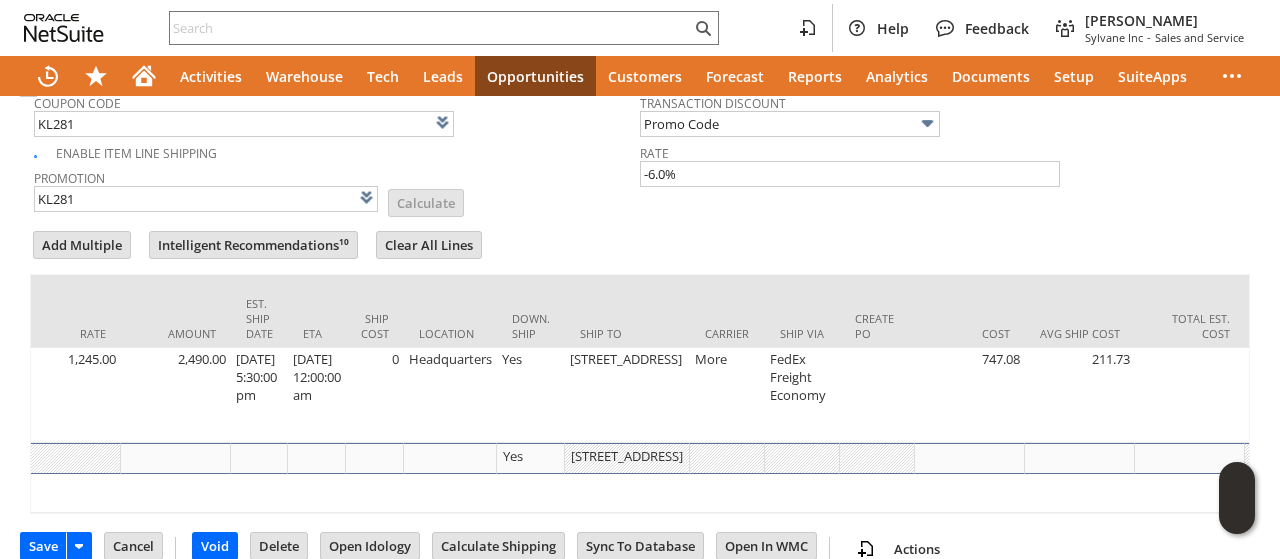scroll, scrollTop: 0, scrollLeft: 1464, axis: horizontal 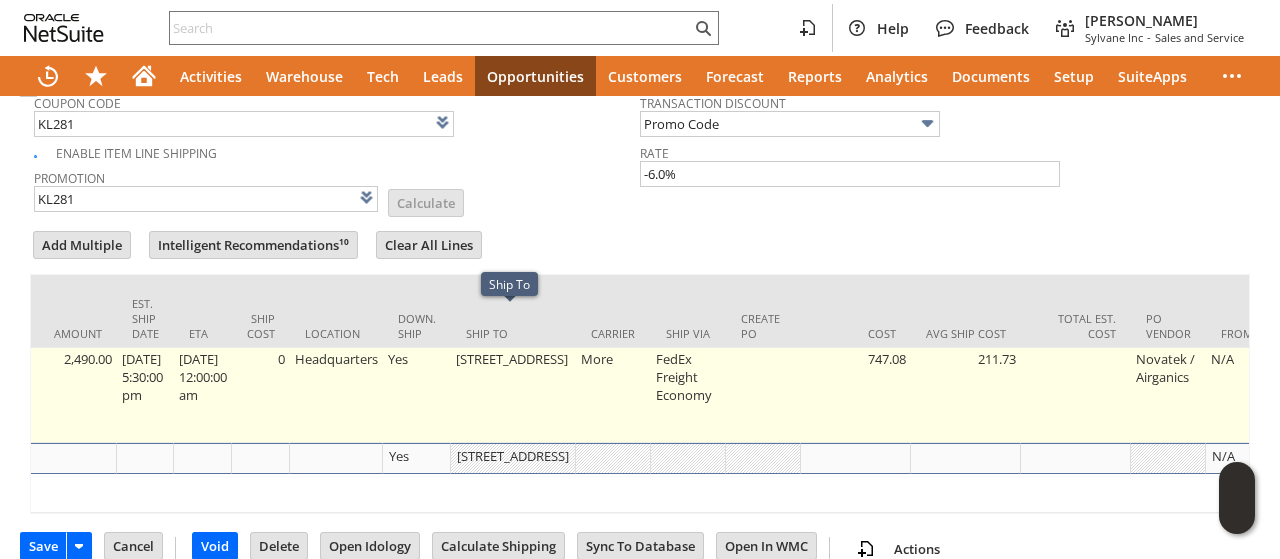 click on "[STREET_ADDRESS]" at bounding box center [513, 395] 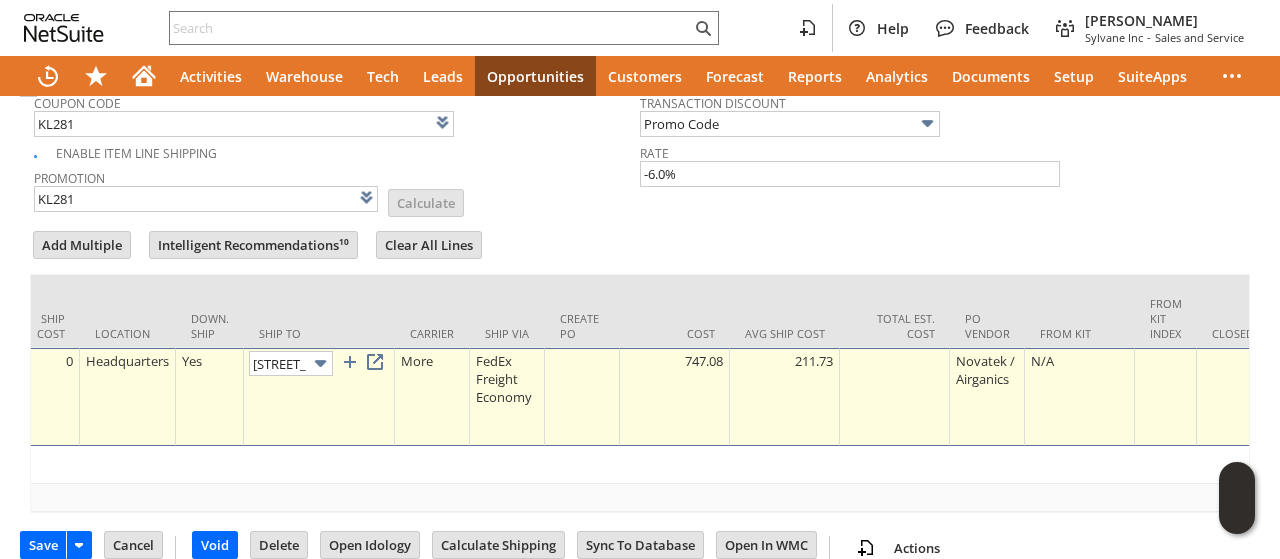 scroll, scrollTop: 0, scrollLeft: 93, axis: horizontal 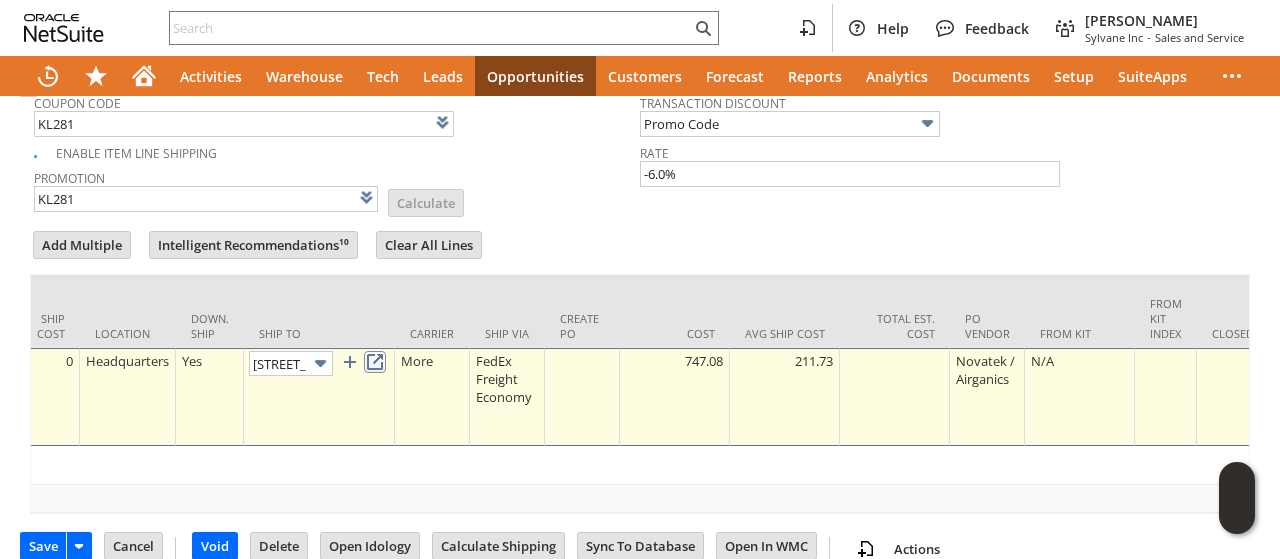 click at bounding box center (375, 362) 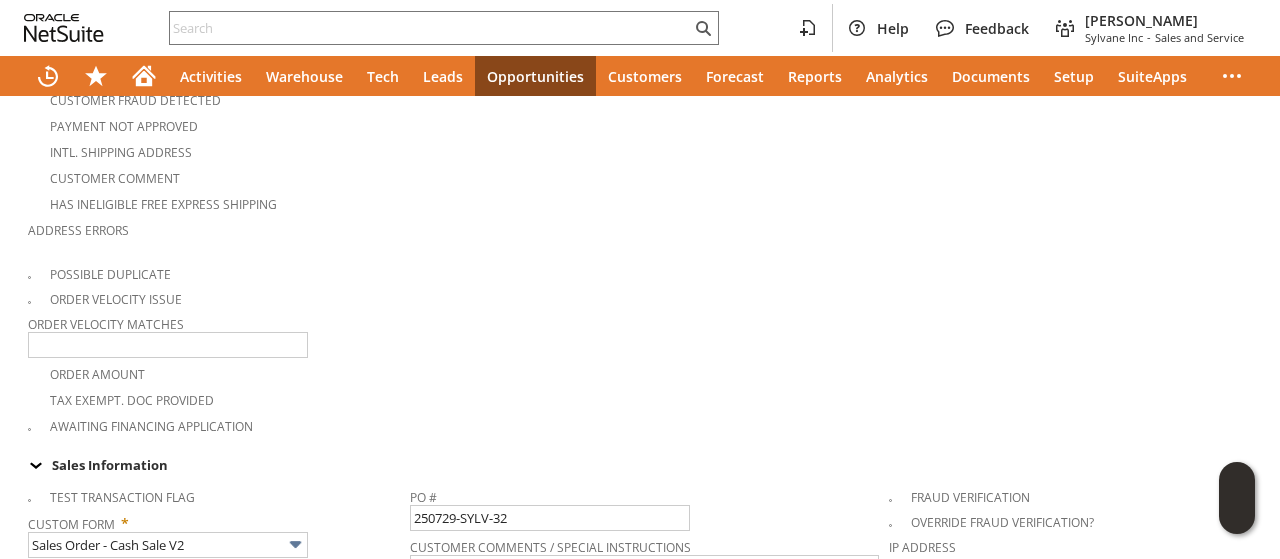 scroll, scrollTop: 0, scrollLeft: 0, axis: both 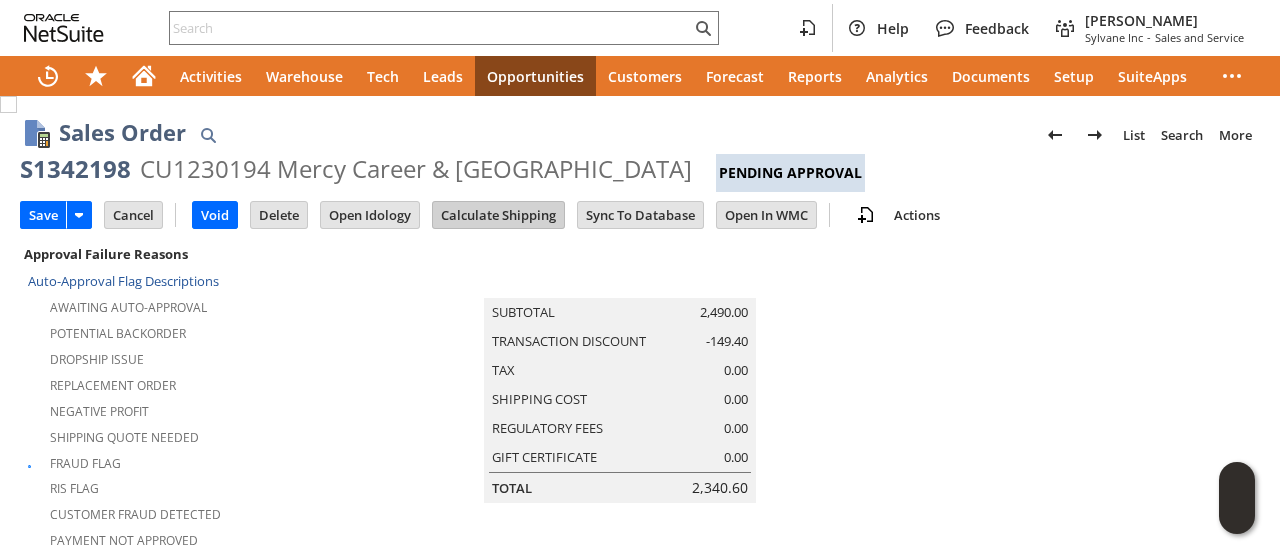 click on "Calculate Shipping" at bounding box center (498, 215) 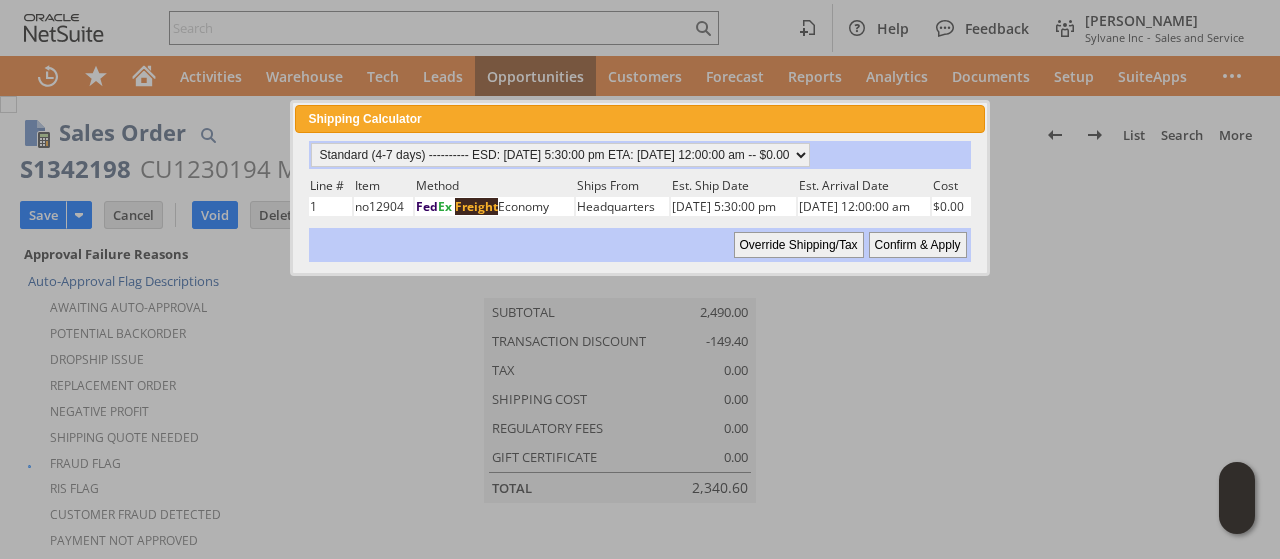click on "Confirm & Apply" at bounding box center (918, 245) 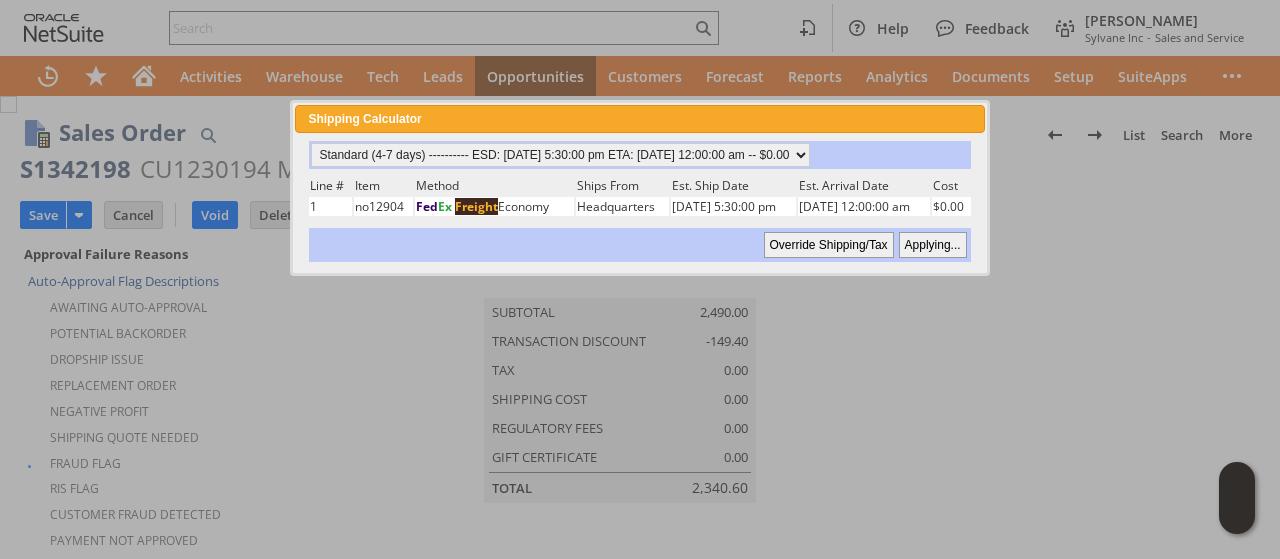 type 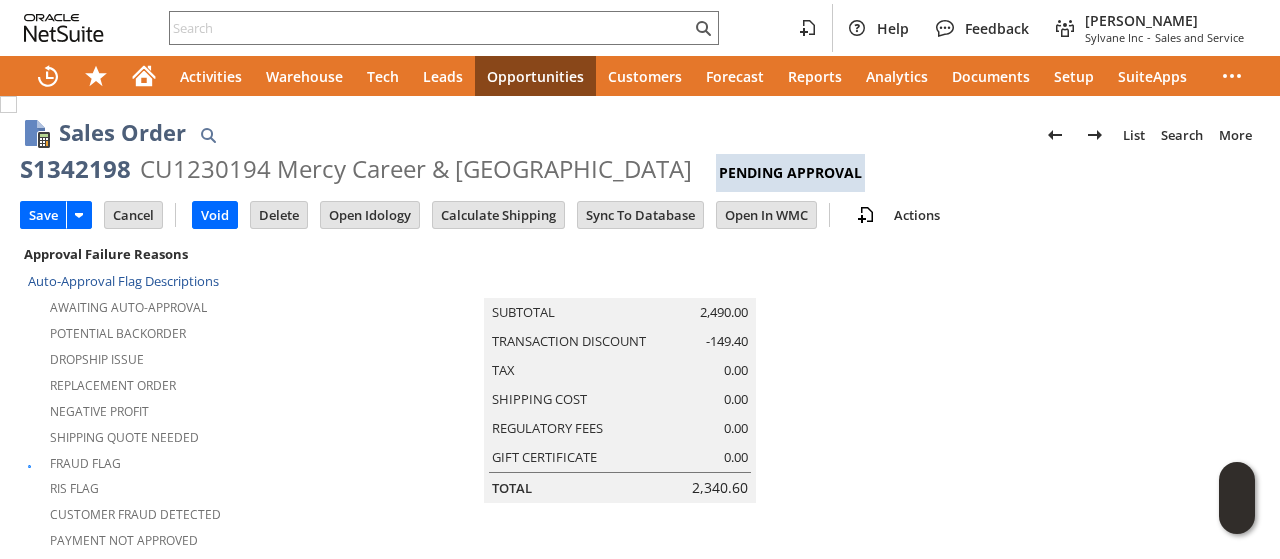 scroll, scrollTop: 0, scrollLeft: 0, axis: both 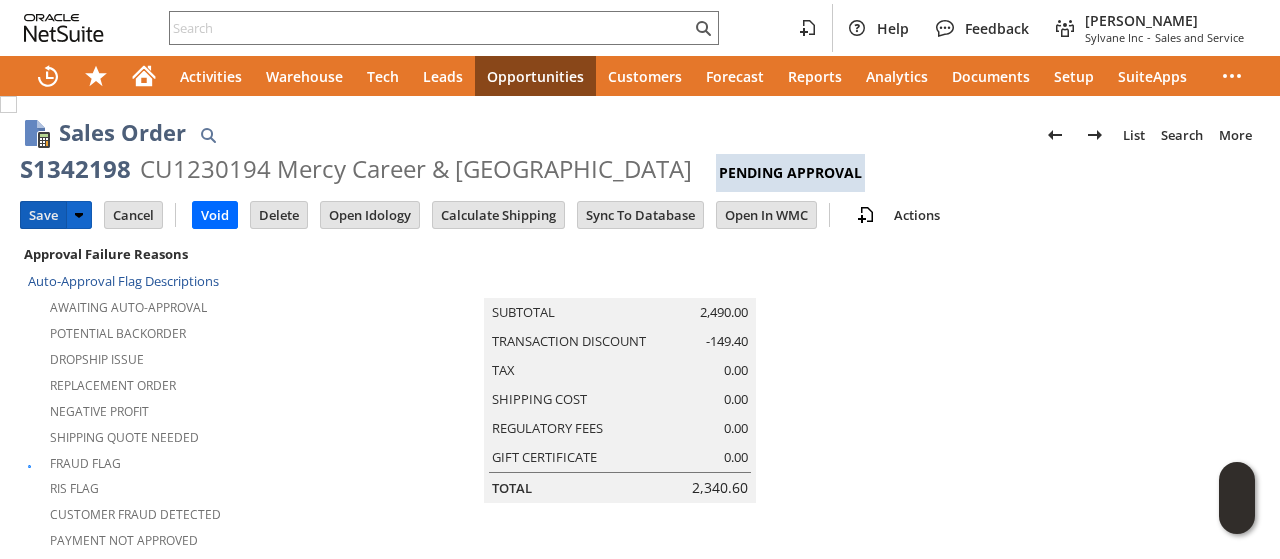 click on "Save" at bounding box center [43, 215] 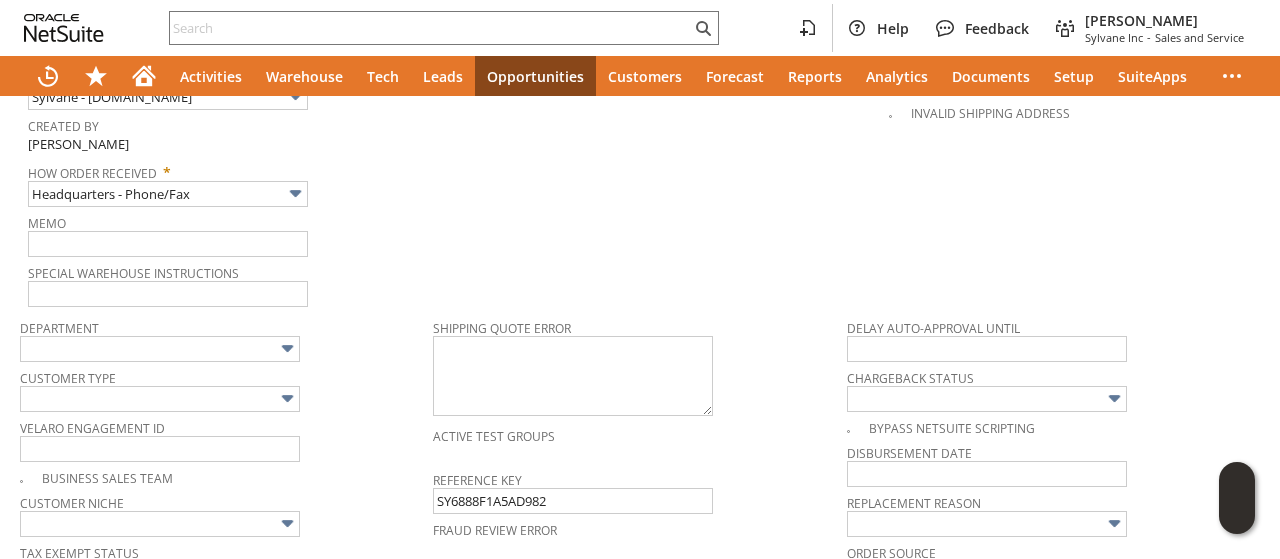 scroll, scrollTop: 1300, scrollLeft: 0, axis: vertical 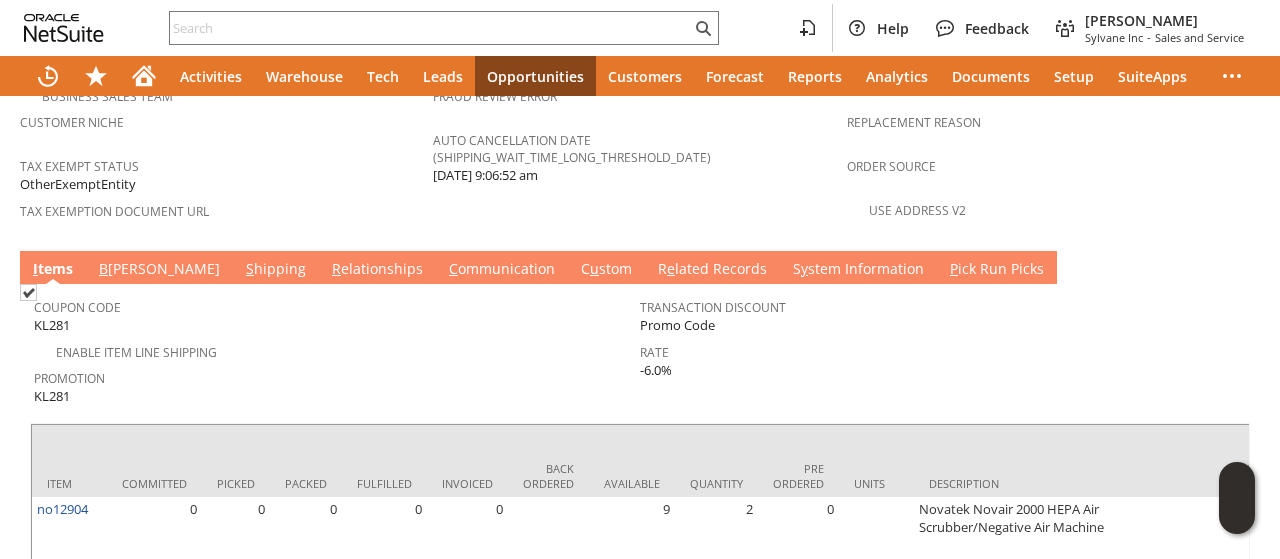 click on "C ommunication" at bounding box center (502, 270) 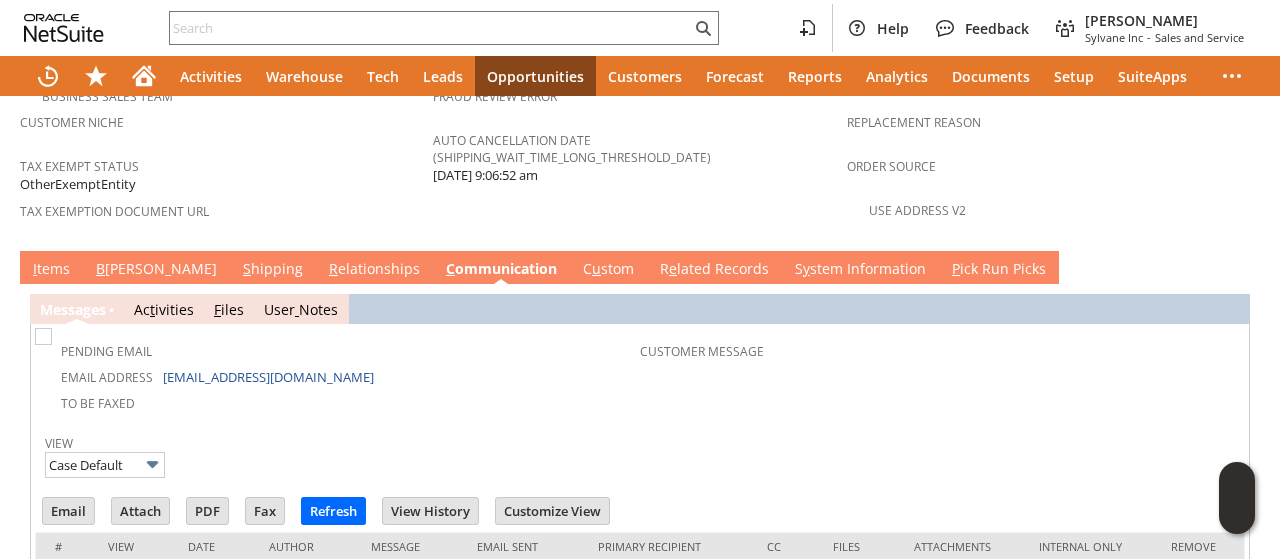 scroll, scrollTop: 0, scrollLeft: 0, axis: both 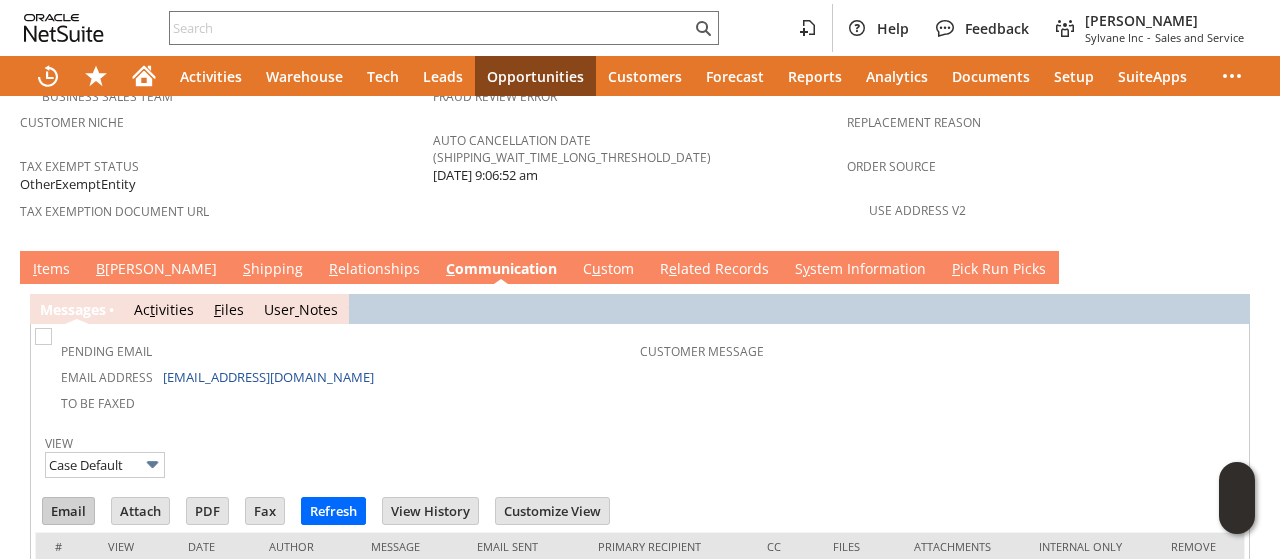 click on "Email" at bounding box center (68, 511) 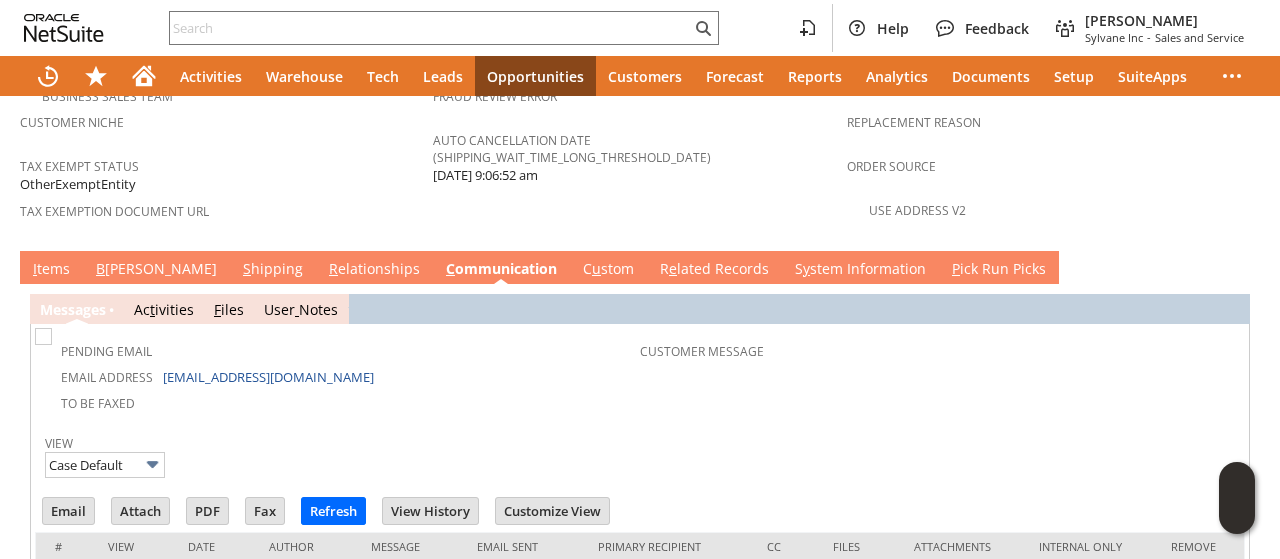 drag, startPoint x: 827, startPoint y: 272, endPoint x: 825, endPoint y: 289, distance: 17.117243 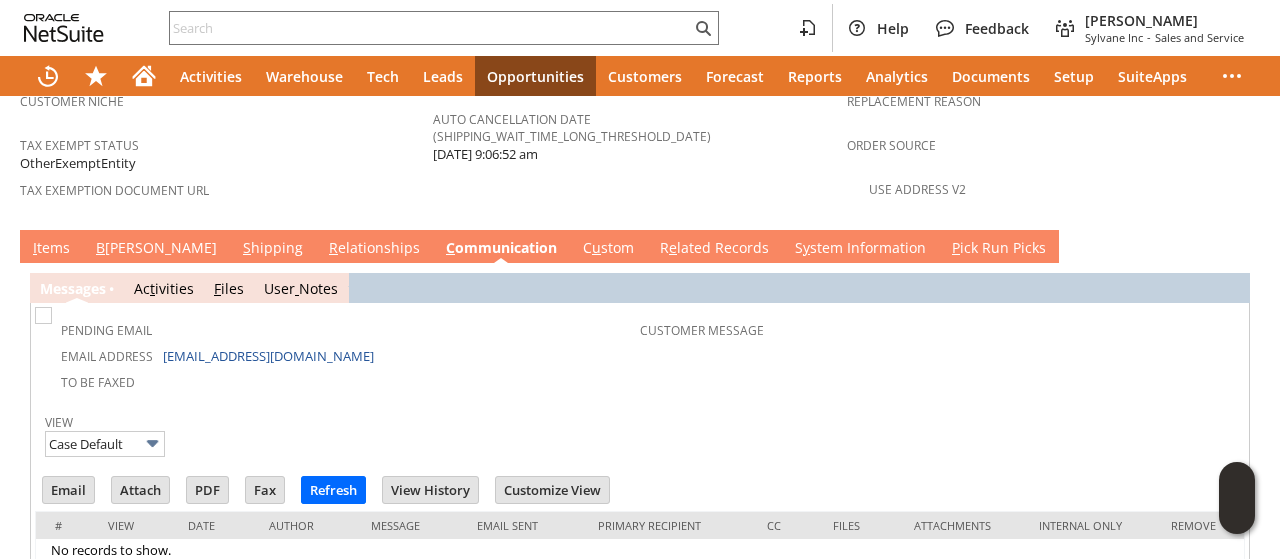 scroll, scrollTop: 1528, scrollLeft: 0, axis: vertical 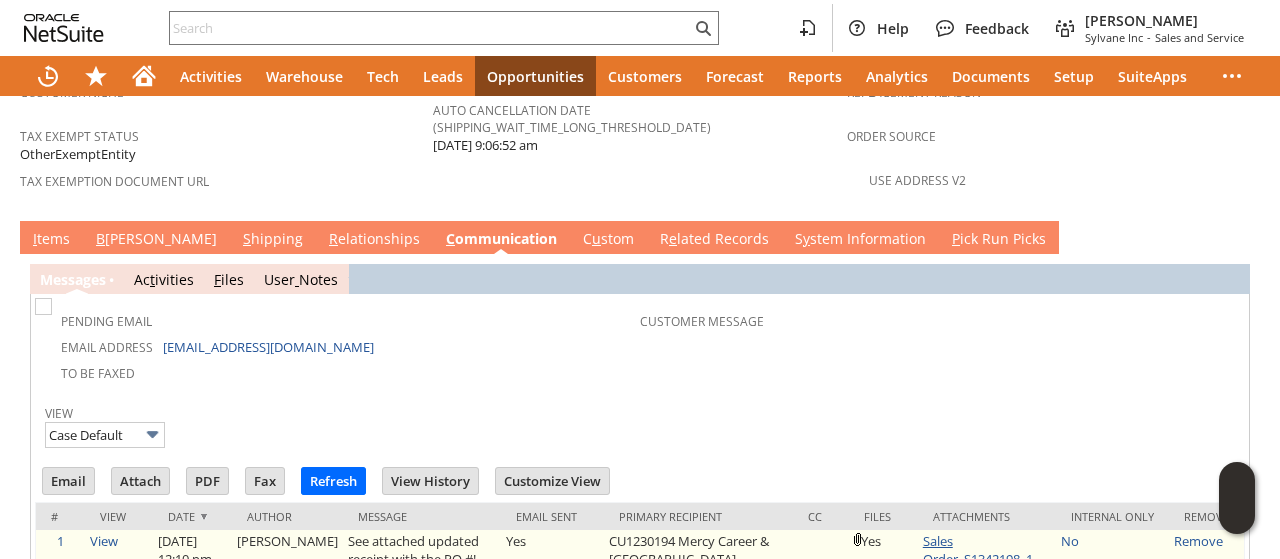 click on "Sales Order_S1342198_1..." at bounding box center (982, 550) 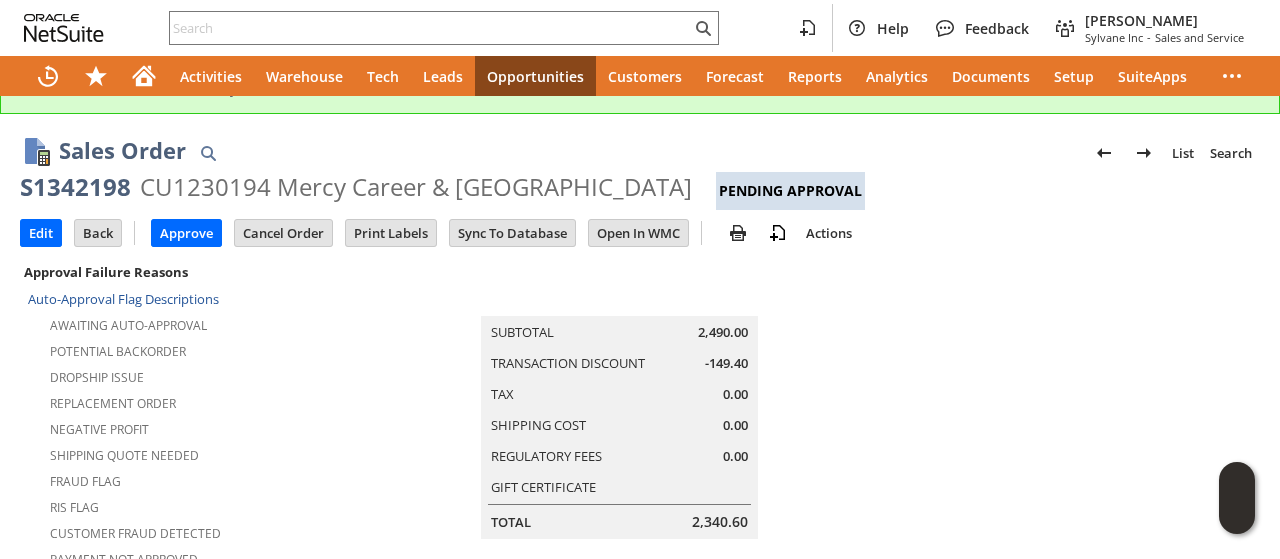 scroll, scrollTop: 0, scrollLeft: 0, axis: both 